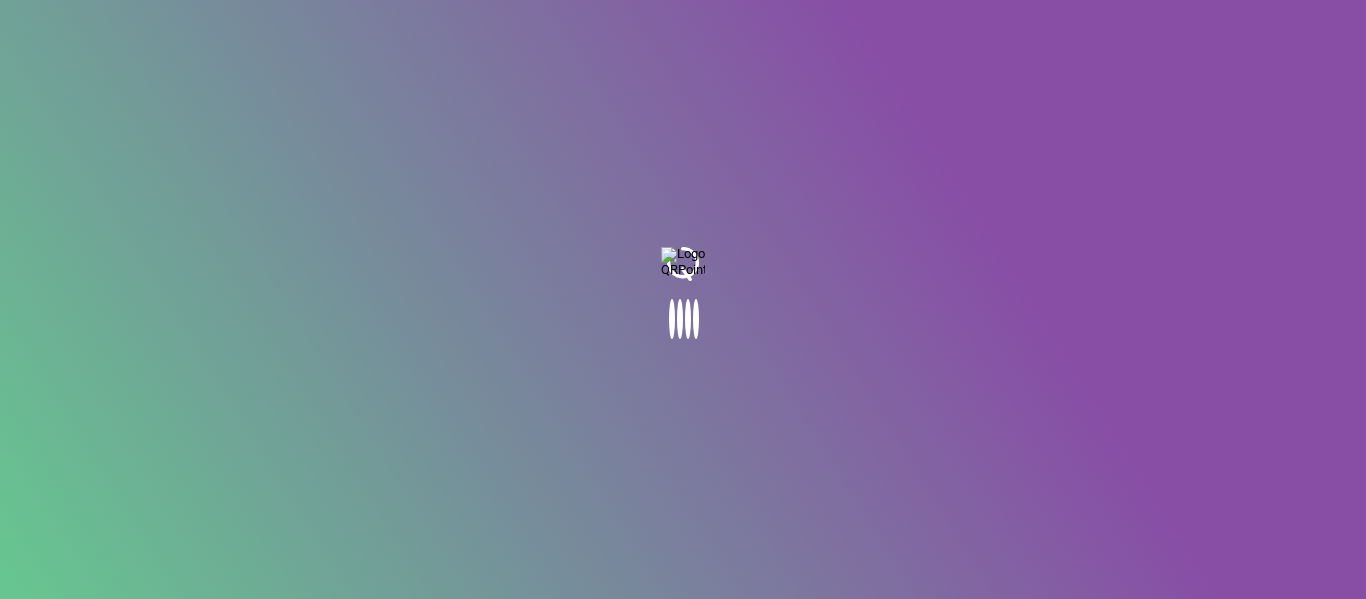 scroll, scrollTop: 0, scrollLeft: 0, axis: both 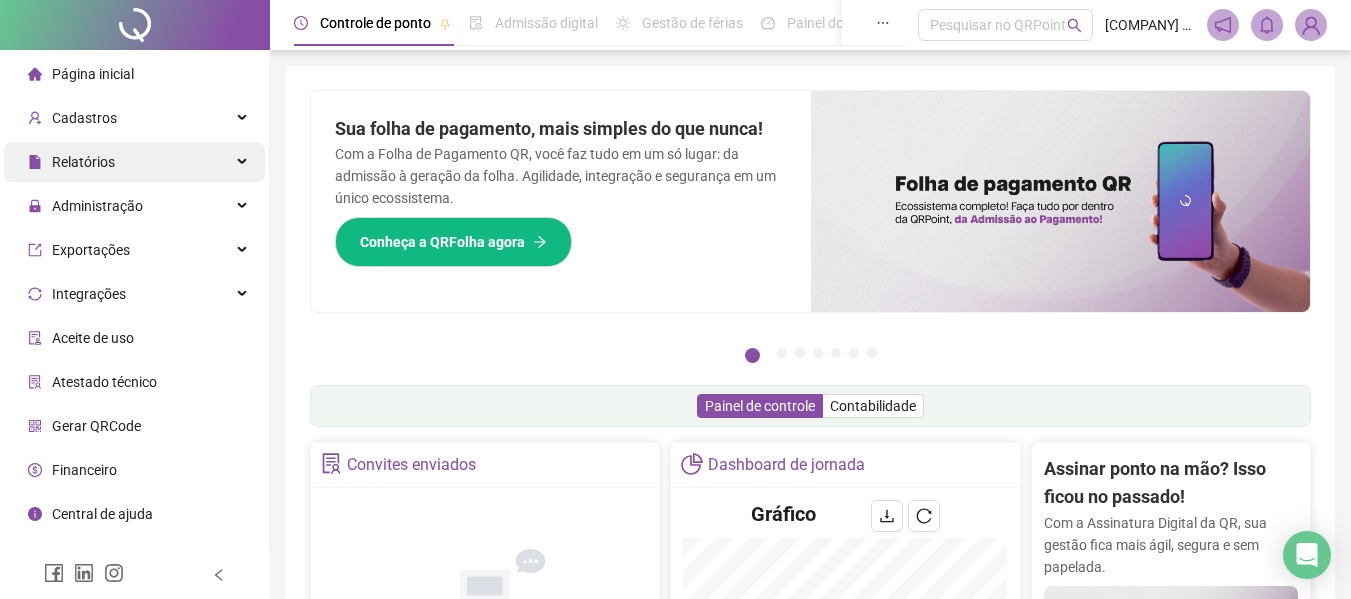 click on "Relatórios" at bounding box center (83, 162) 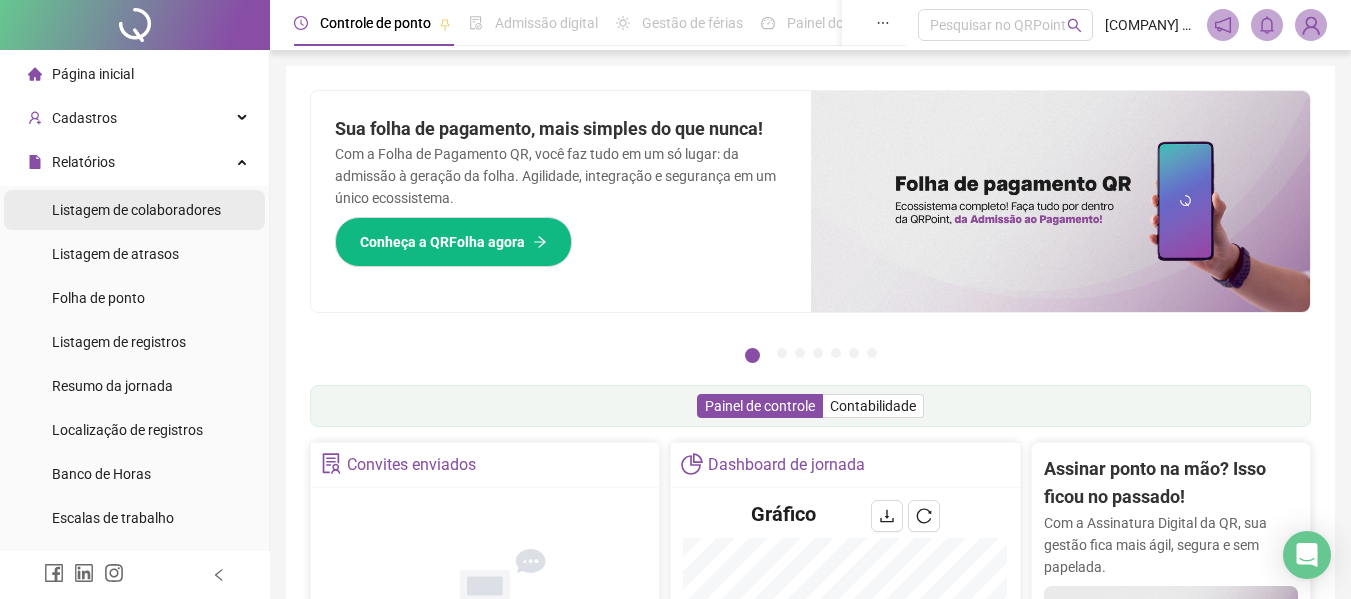 click on "Listagem de colaboradores" at bounding box center [136, 210] 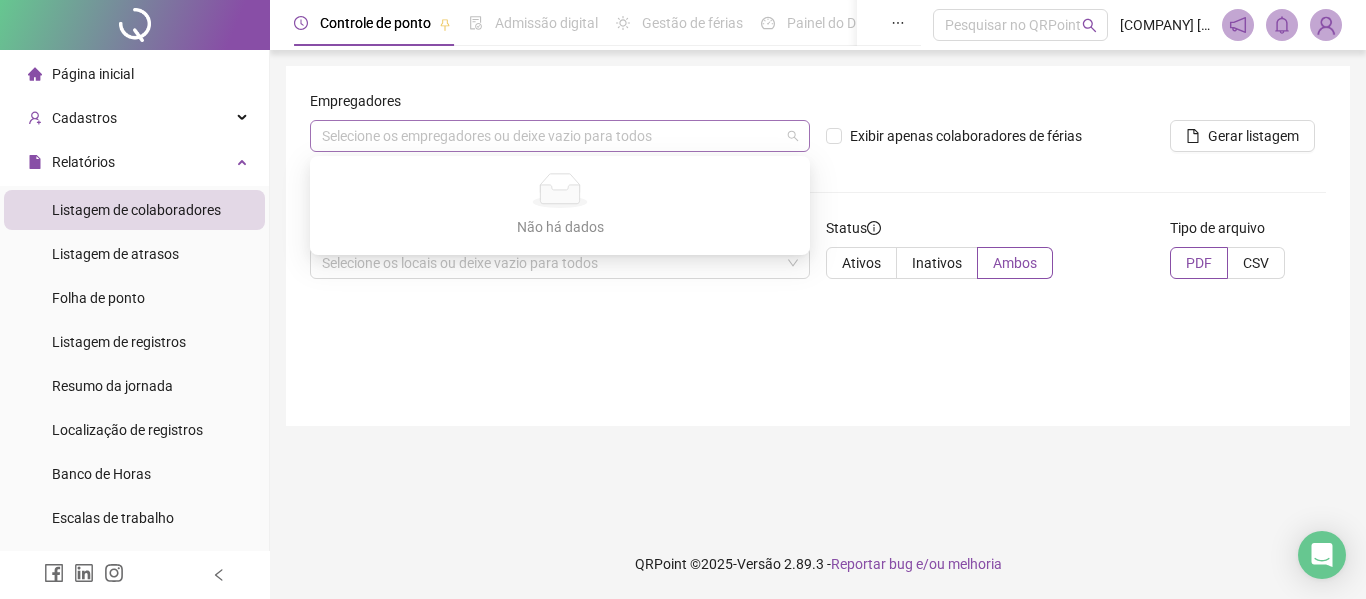 click on "Selecione os empregadores ou deixe vazio para todos" at bounding box center (560, 136) 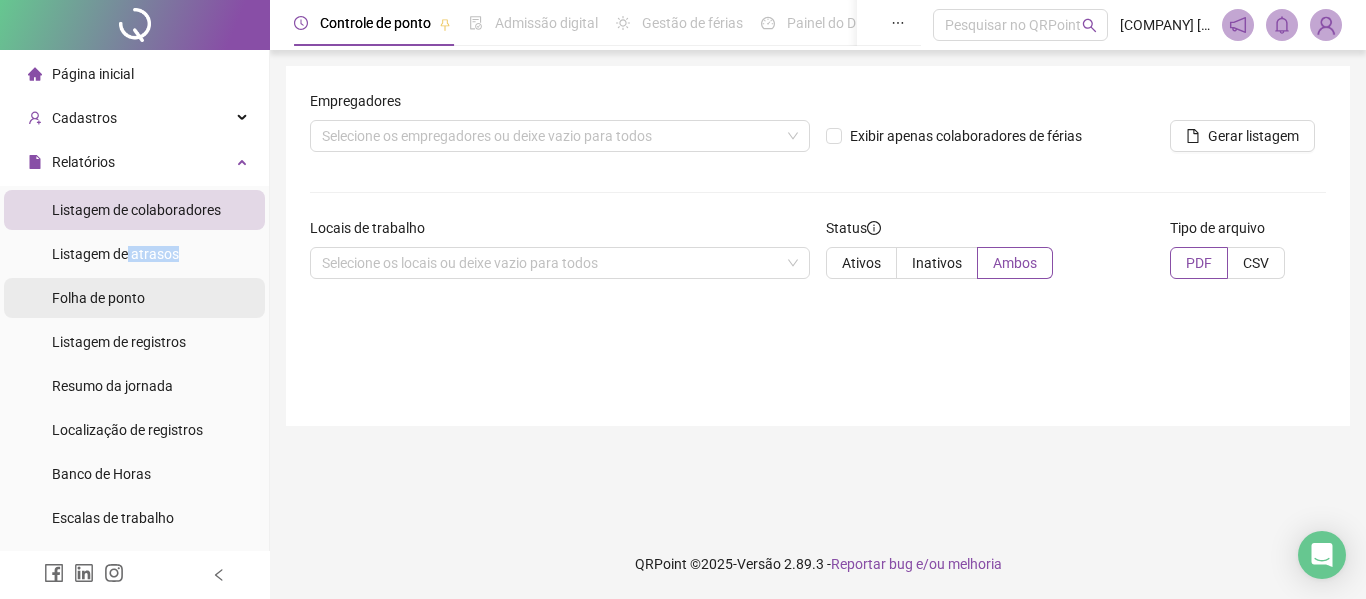 drag, startPoint x: 127, startPoint y: 254, endPoint x: 126, endPoint y: 278, distance: 24.020824 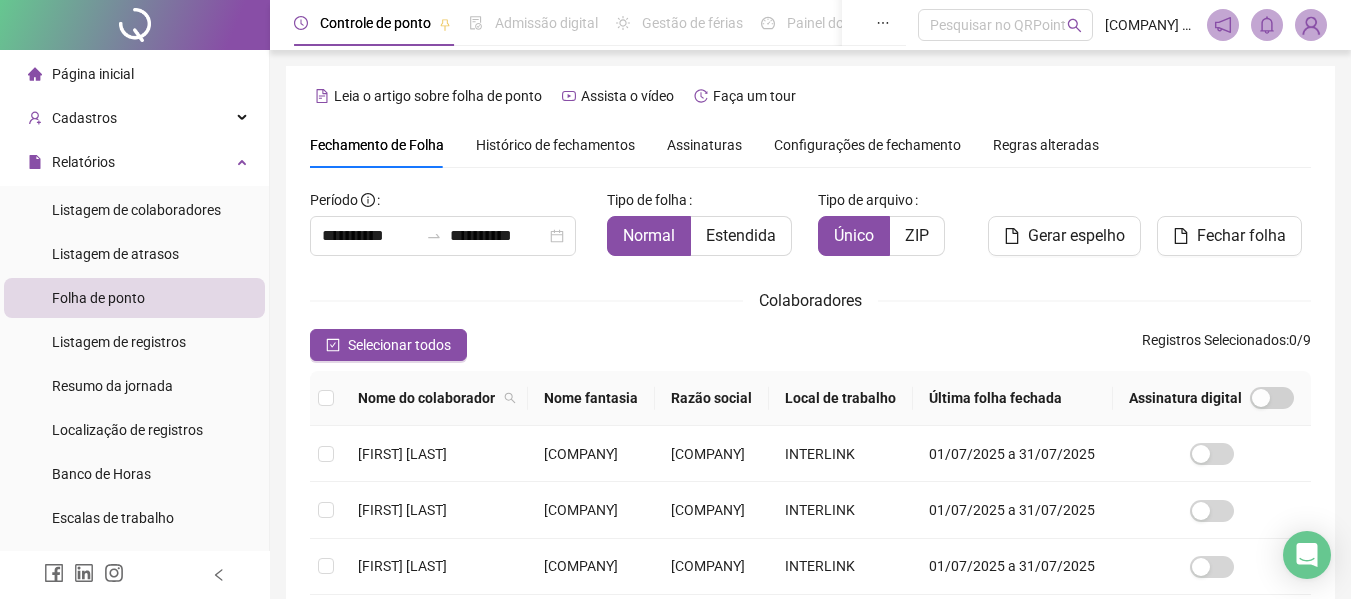 scroll, scrollTop: 110, scrollLeft: 0, axis: vertical 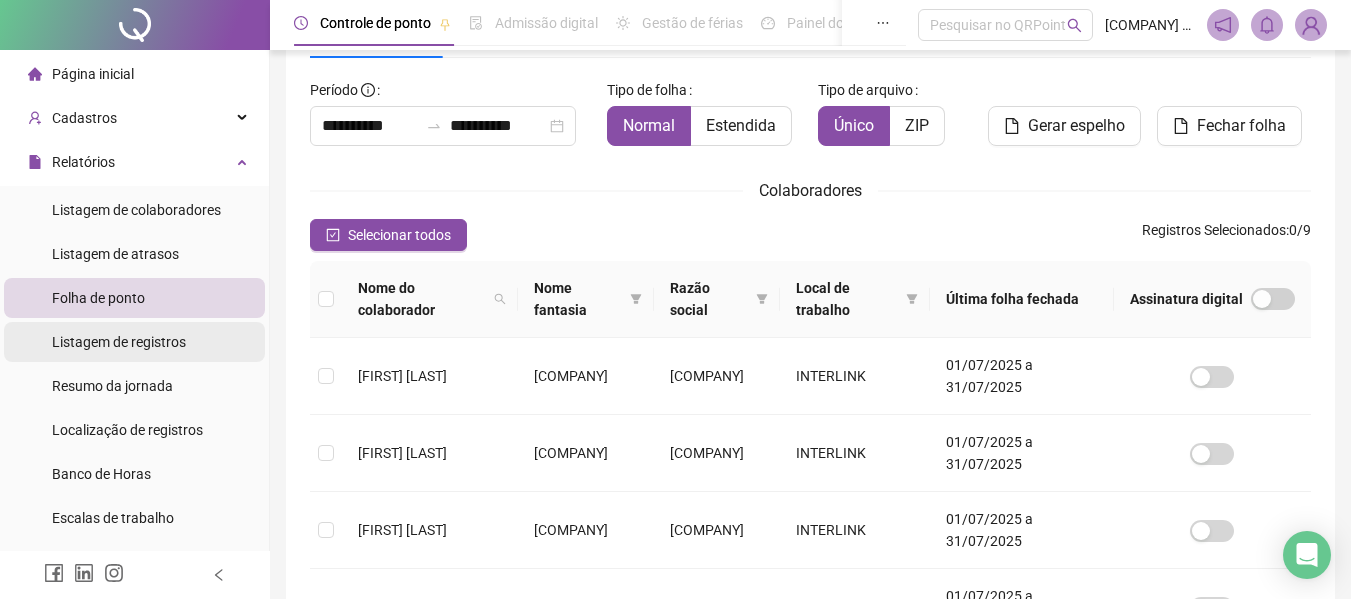 click on "Listagem de registros" at bounding box center (119, 342) 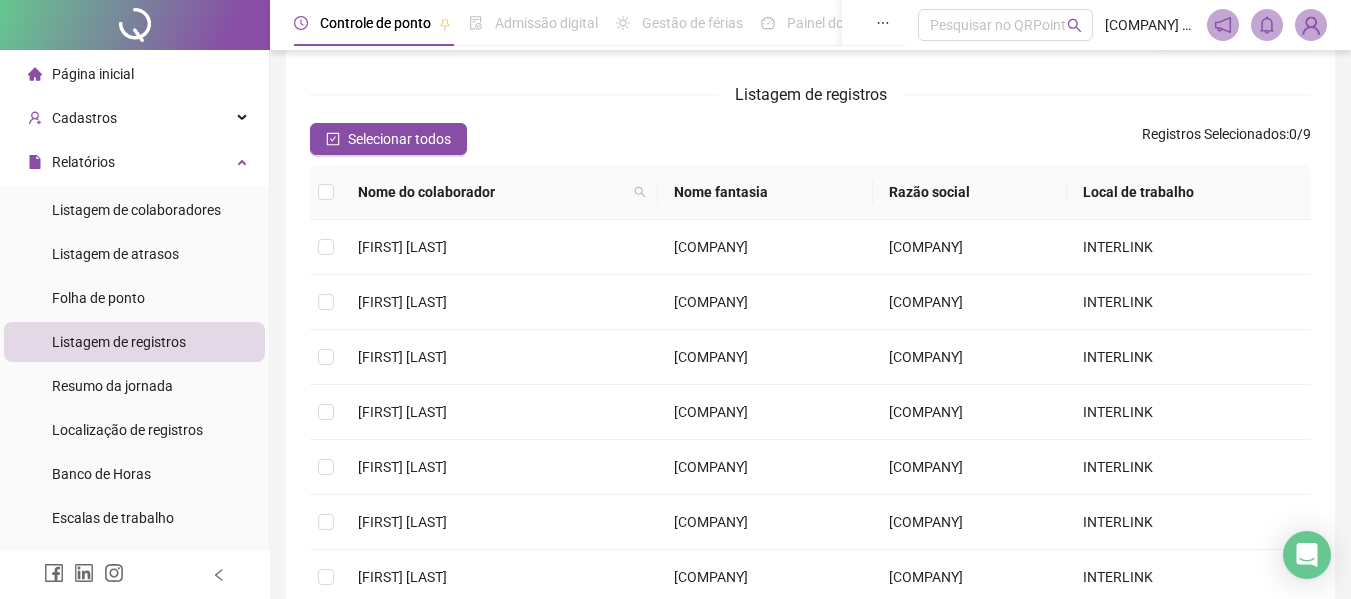 scroll, scrollTop: 0, scrollLeft: 0, axis: both 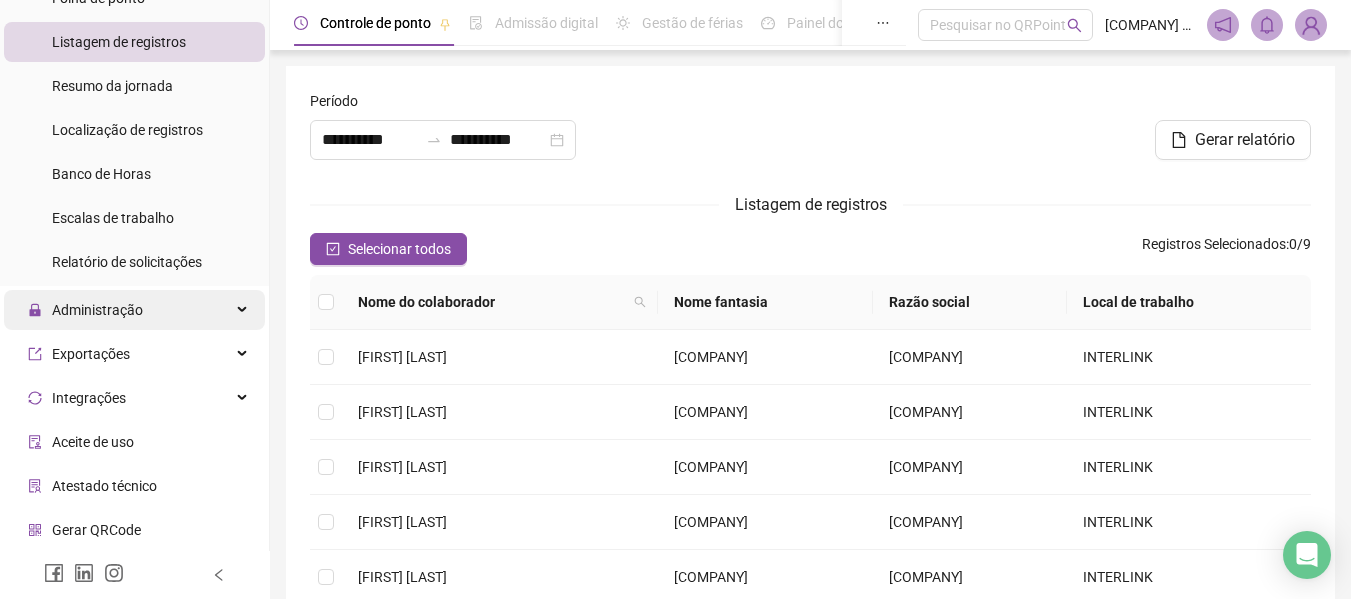 click on "Administração" at bounding box center [85, 310] 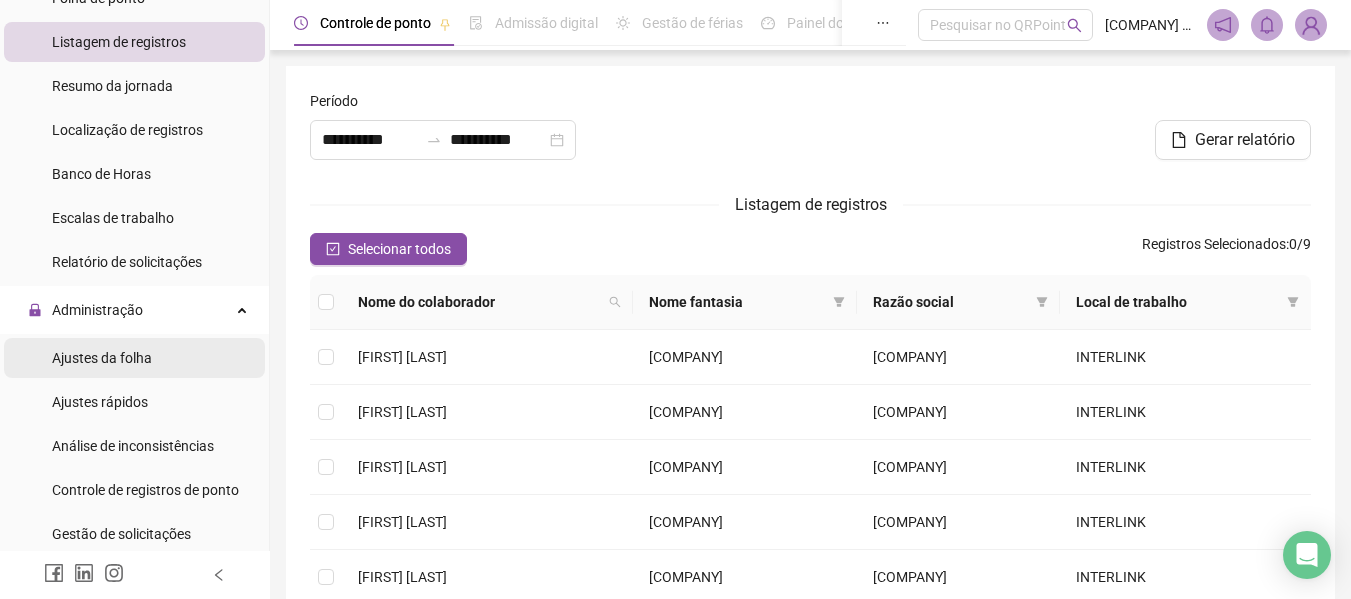 click on "Ajustes da folha" at bounding box center [102, 358] 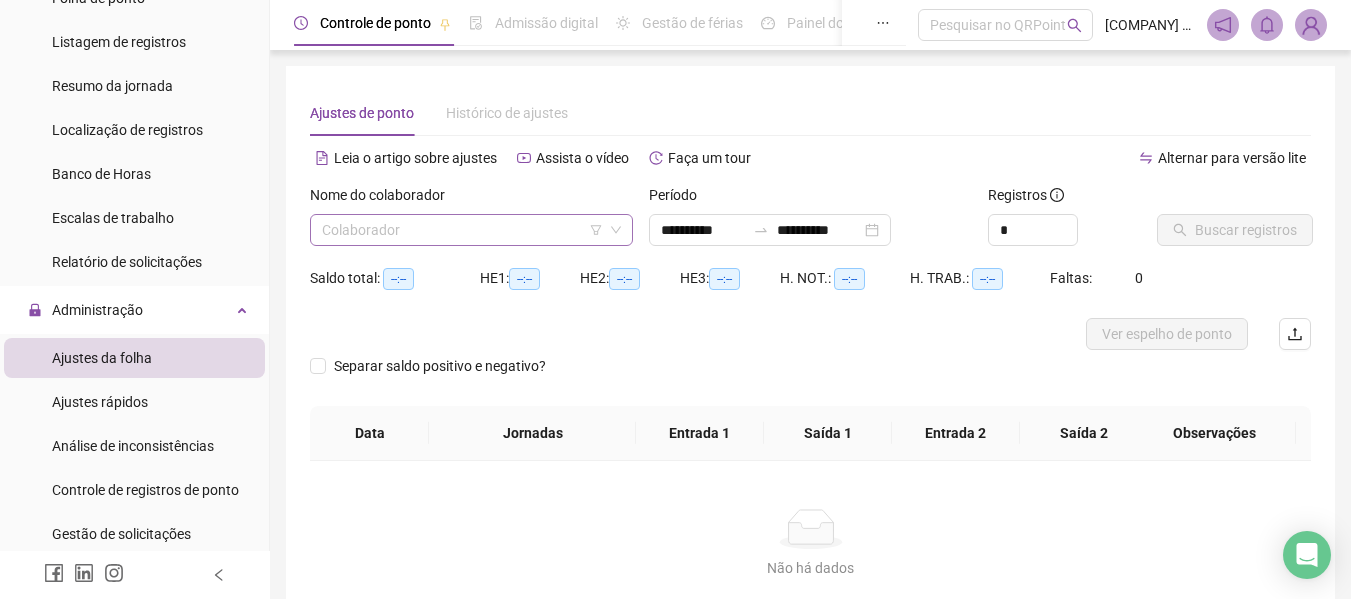 click at bounding box center (462, 230) 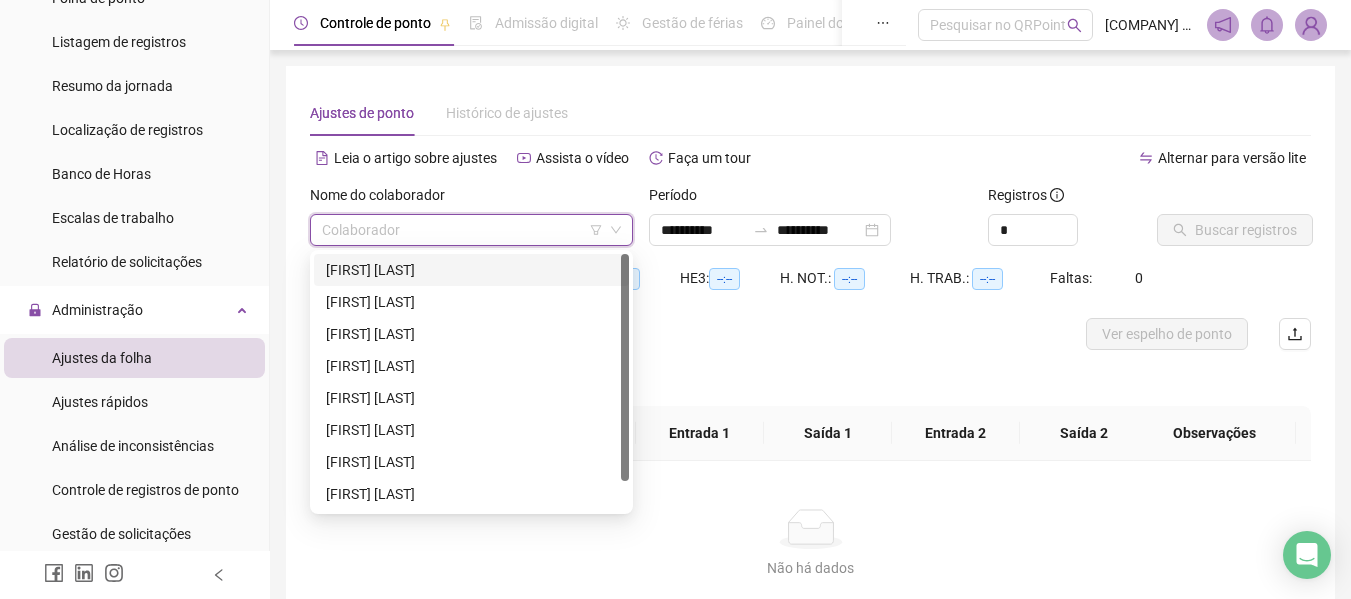 click on "[FIRST] [LAST]" at bounding box center (471, 270) 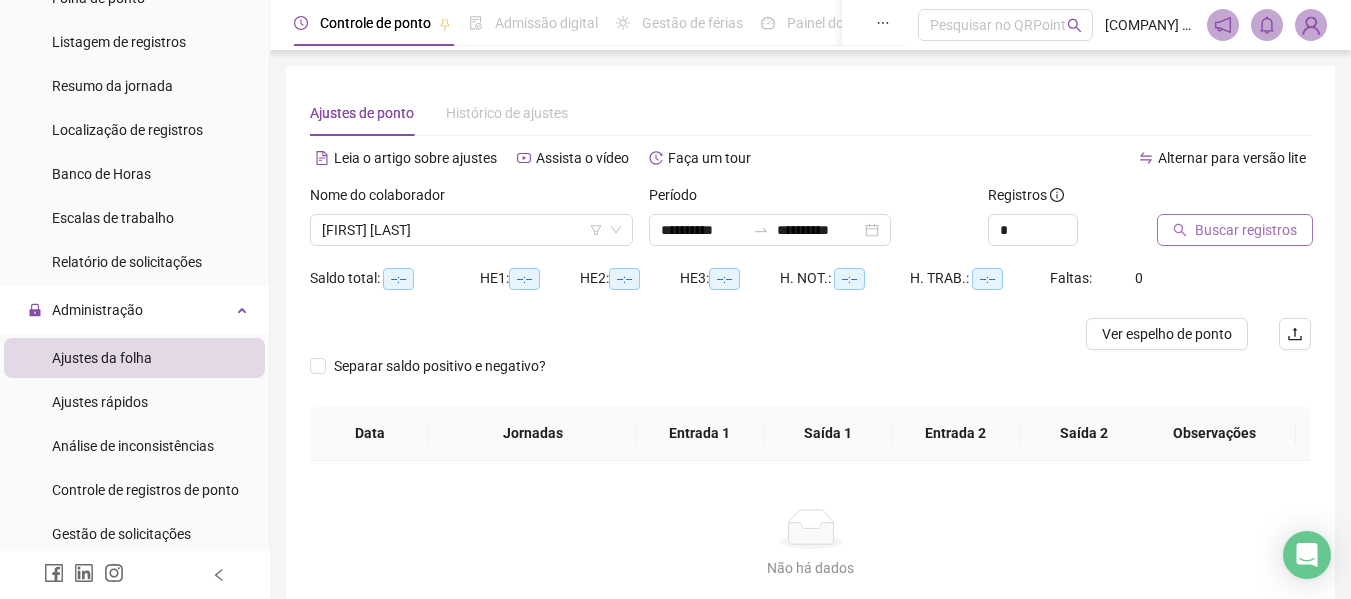 click on "Buscar registros" at bounding box center [1246, 230] 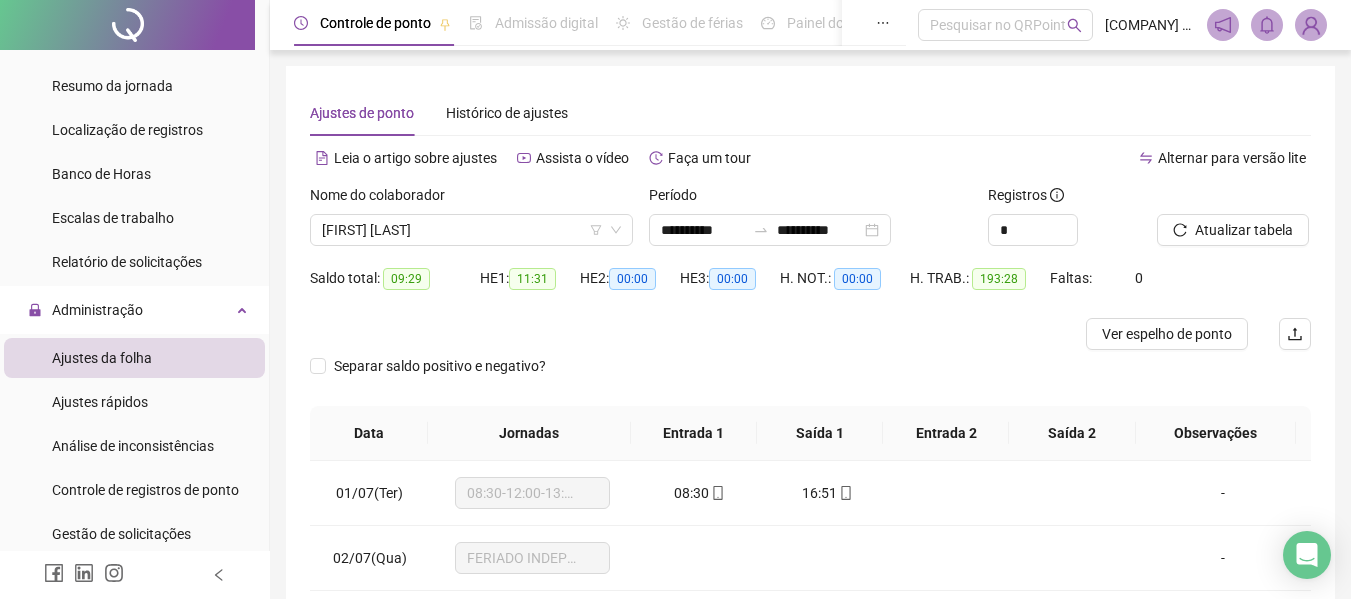 scroll, scrollTop: 300, scrollLeft: 0, axis: vertical 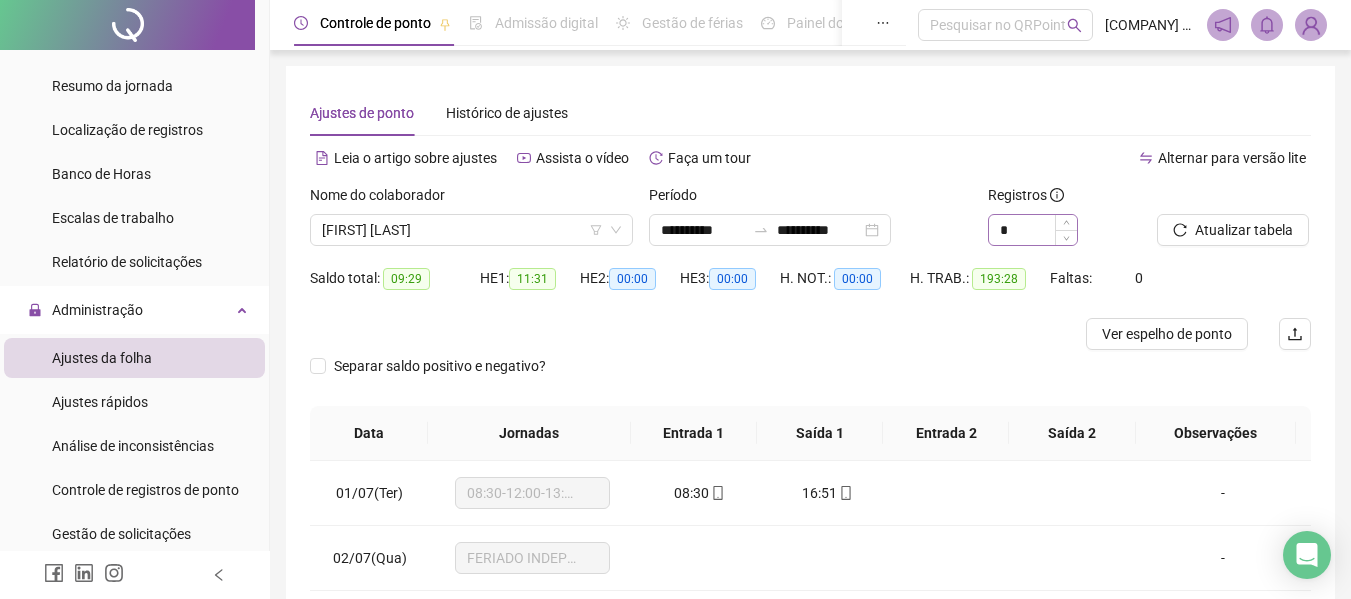 drag, startPoint x: 1232, startPoint y: 218, endPoint x: 1054, endPoint y: 232, distance: 178.54971 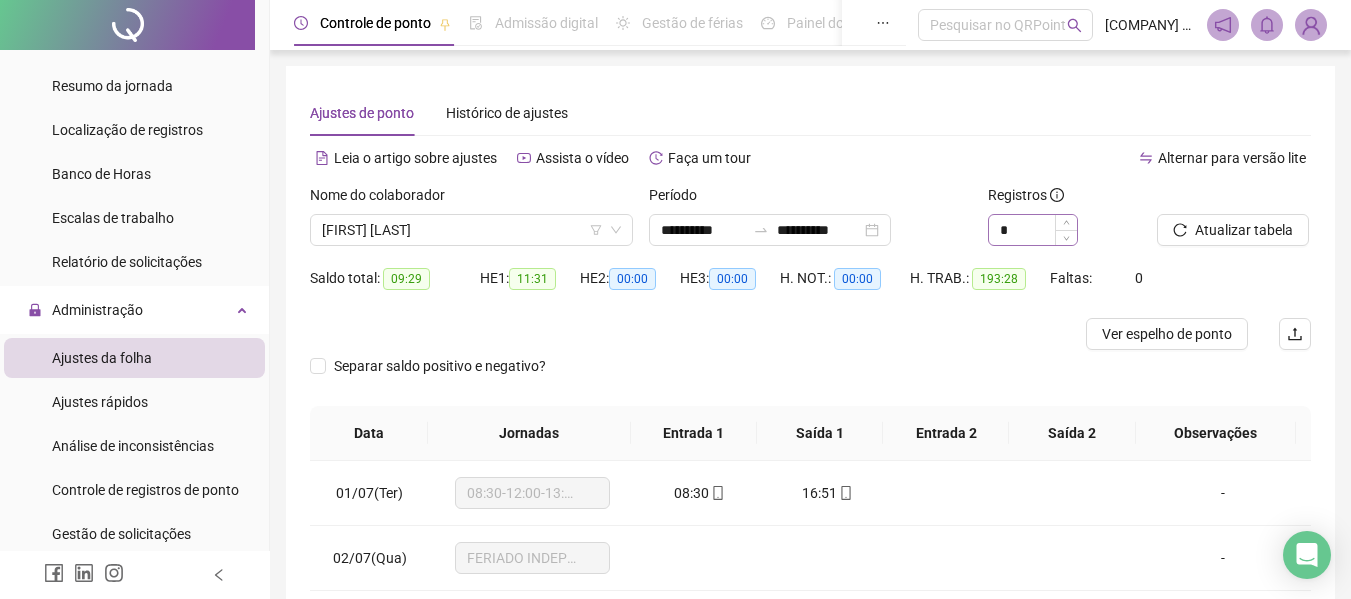 click on "**********" at bounding box center (810, 223) 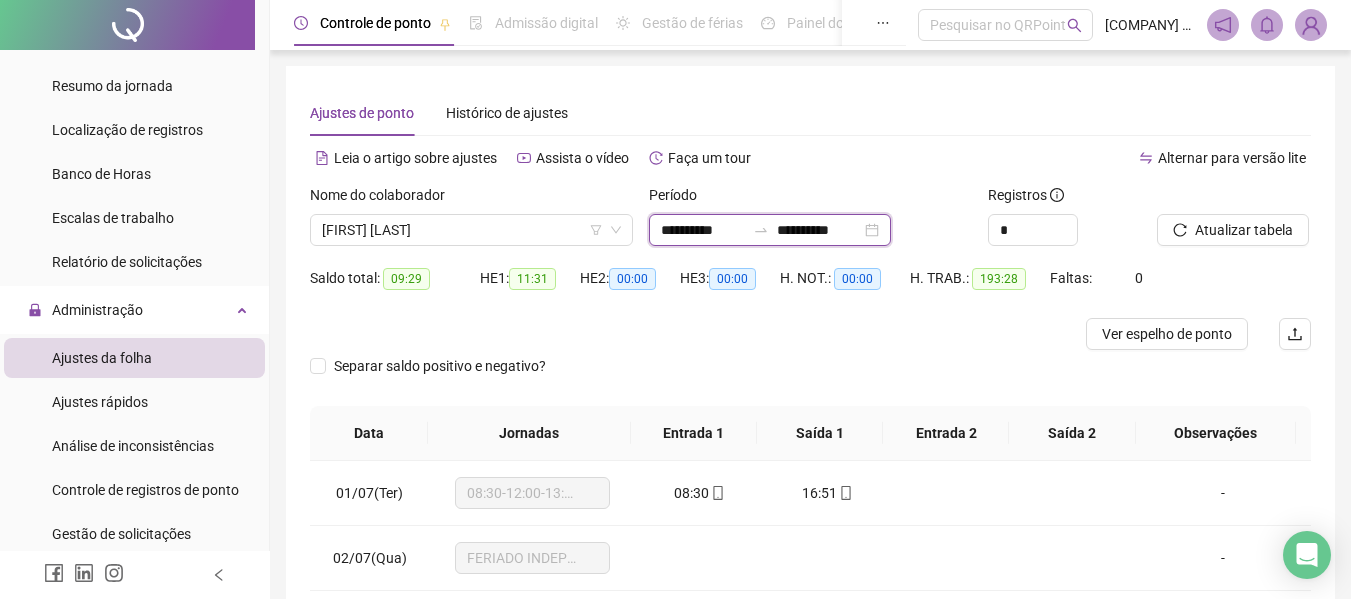 click on "**********" at bounding box center [703, 230] 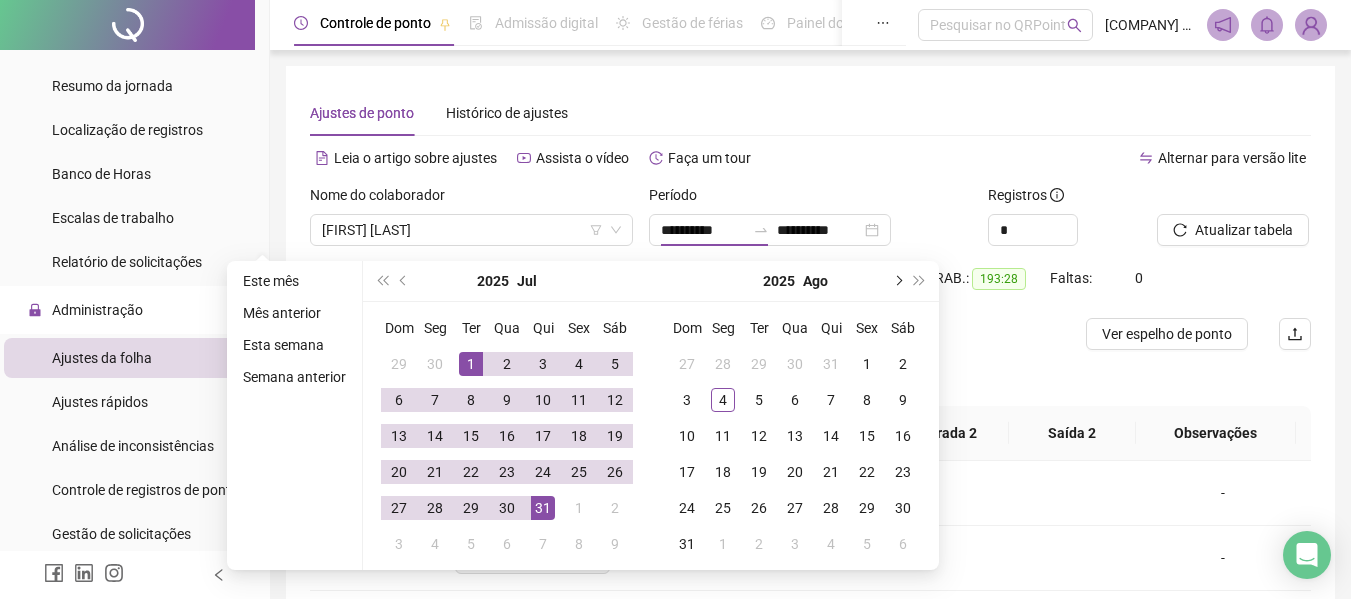 click at bounding box center [897, 281] 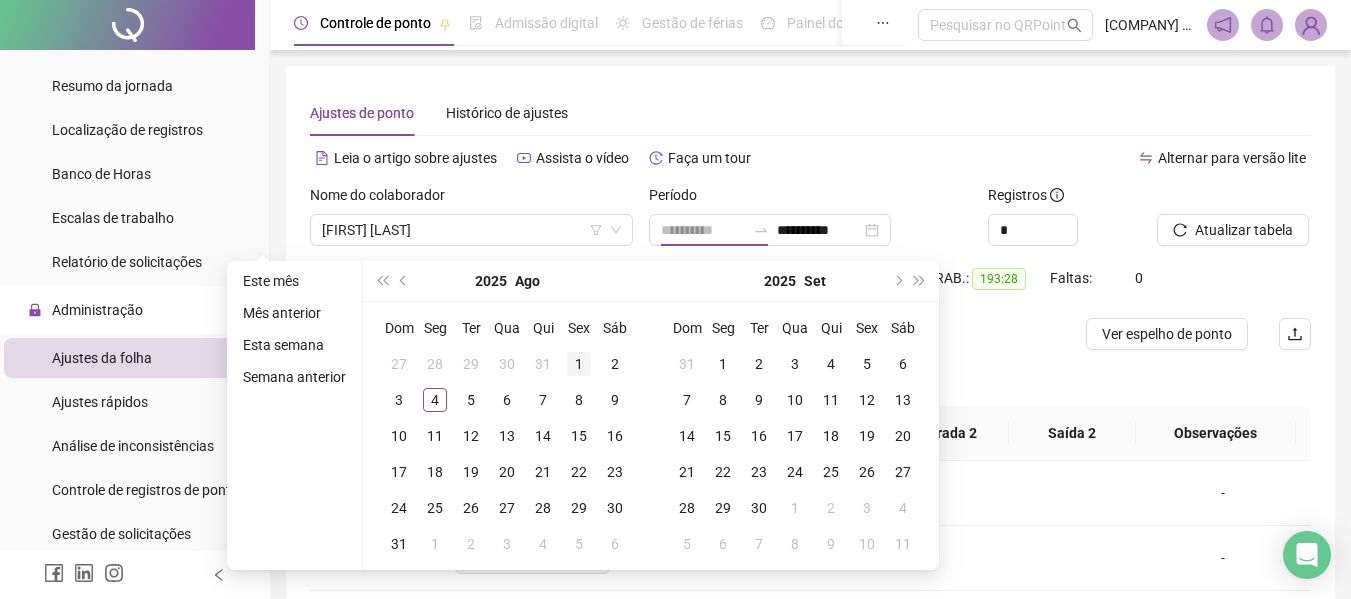type on "**********" 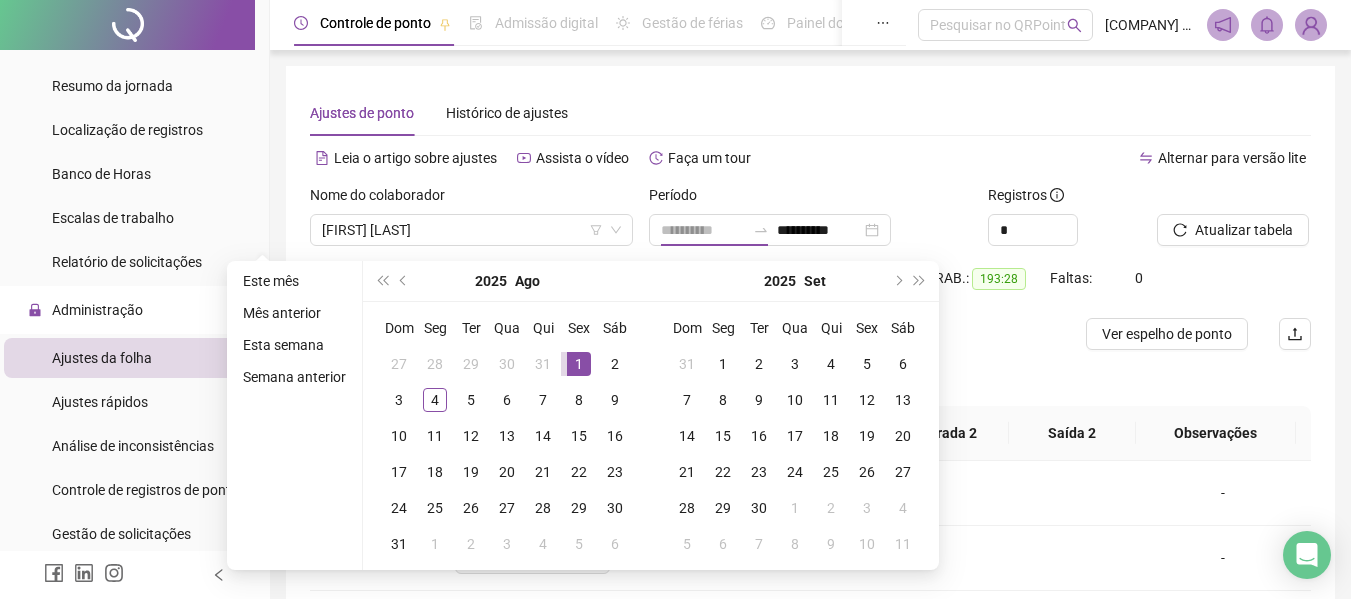 click on "1" at bounding box center (579, 364) 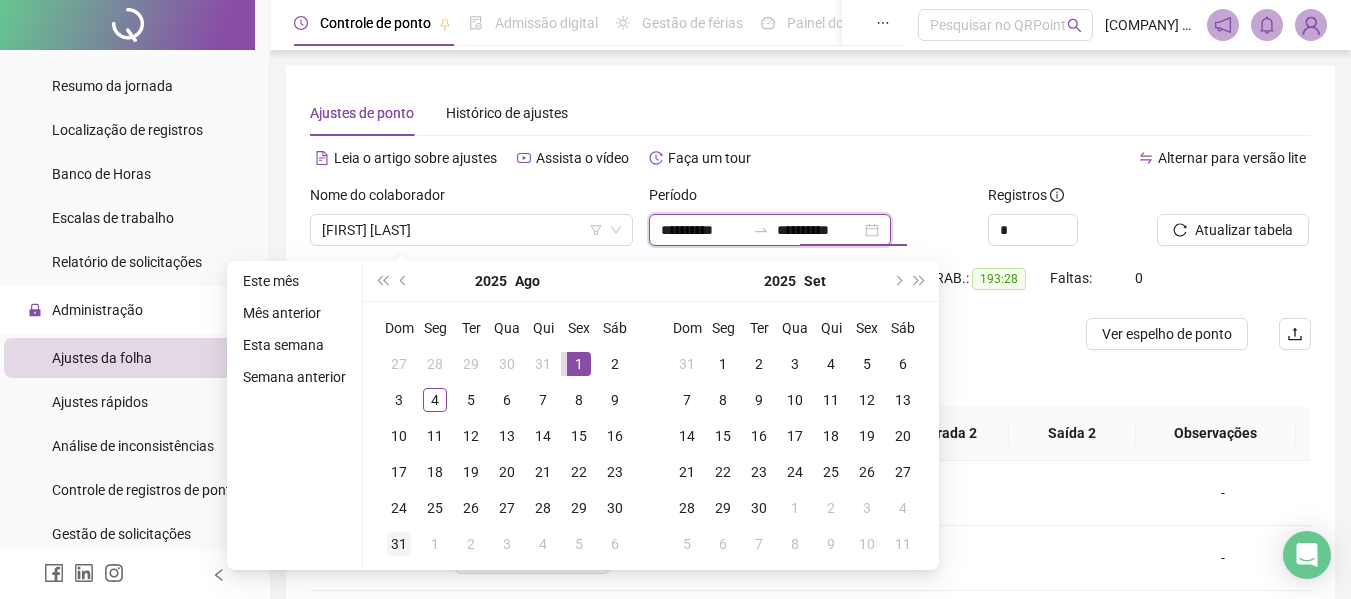 type on "**********" 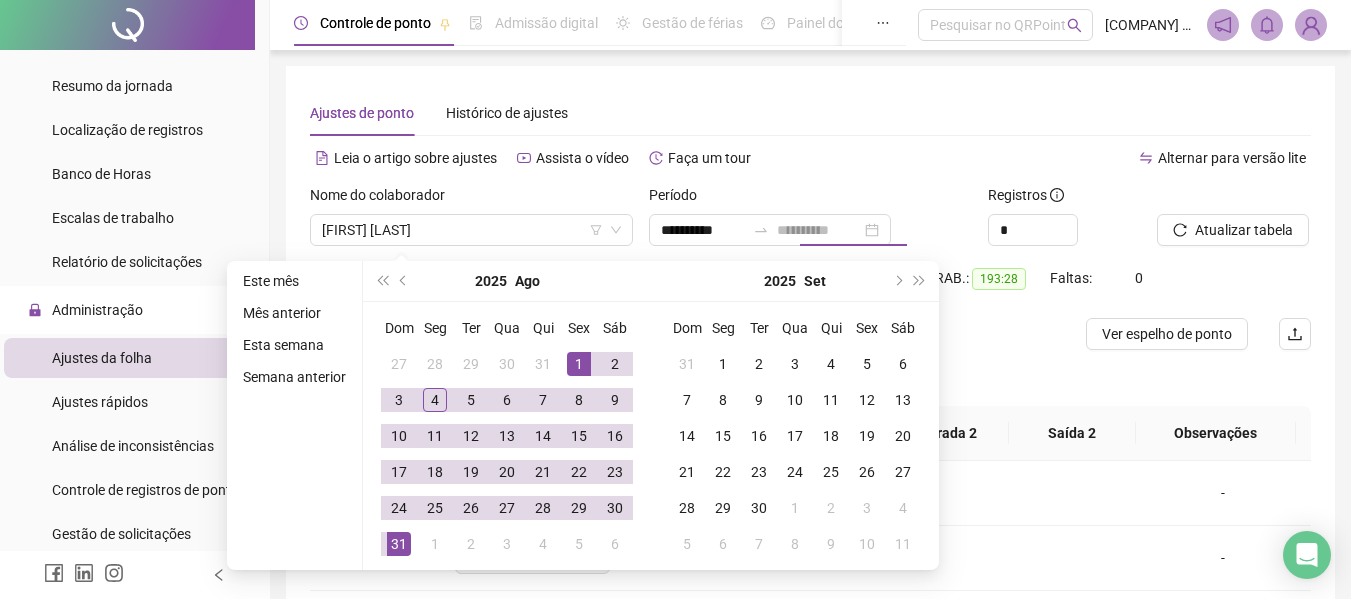 click on "31" at bounding box center (399, 544) 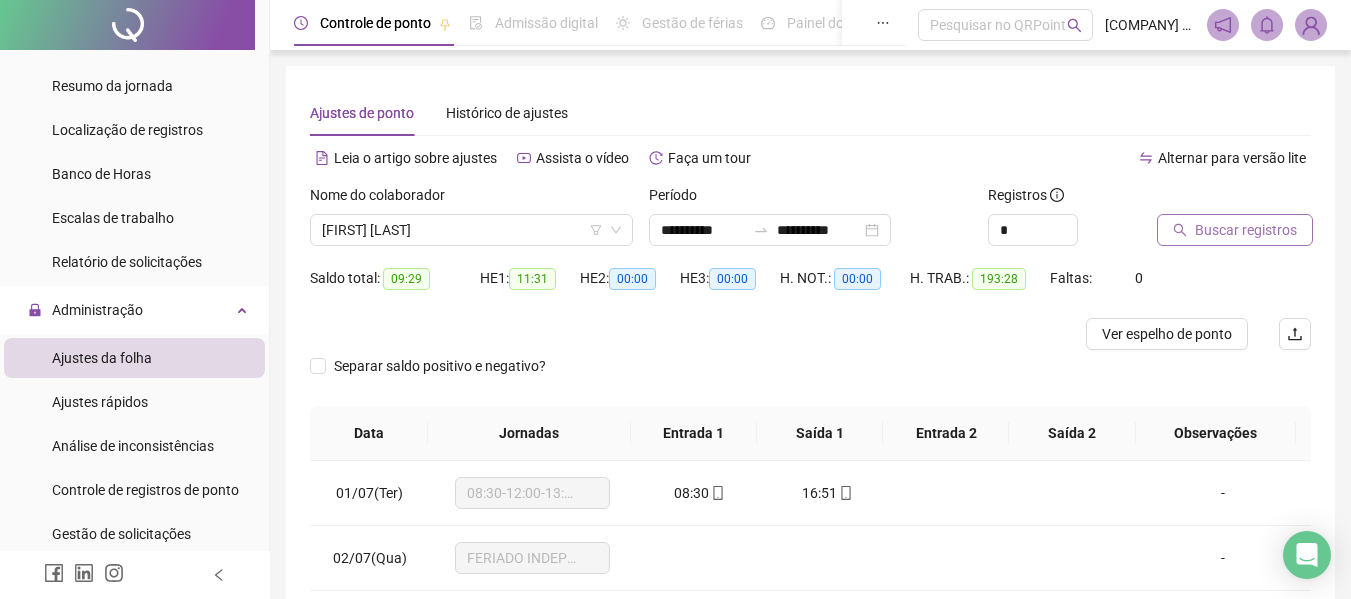click on "Buscar registros" at bounding box center (1246, 230) 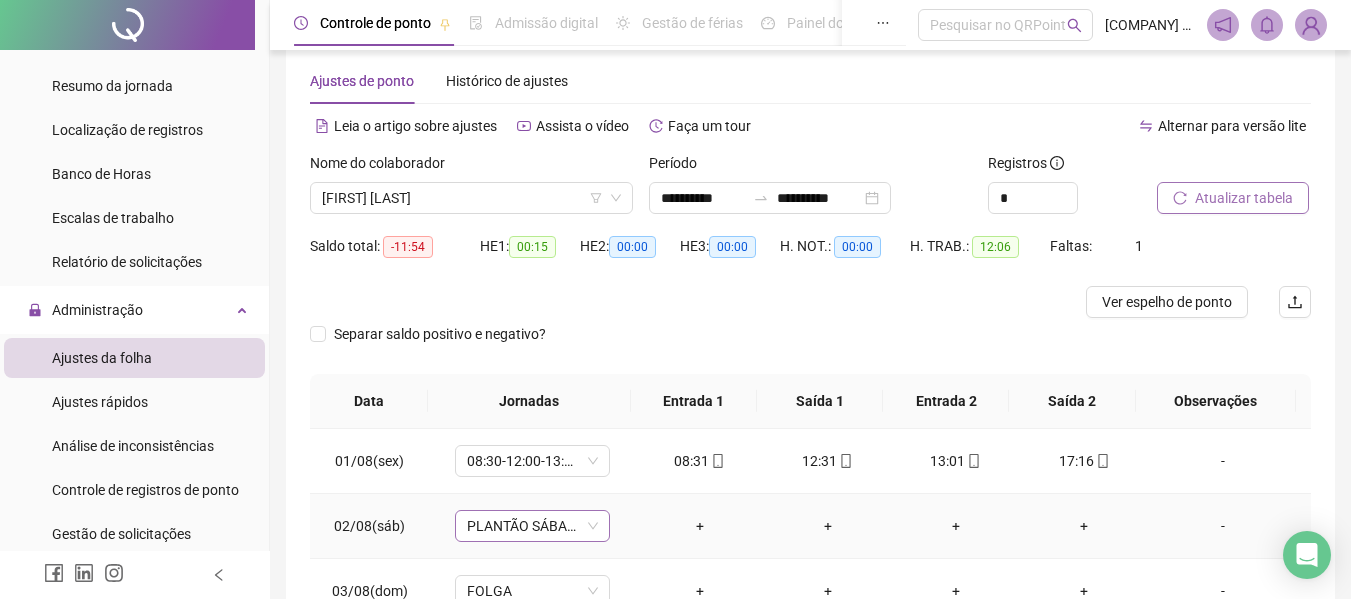 scroll, scrollTop: 132, scrollLeft: 0, axis: vertical 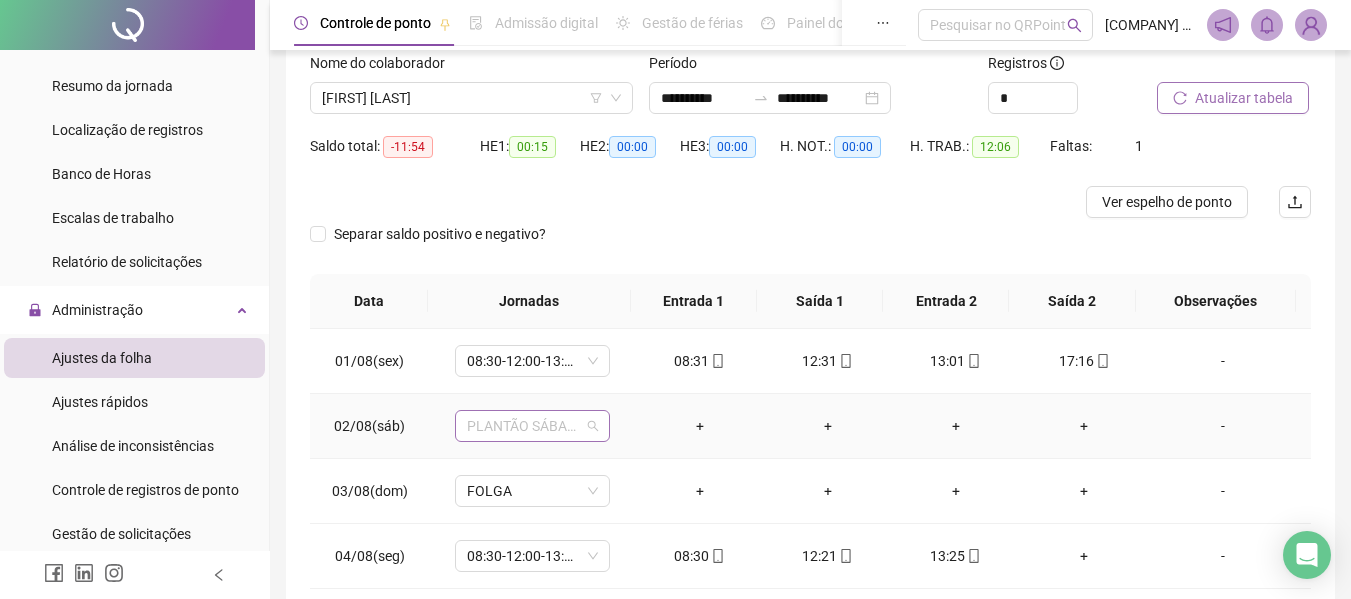 click on "PLANTÃO SÁBADO" at bounding box center [532, 426] 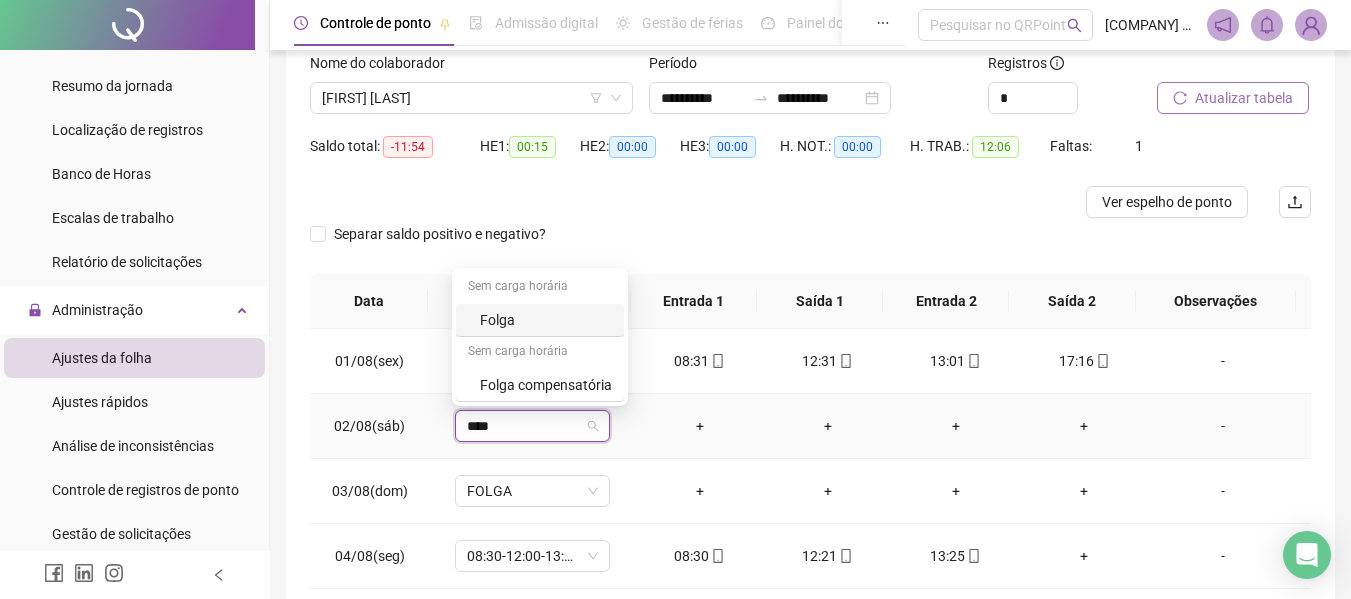 type on "*****" 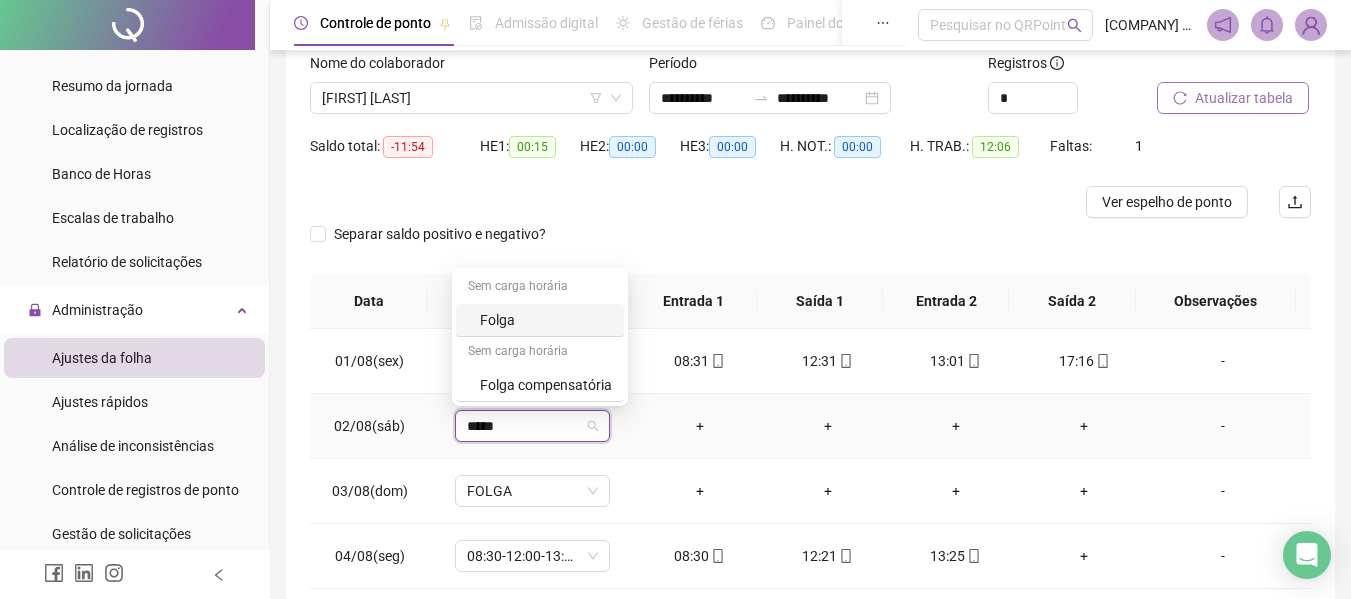 click on "Folga" at bounding box center (546, 320) 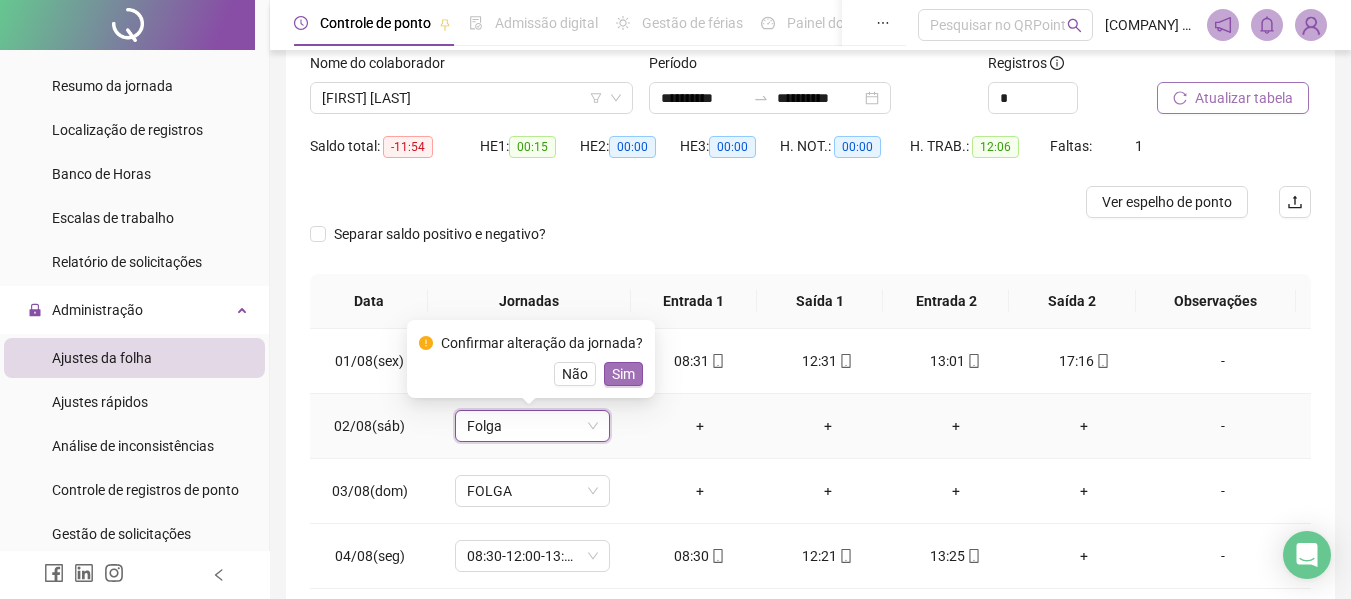 click on "Sim" at bounding box center [623, 374] 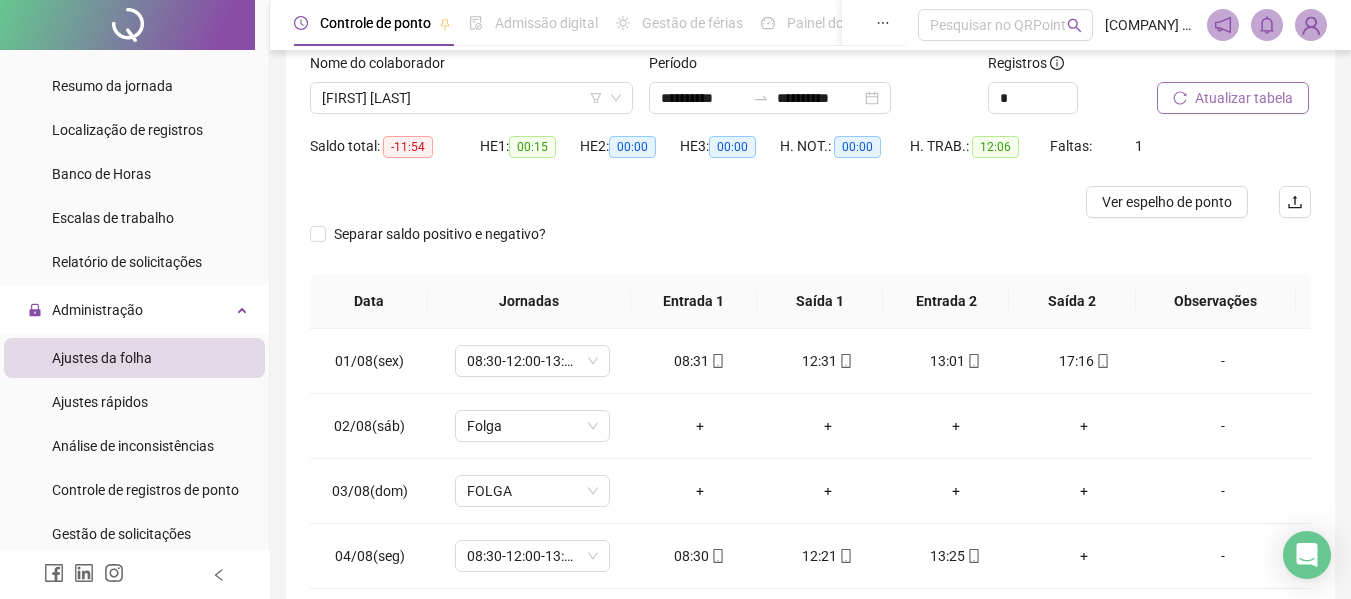 click on "Atualizar tabela" at bounding box center (1244, 98) 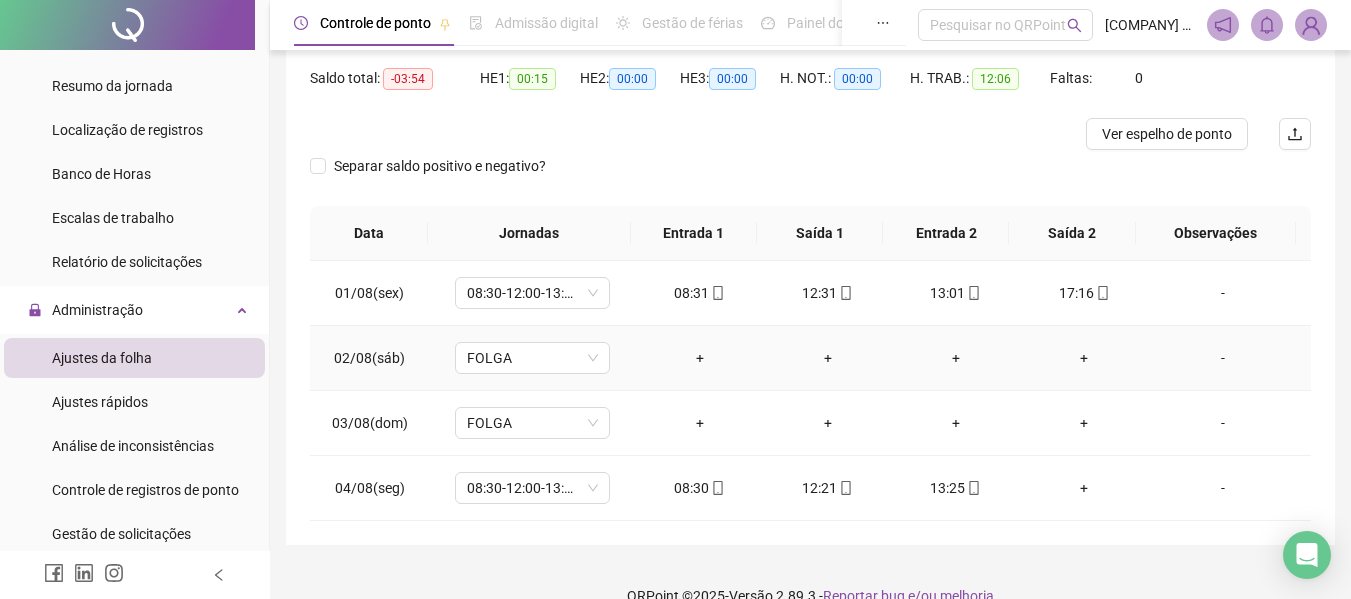 scroll, scrollTop: 232, scrollLeft: 0, axis: vertical 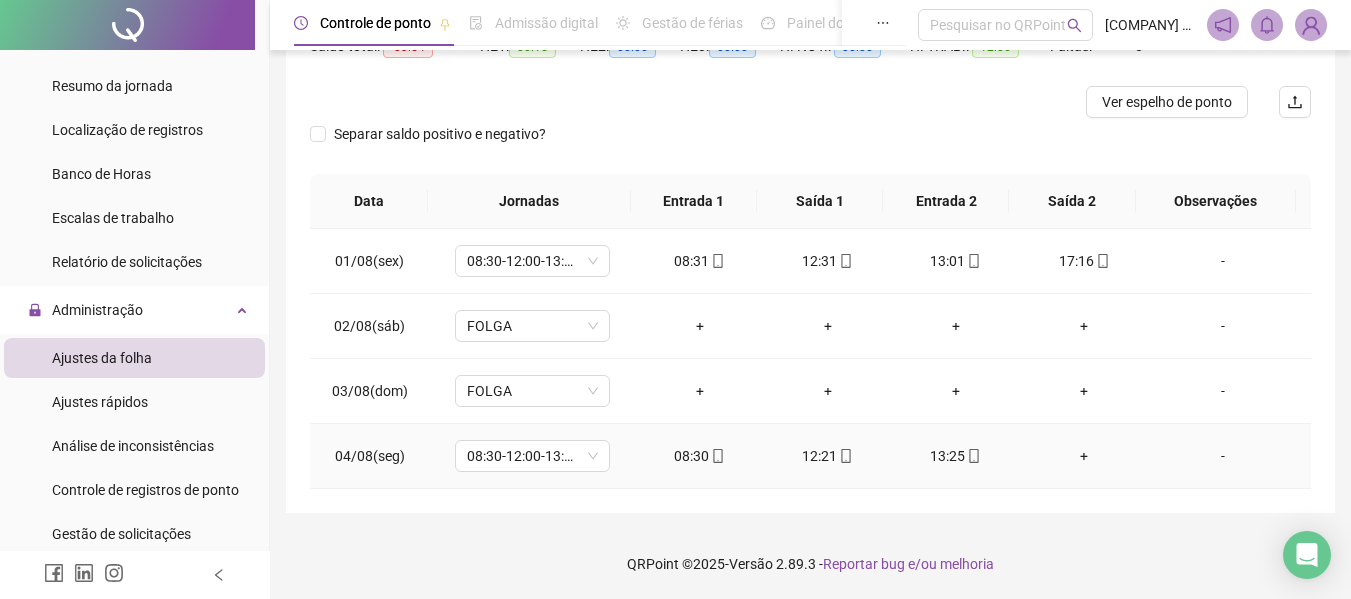 click on "+" at bounding box center (1084, 456) 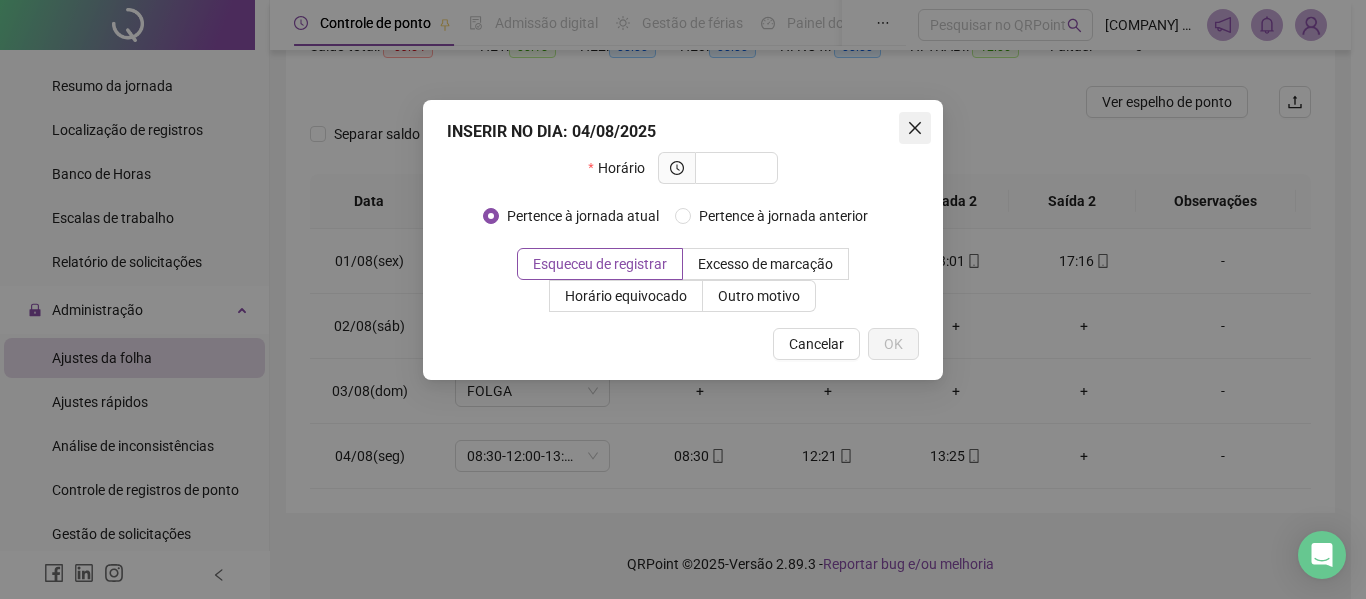 click at bounding box center (915, 128) 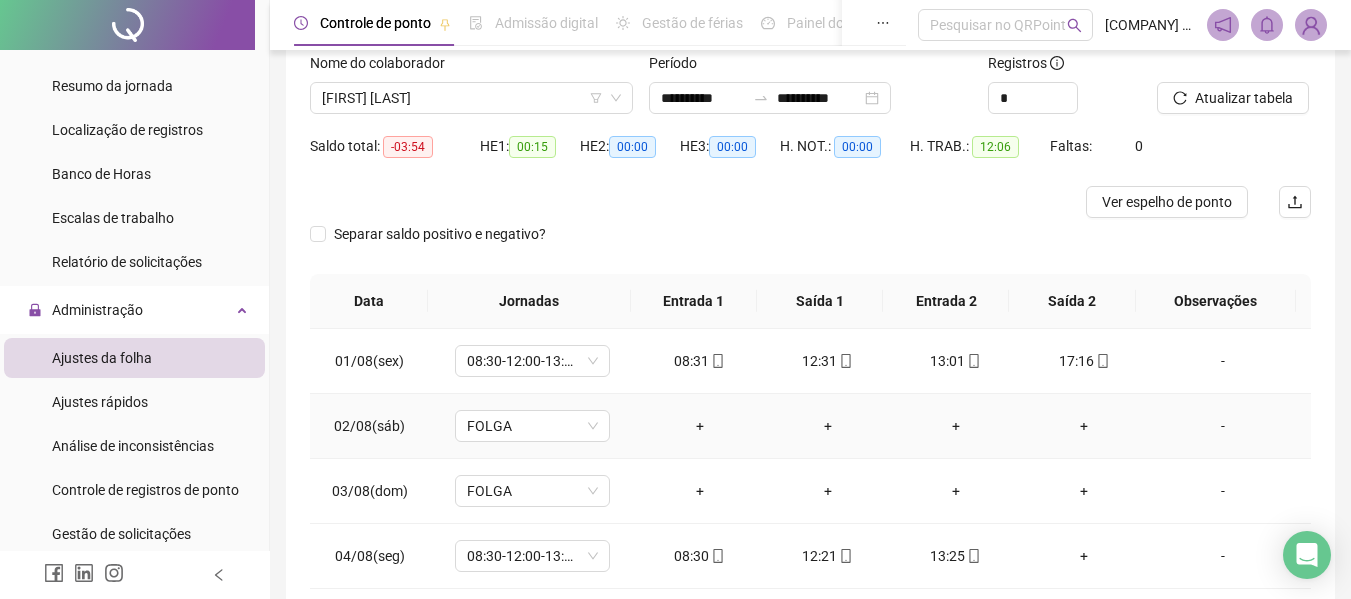 scroll, scrollTop: 32, scrollLeft: 0, axis: vertical 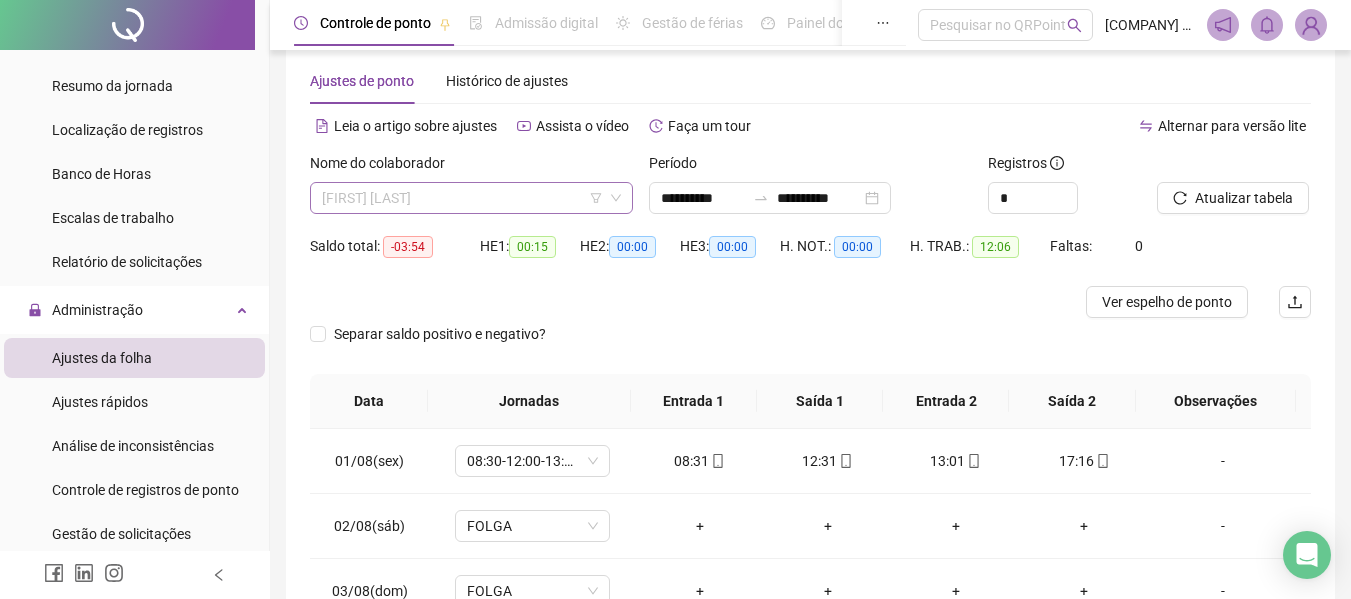 click on "[FIRST] [LAST]" at bounding box center [471, 198] 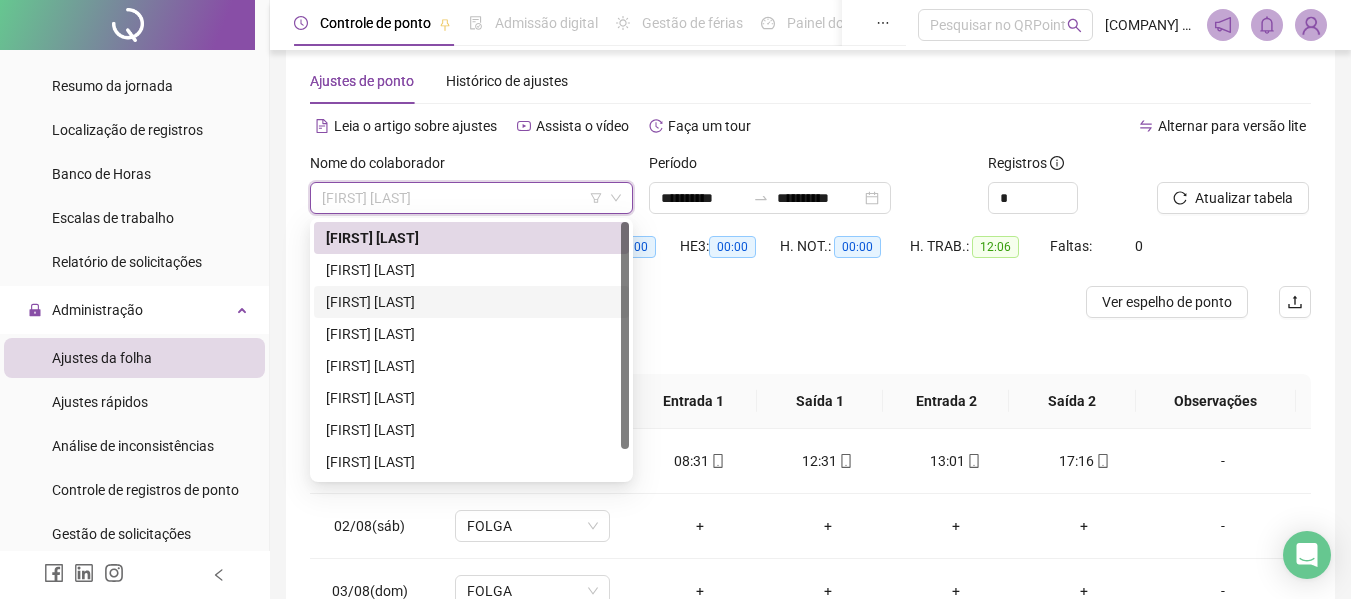 click on "[FIRST] [LAST]" at bounding box center [471, 302] 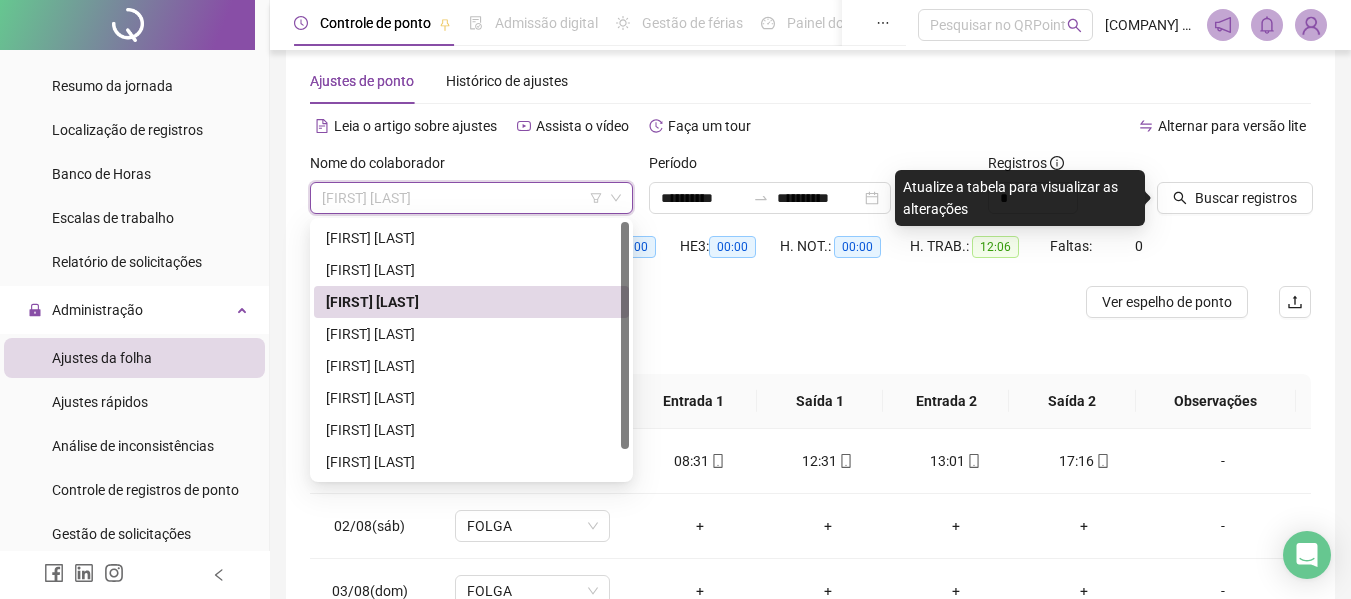 click on "[FIRST] [LAST]" at bounding box center [471, 198] 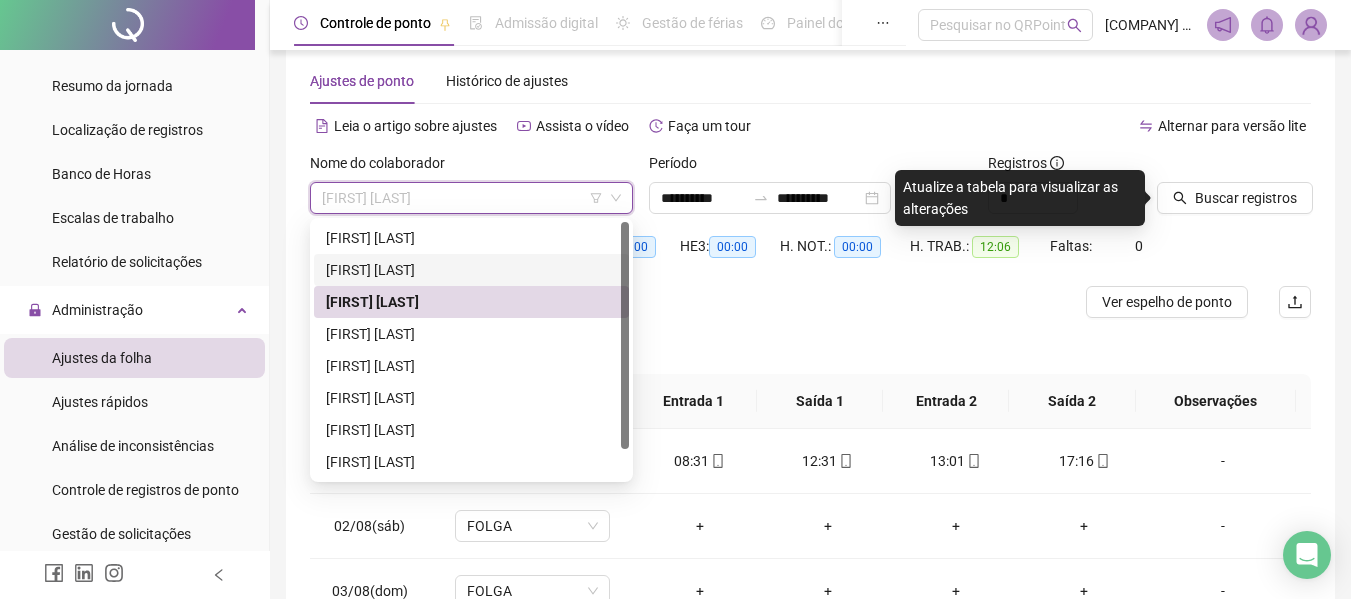 click on "[FIRST] [LAST]" at bounding box center [471, 270] 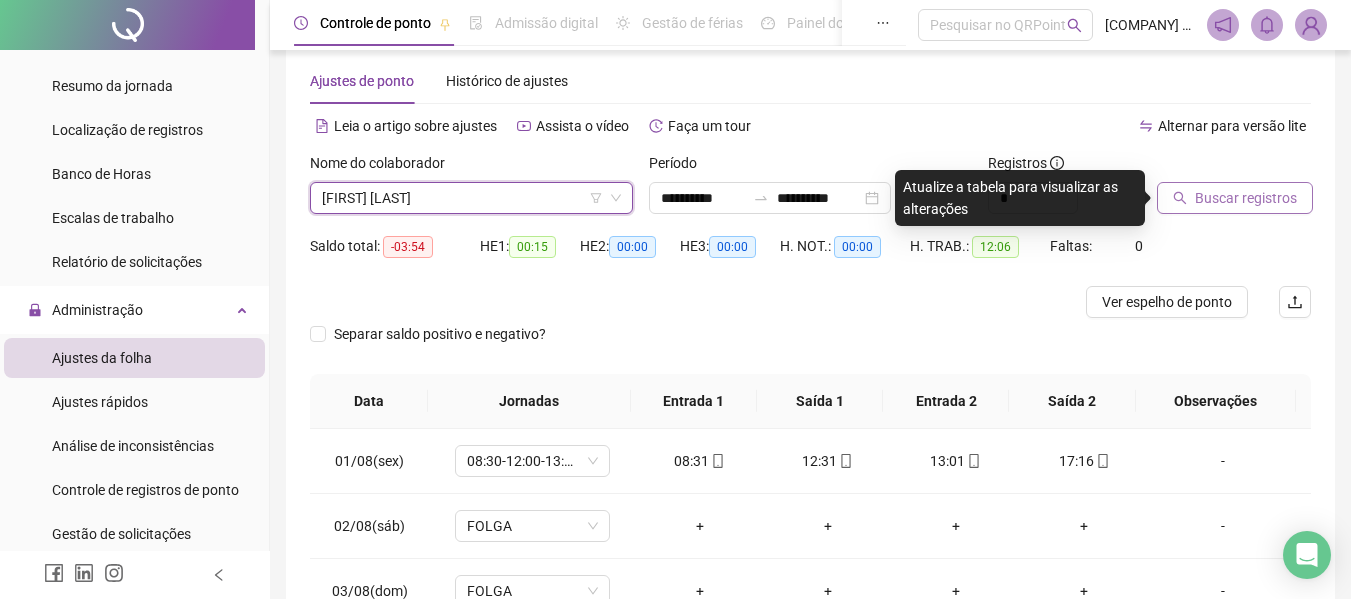 click on "Buscar registros" at bounding box center [1246, 198] 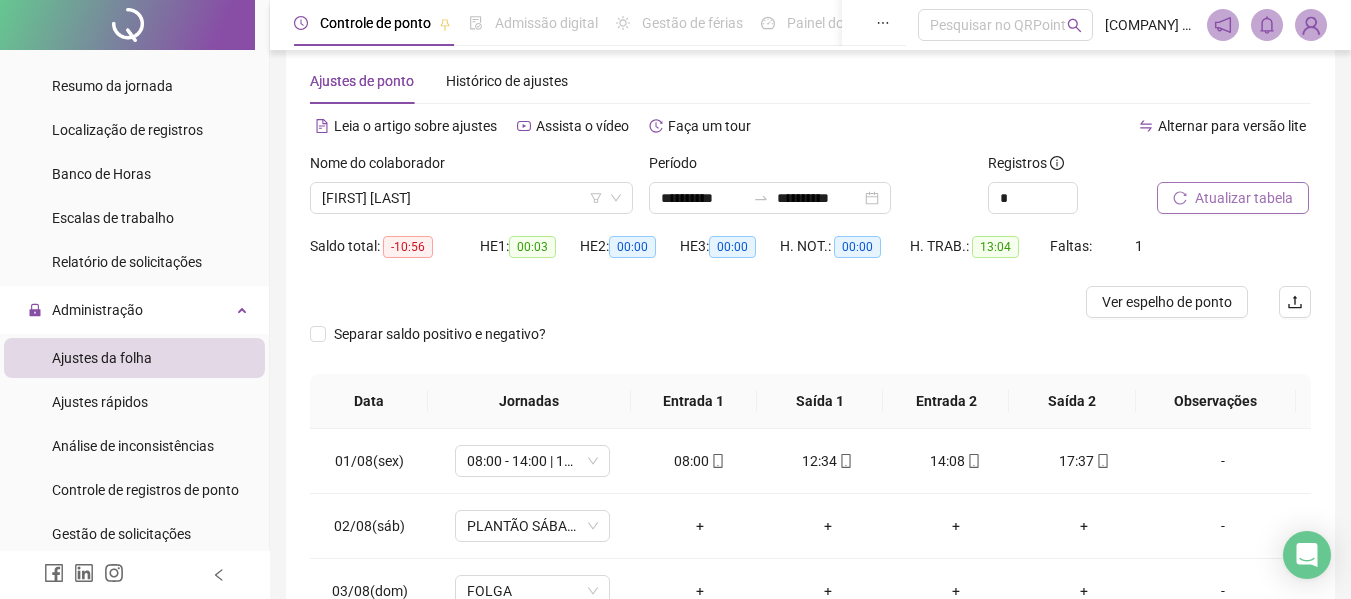 scroll, scrollTop: 232, scrollLeft: 0, axis: vertical 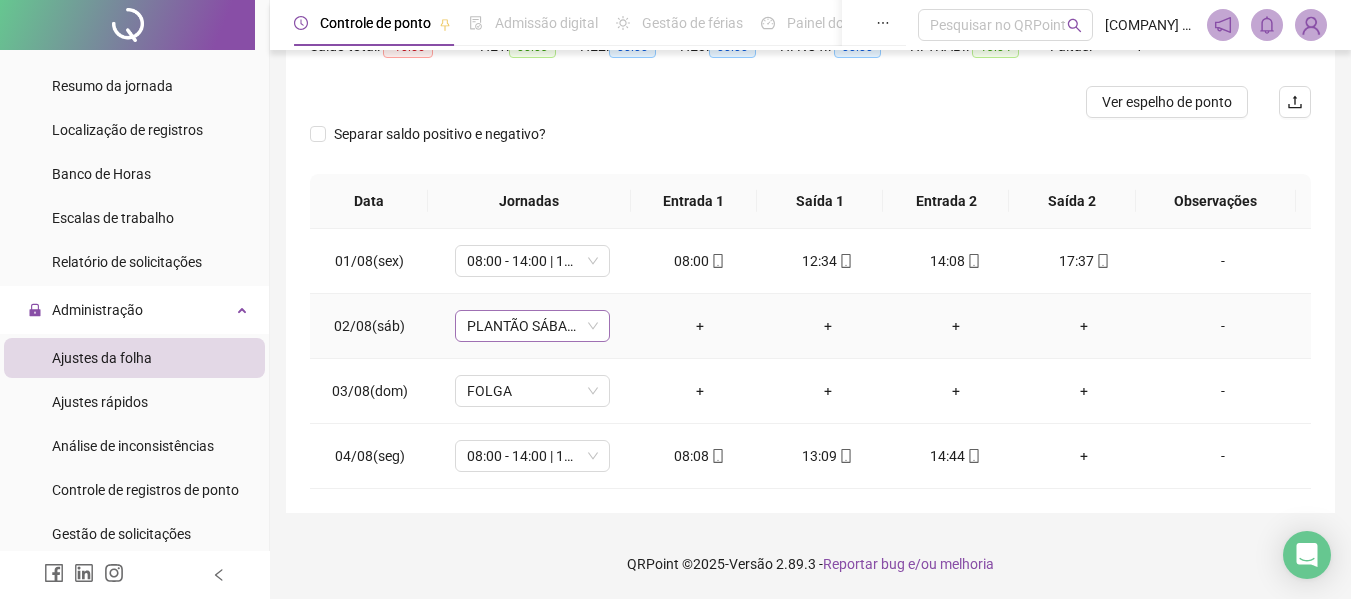 click on "PLANTÃO SÁBADO" at bounding box center [532, 326] 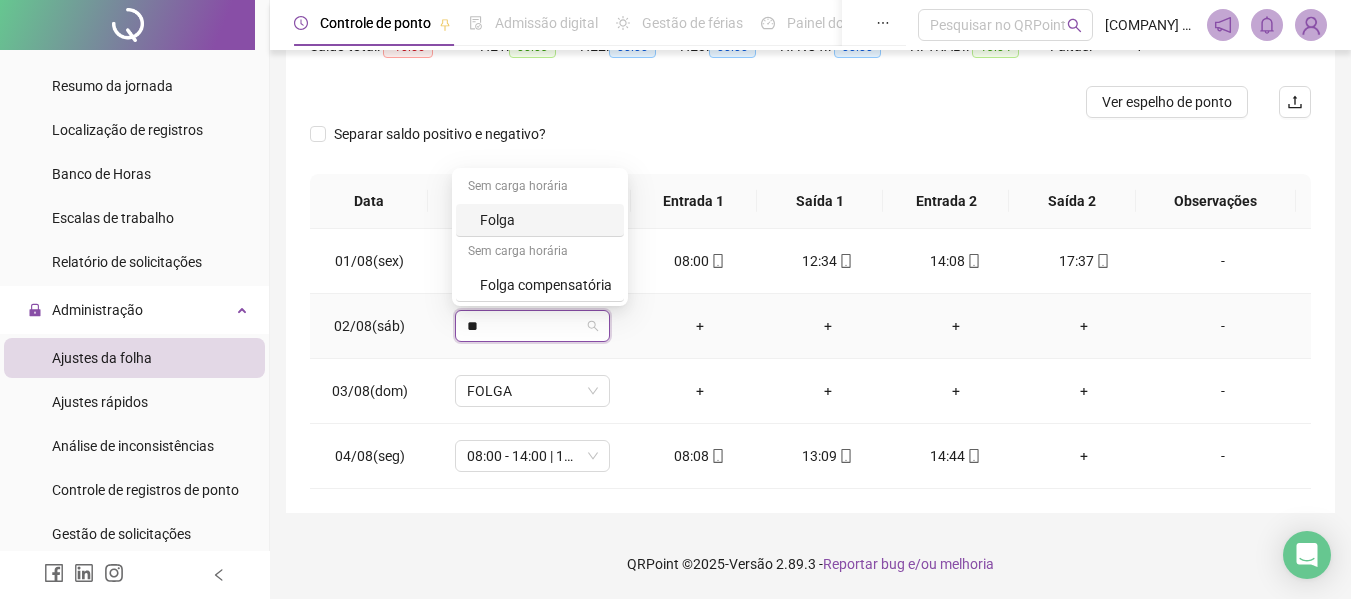 scroll, scrollTop: 0, scrollLeft: 0, axis: both 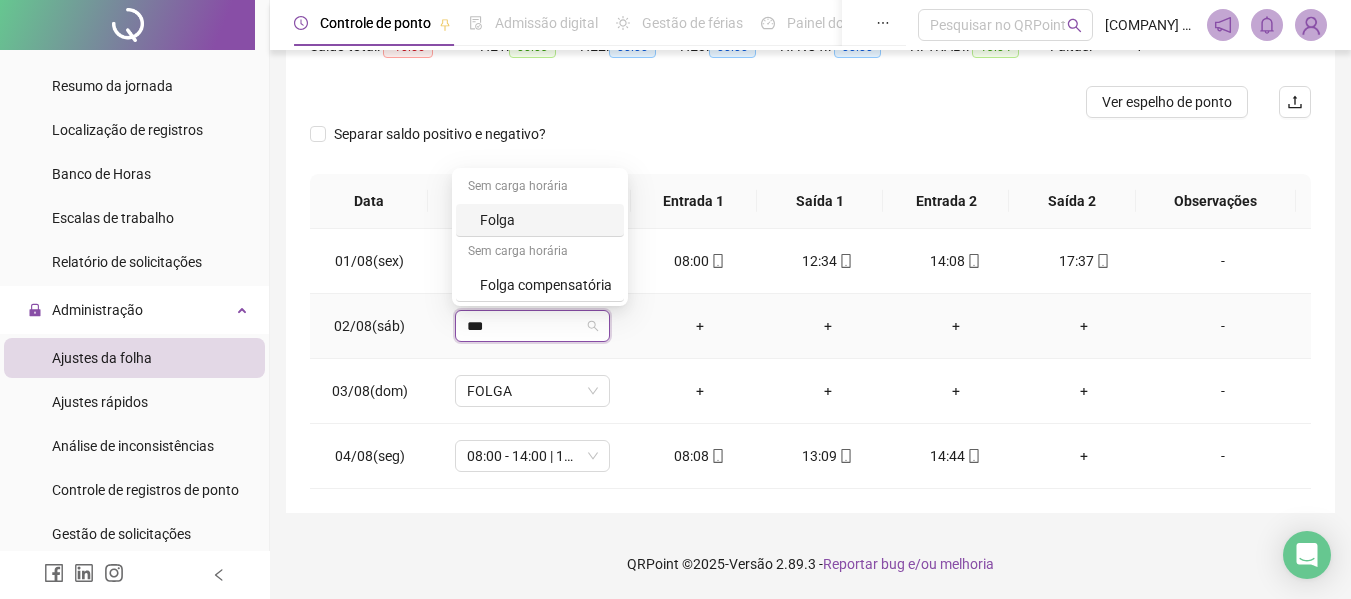 click on "Folga" at bounding box center (546, 220) 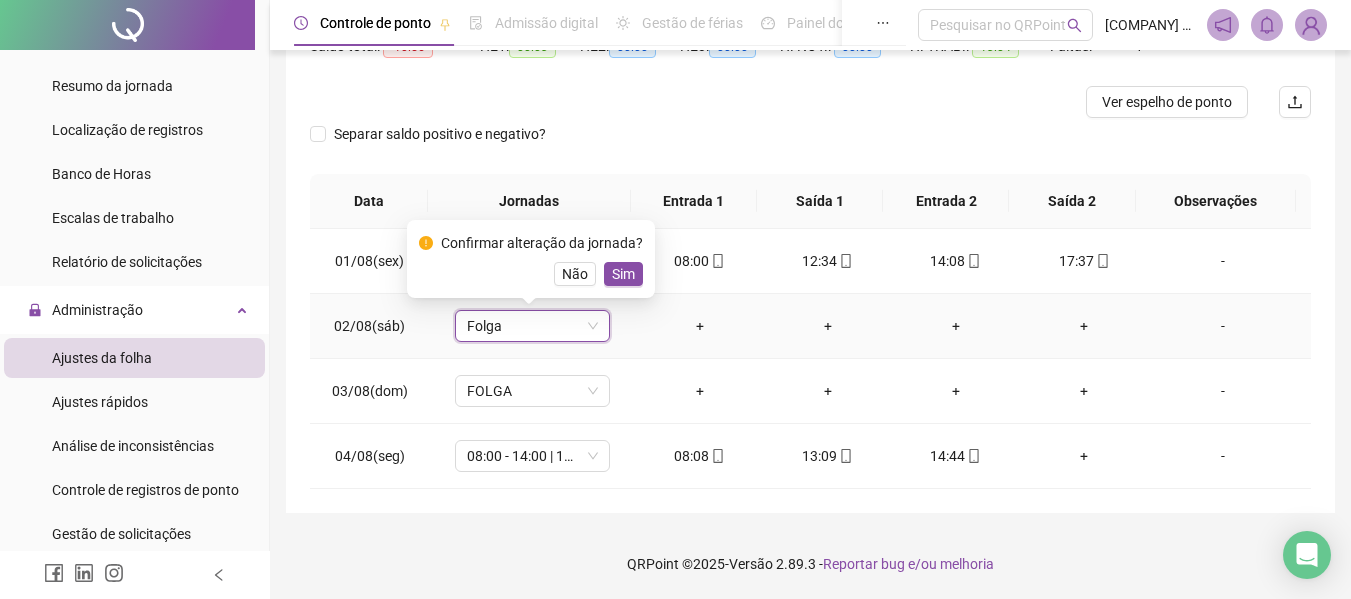 click on "Sim" at bounding box center [623, 274] 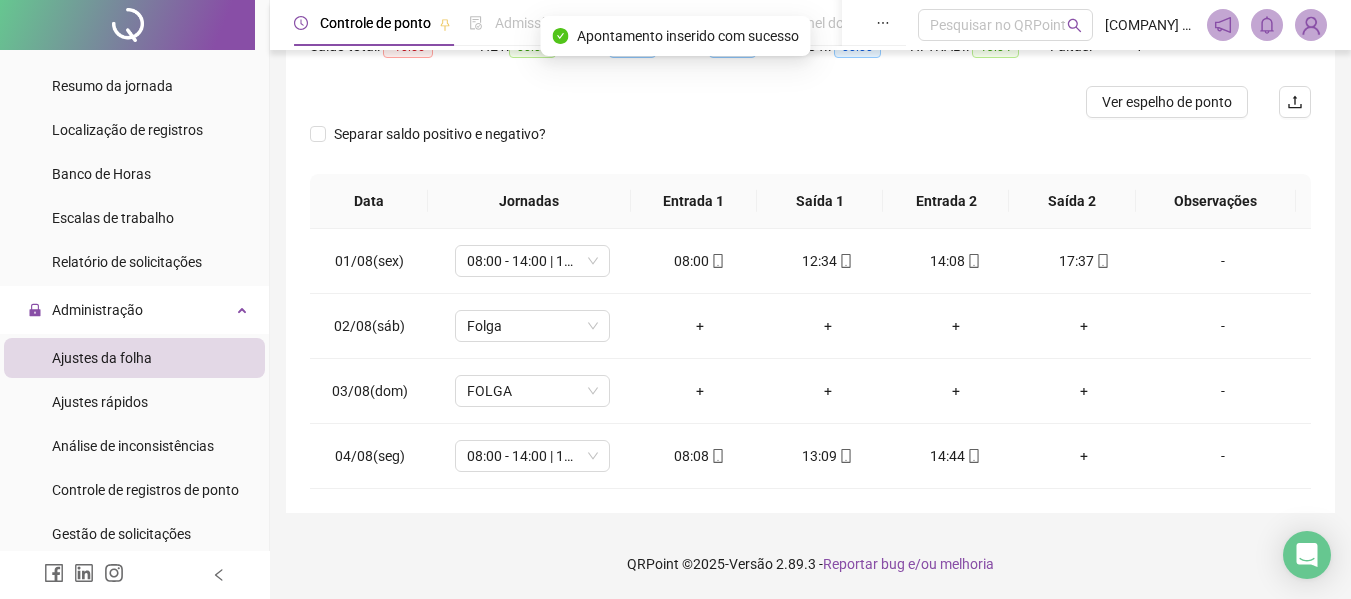 scroll, scrollTop: 32, scrollLeft: 0, axis: vertical 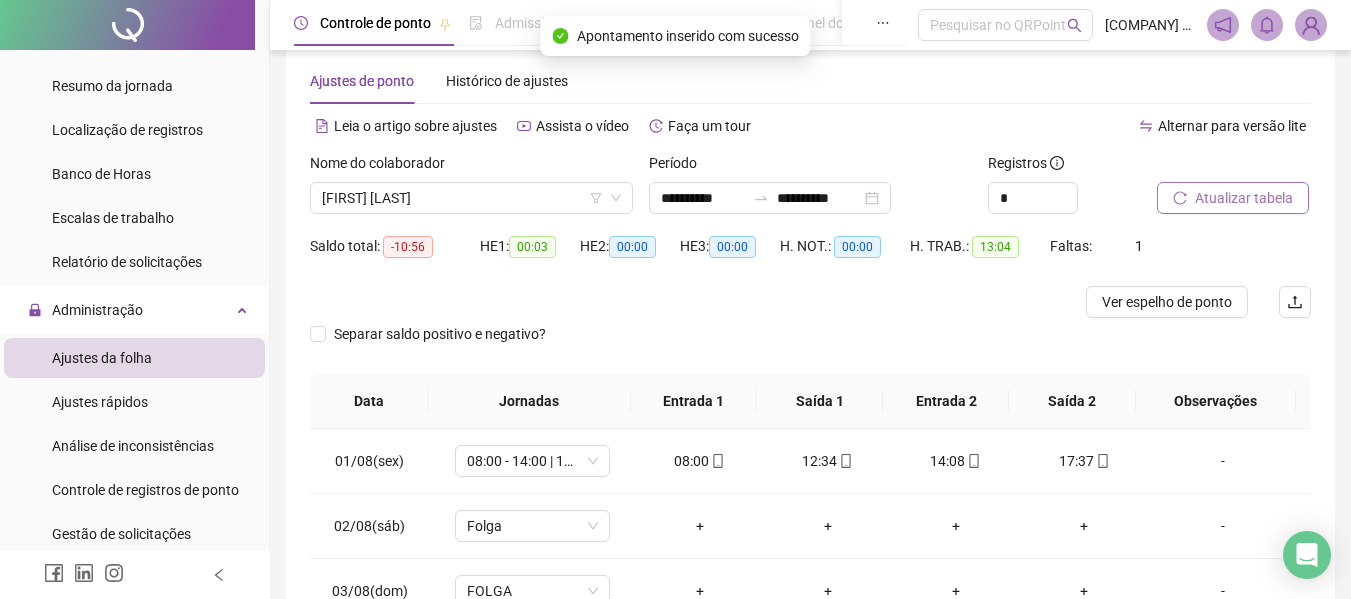 click on "Atualizar tabela" at bounding box center [1244, 198] 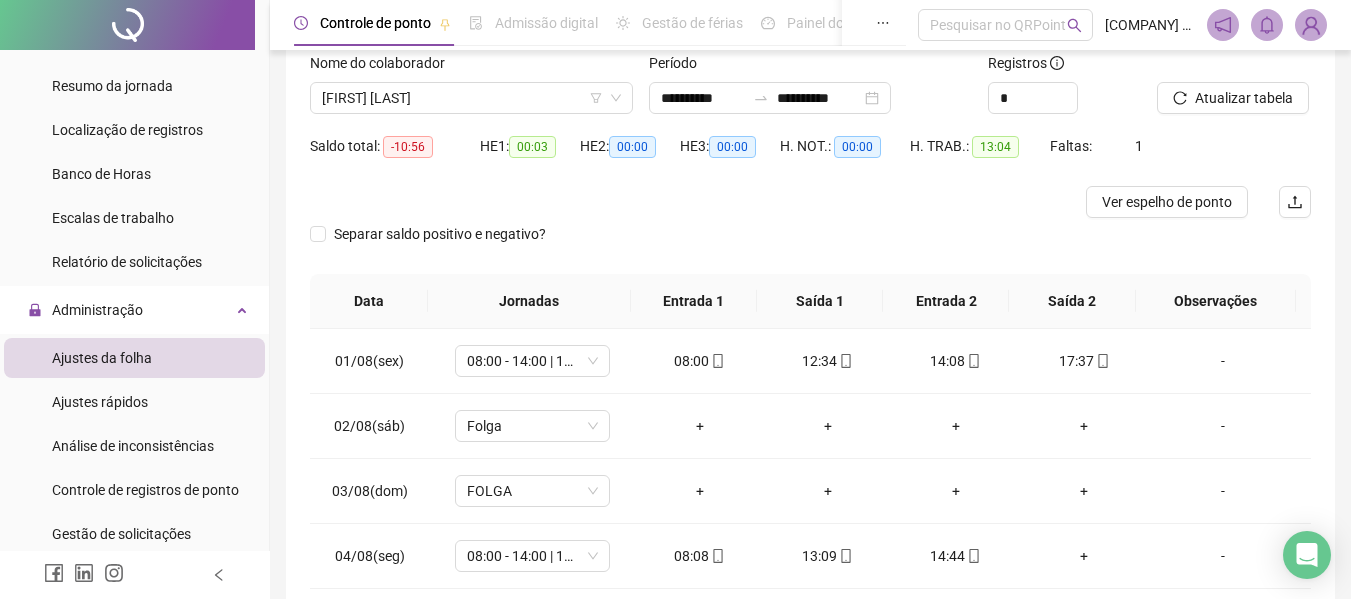 scroll, scrollTop: 0, scrollLeft: 0, axis: both 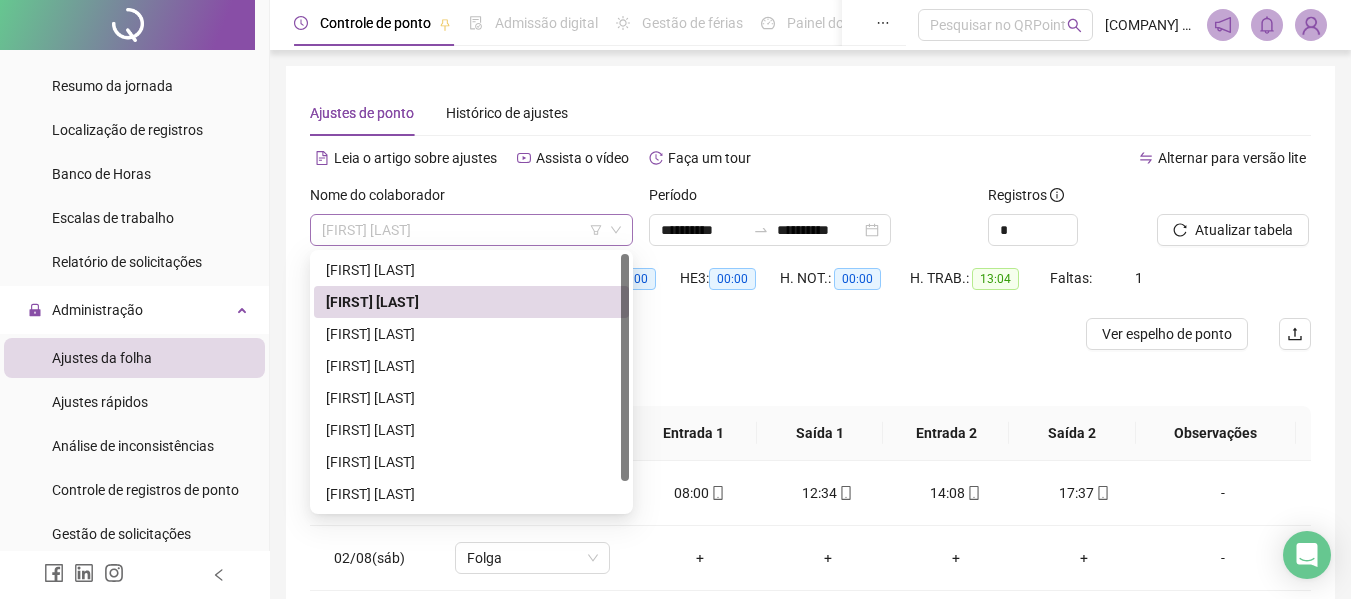 click on "[FIRST] [LAST]" at bounding box center (471, 230) 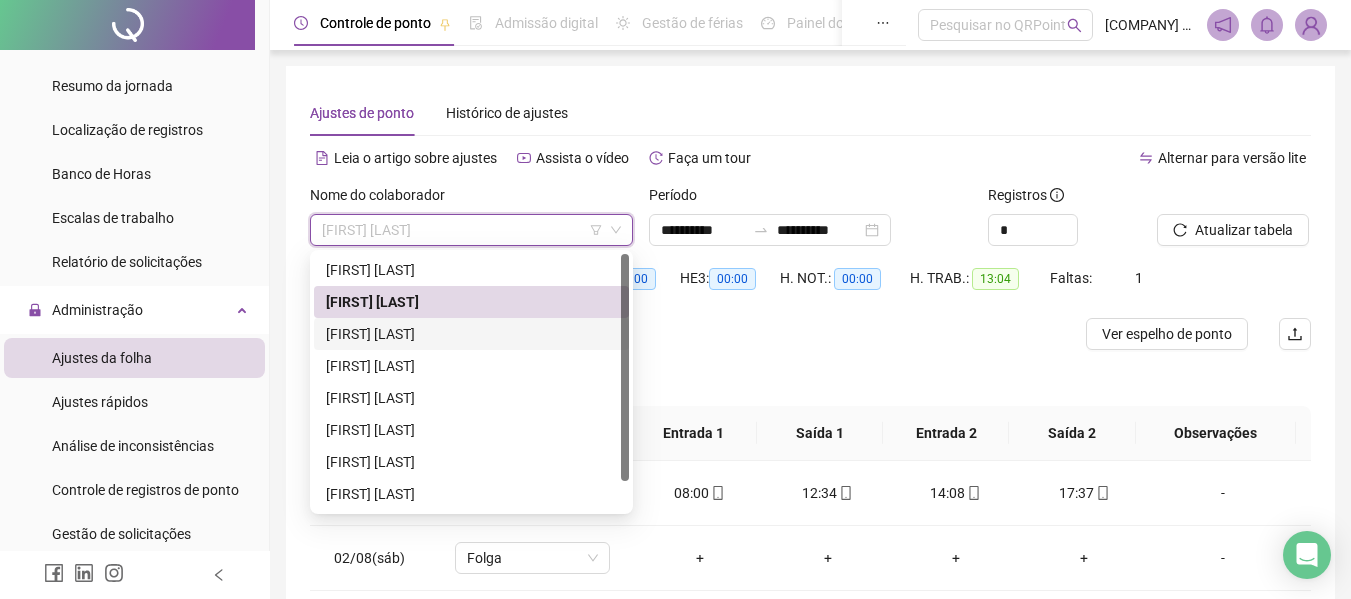 click on "[FIRST] [LAST]" at bounding box center [471, 334] 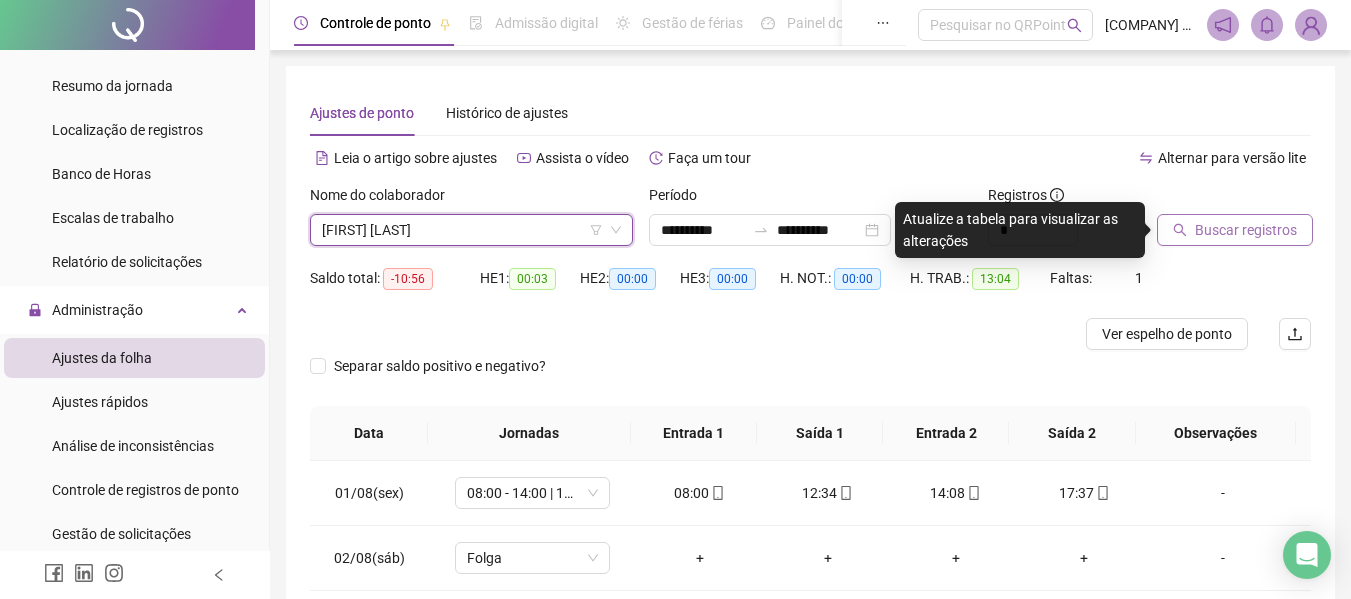 click on "Buscar registros" at bounding box center (1246, 230) 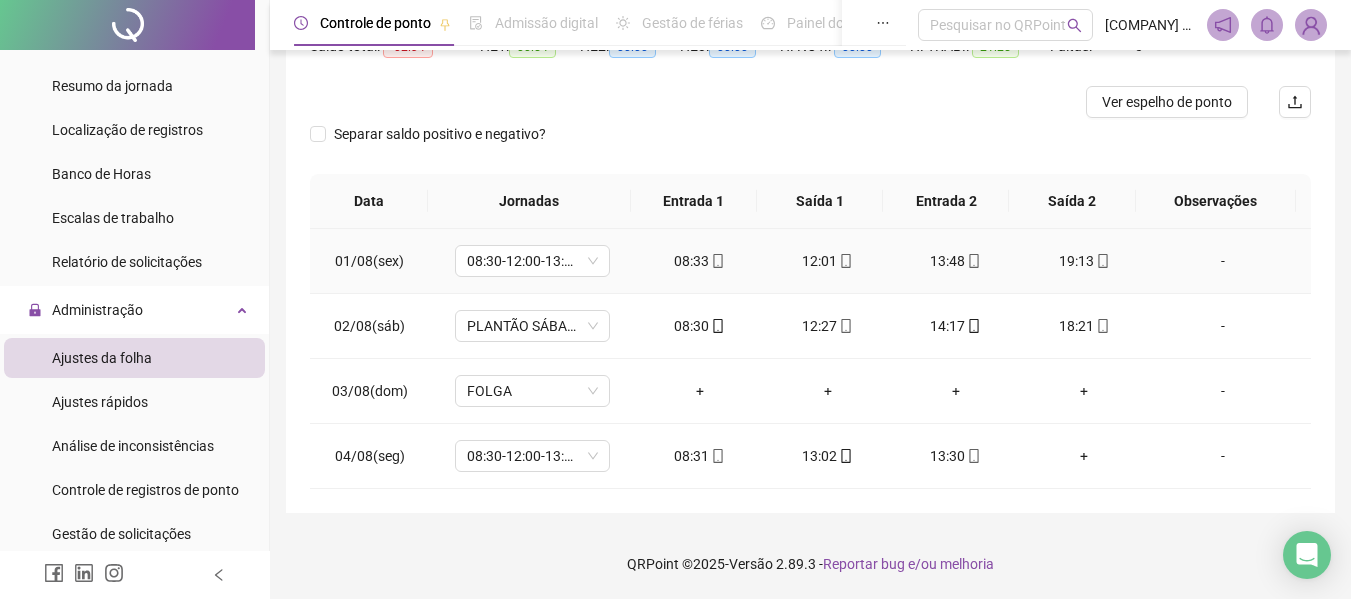 scroll, scrollTop: 0, scrollLeft: 0, axis: both 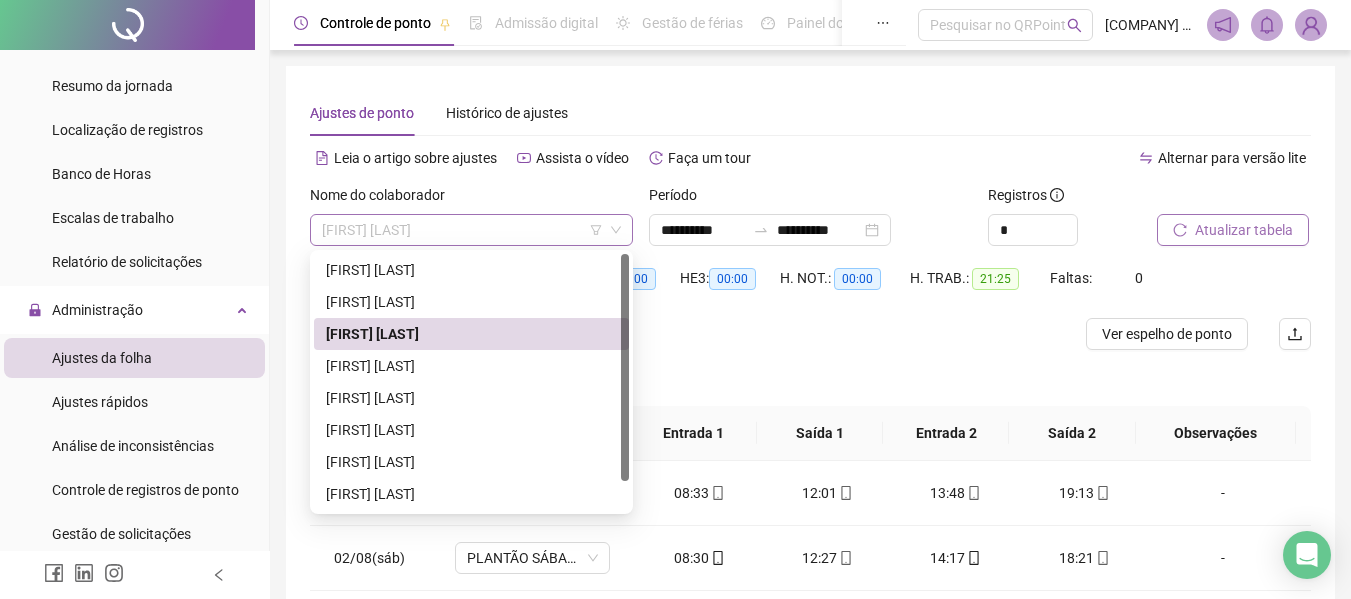 click on "[FIRST] [LAST]" at bounding box center (471, 230) 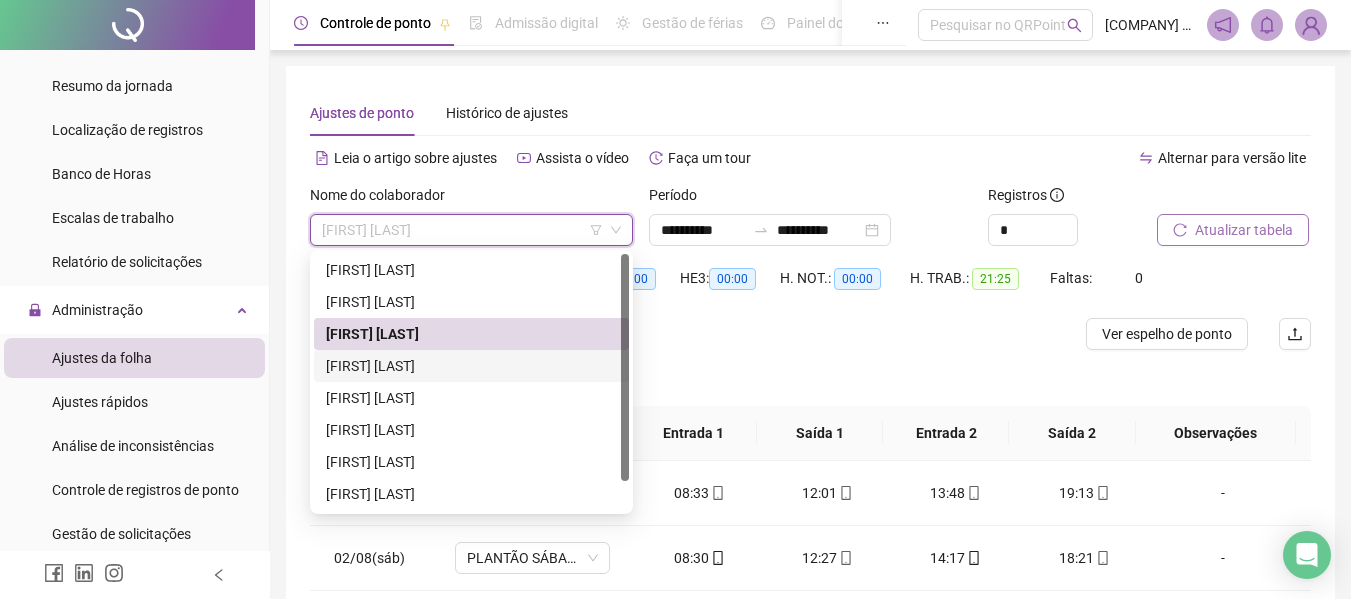 click on "[FIRST] [LAST]" at bounding box center [471, 366] 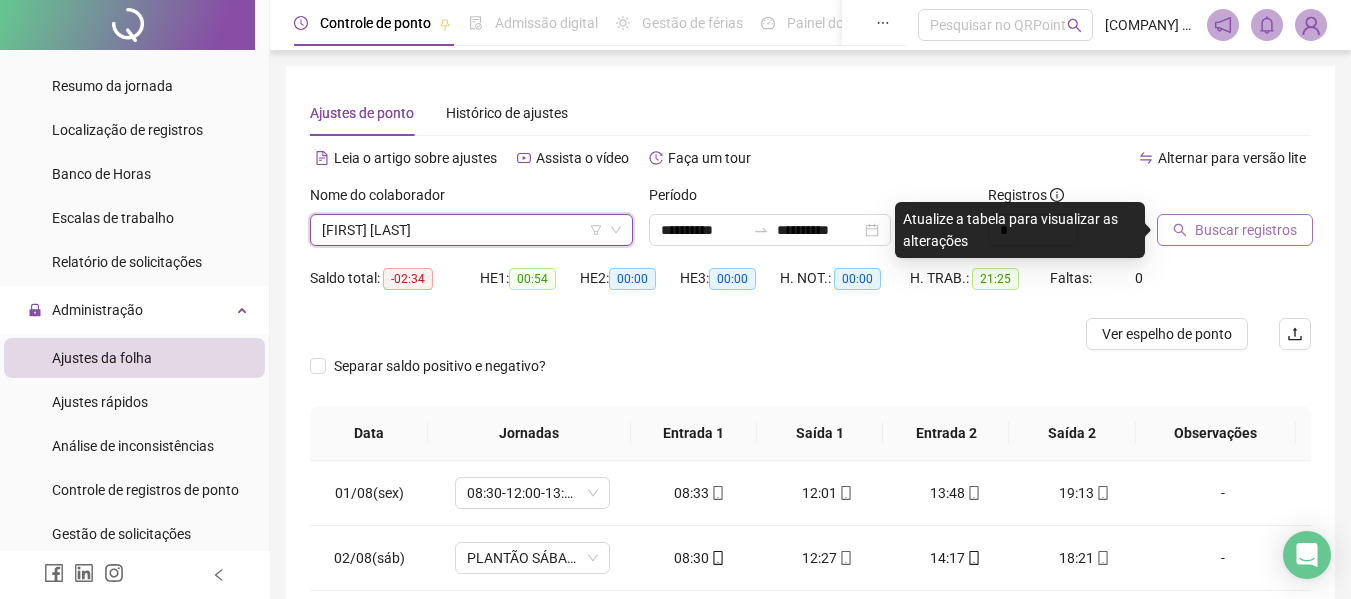 click on "Buscar registros" at bounding box center (1235, 230) 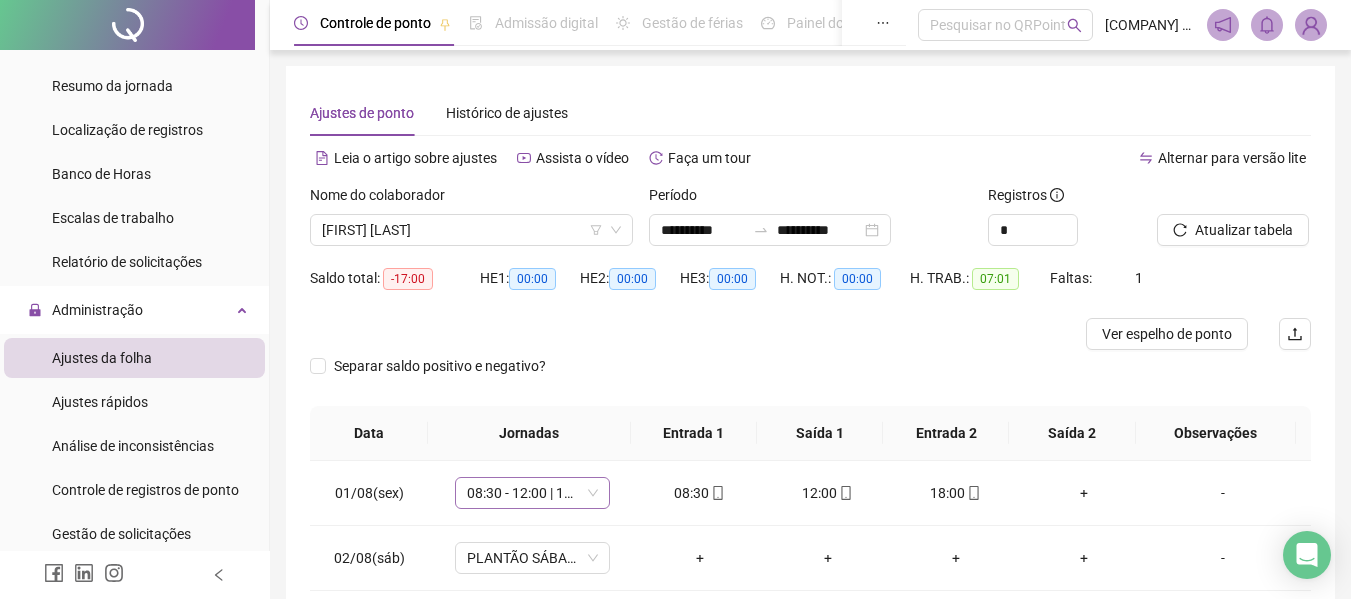 scroll, scrollTop: 200, scrollLeft: 0, axis: vertical 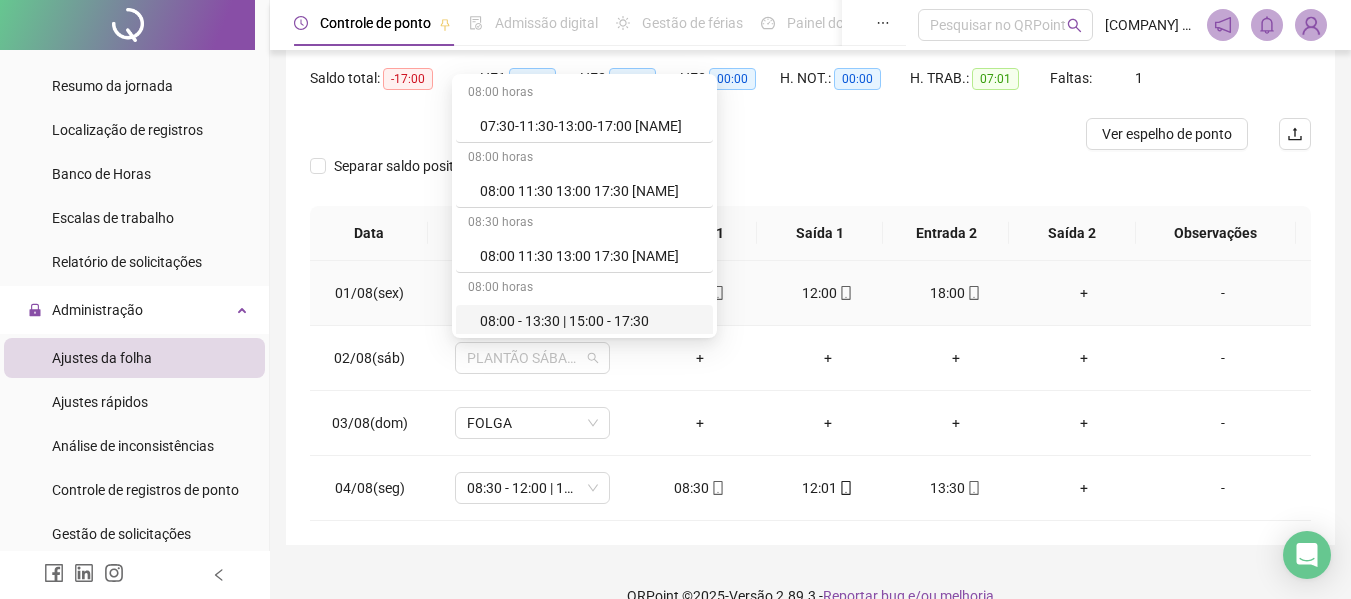 drag, startPoint x: 584, startPoint y: 357, endPoint x: 944, endPoint y: 187, distance: 398.12057 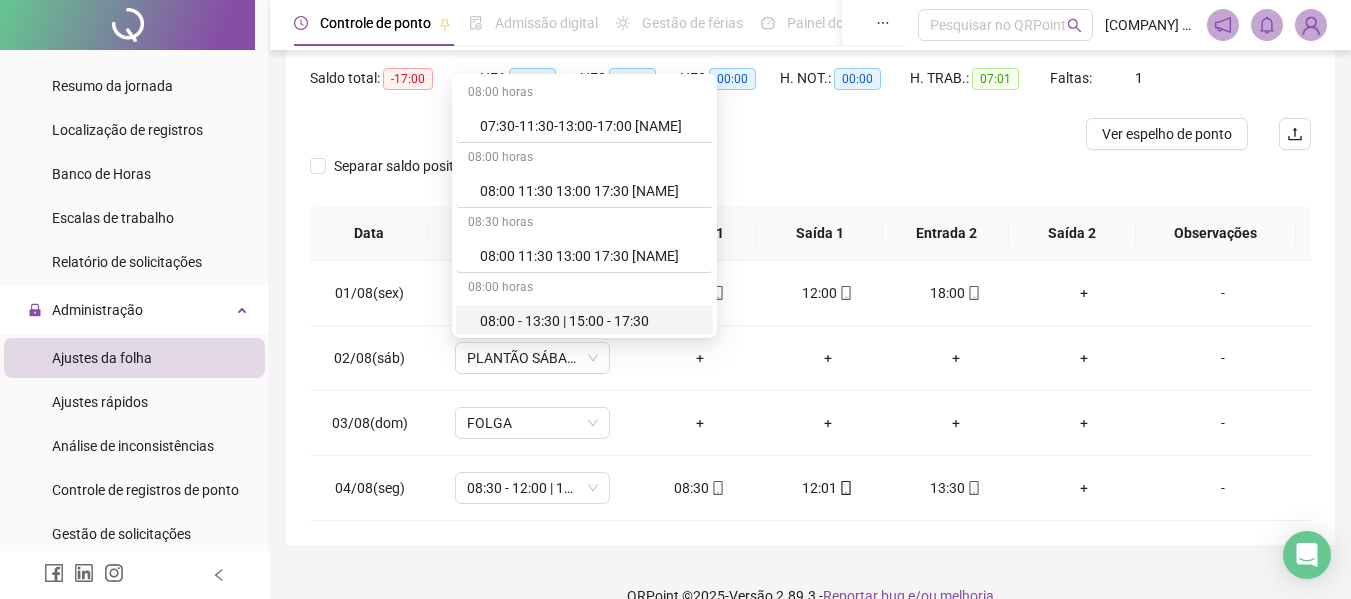 drag, startPoint x: 952, startPoint y: 167, endPoint x: 815, endPoint y: 162, distance: 137.09122 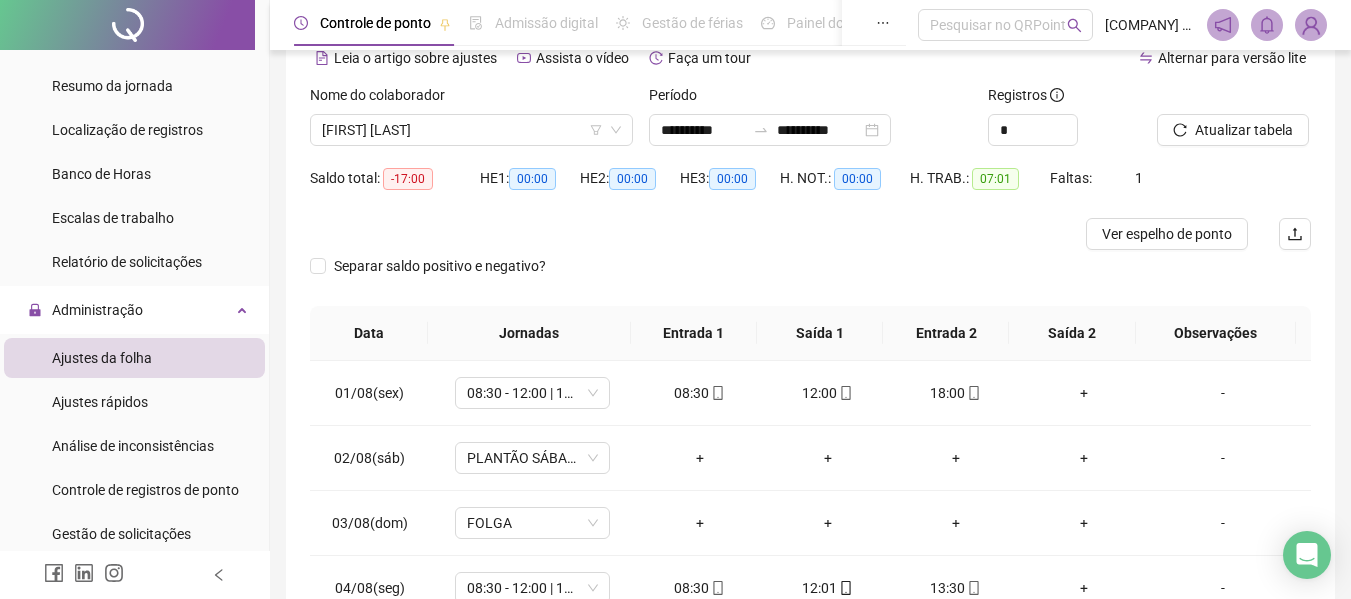 scroll, scrollTop: 200, scrollLeft: 0, axis: vertical 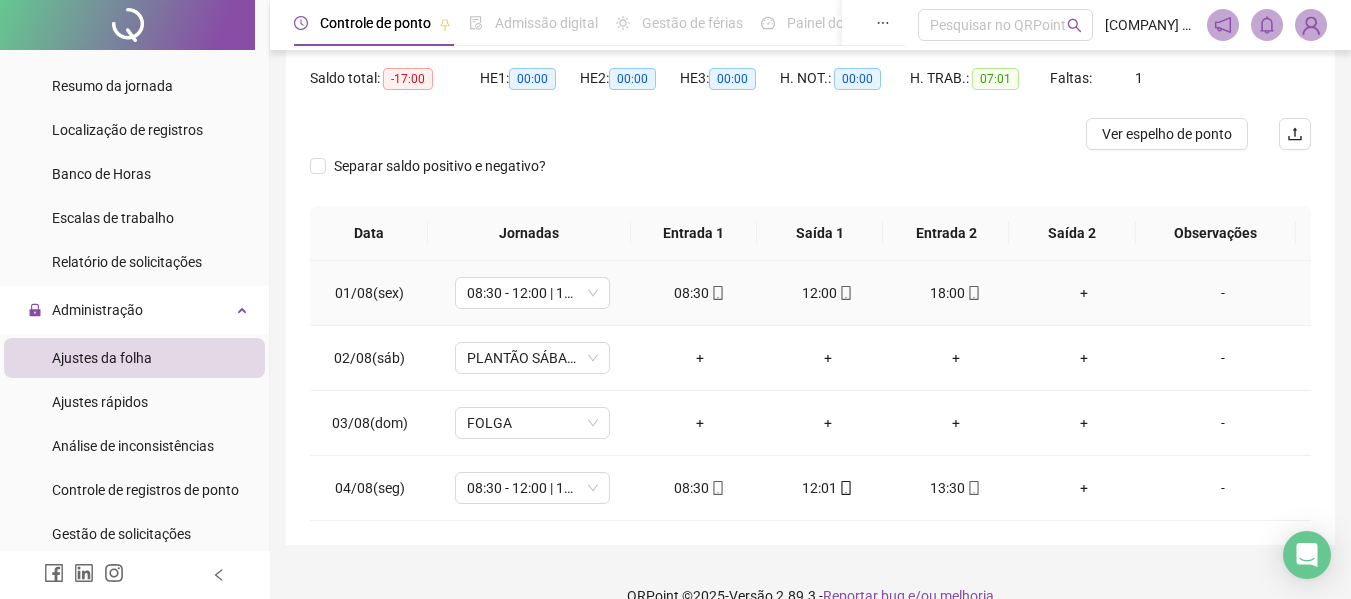 click on "+" at bounding box center [1084, 293] 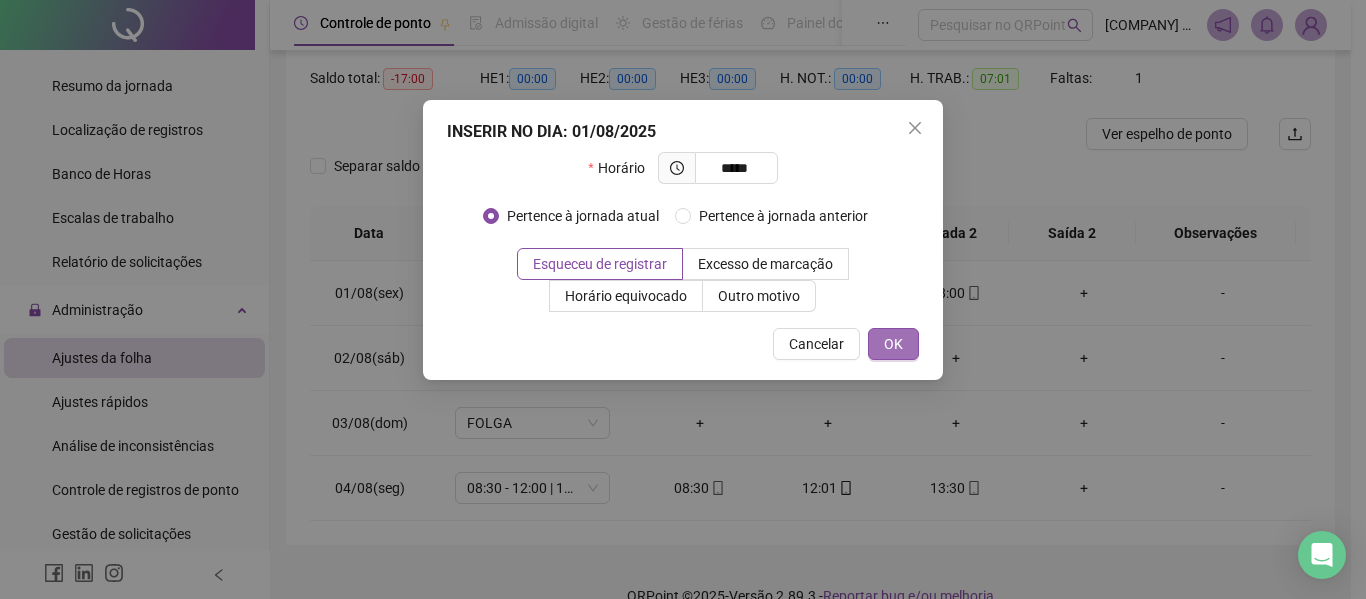 type on "*****" 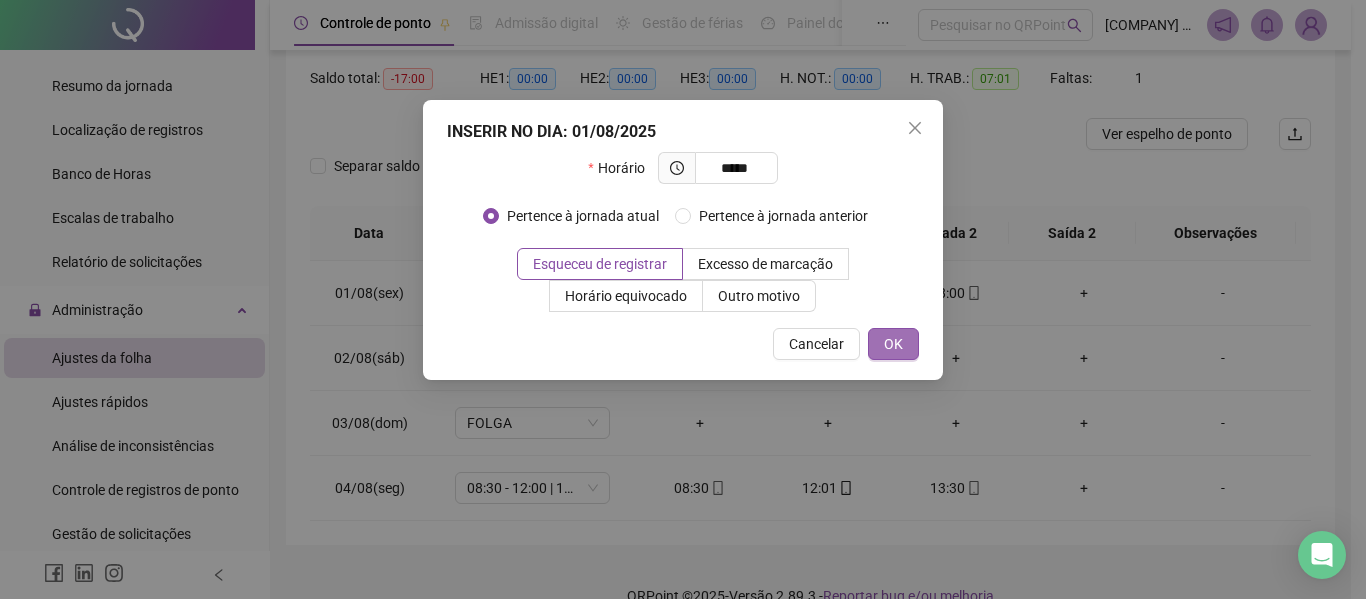 click on "OK" at bounding box center [893, 344] 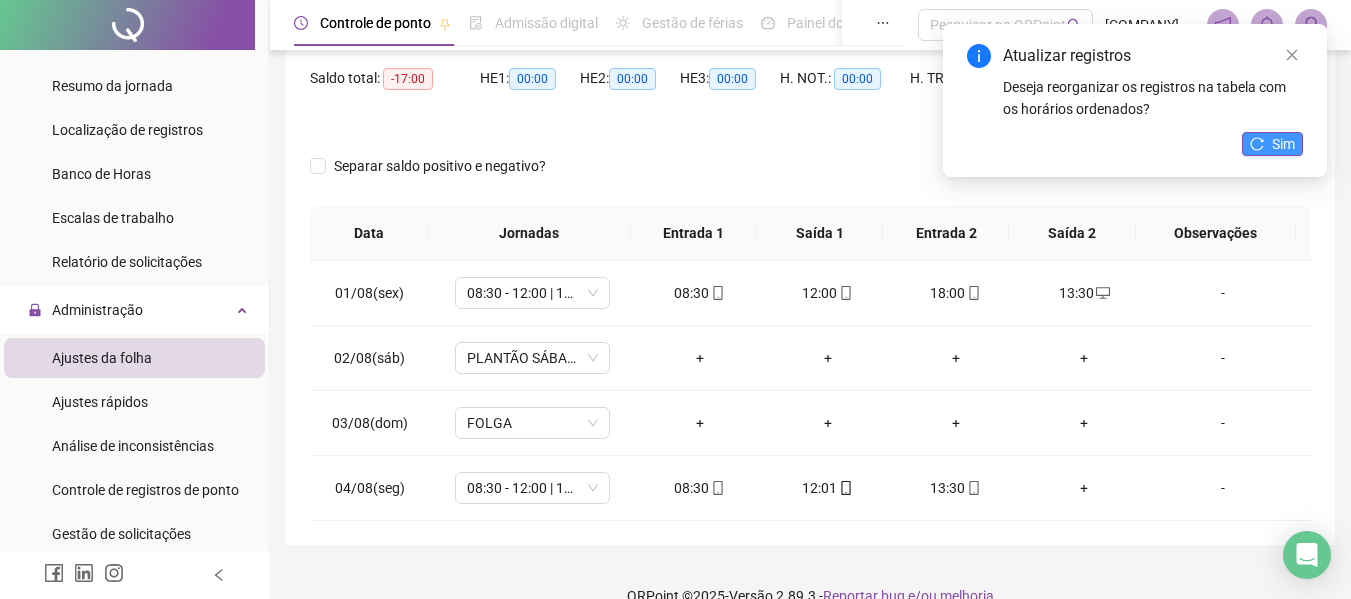 click on "Sim" at bounding box center (1283, 144) 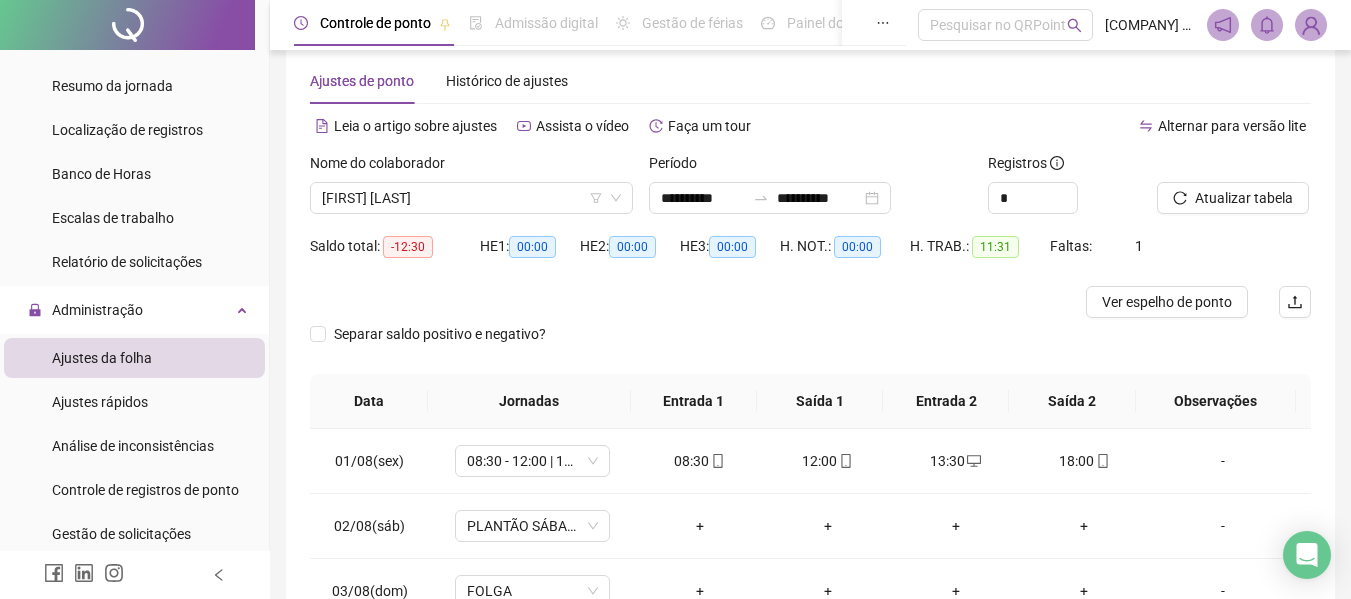 scroll, scrollTop: 232, scrollLeft: 0, axis: vertical 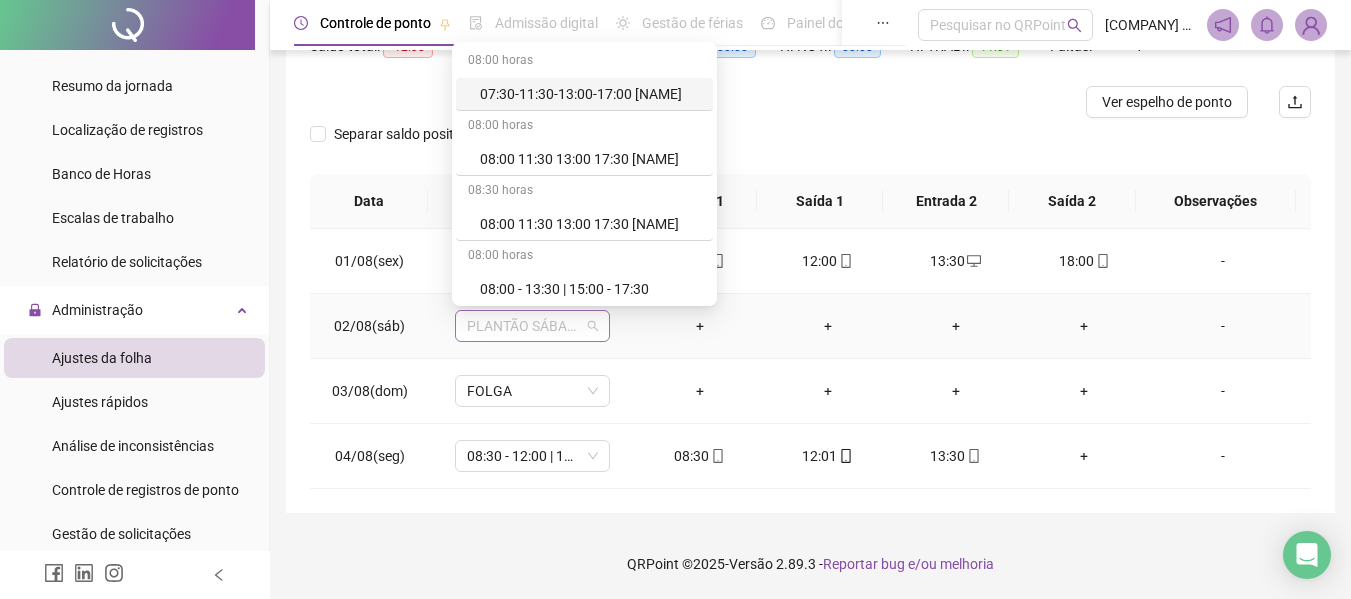 click on "PLANTÃO SÁBADO" at bounding box center (532, 326) 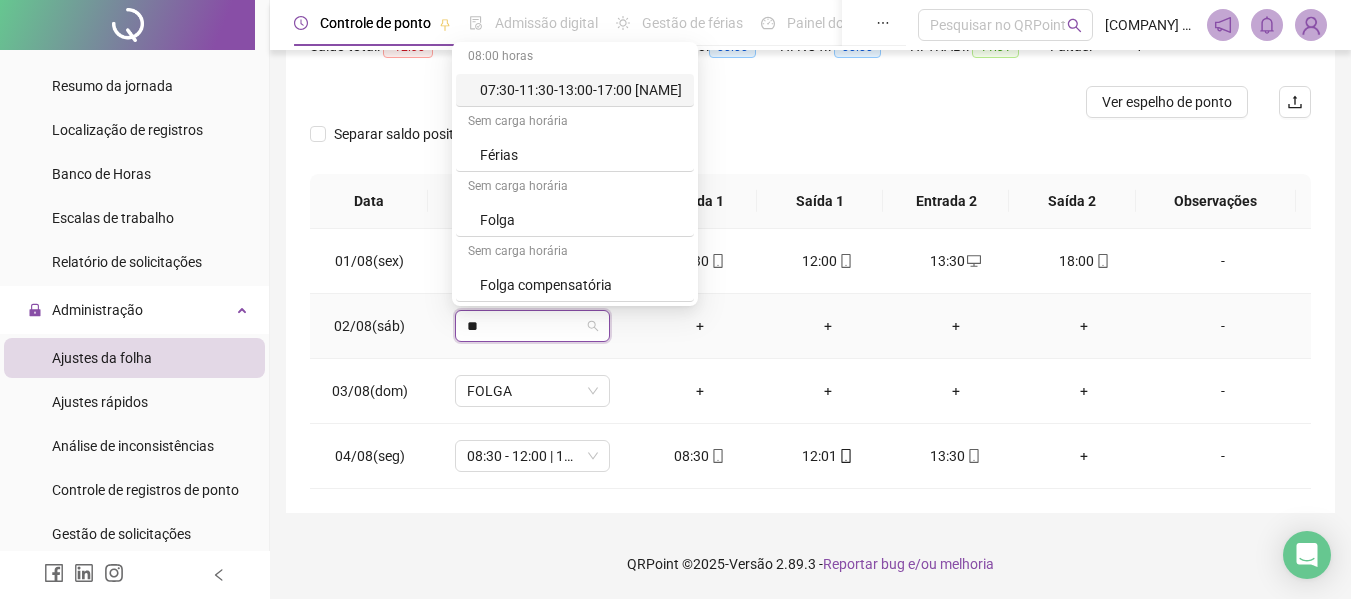 scroll, scrollTop: 0, scrollLeft: 0, axis: both 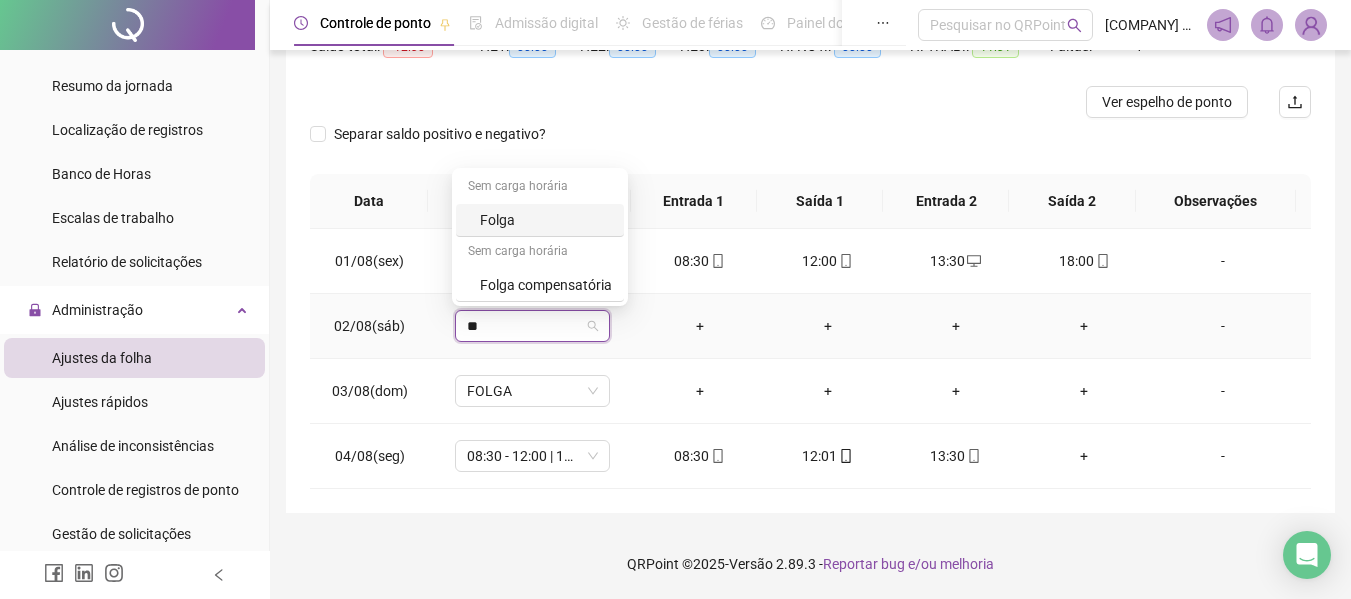 type on "***" 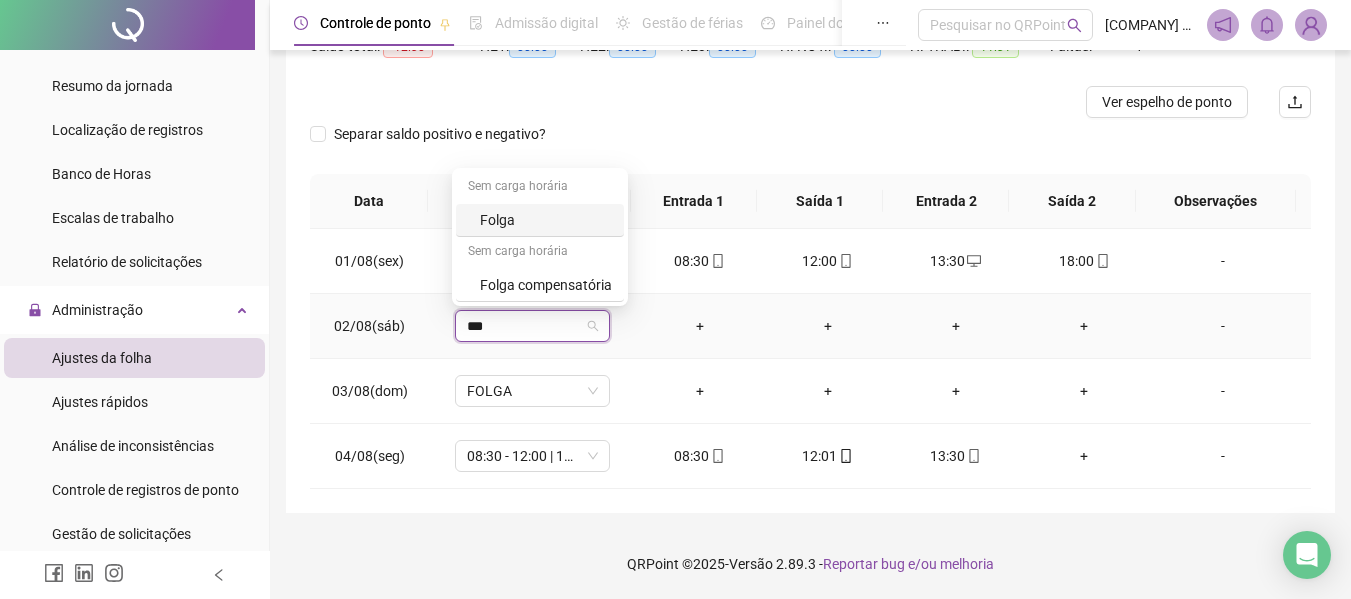 click on "Folga" at bounding box center [546, 220] 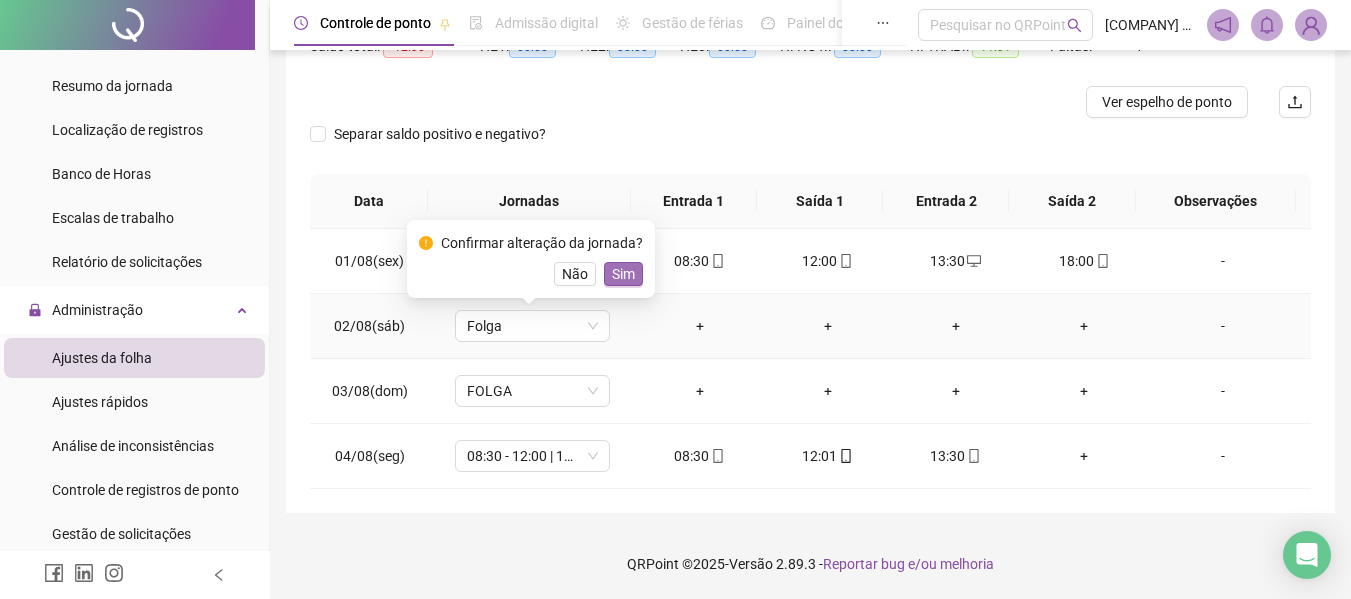 click on "Sim" at bounding box center (623, 274) 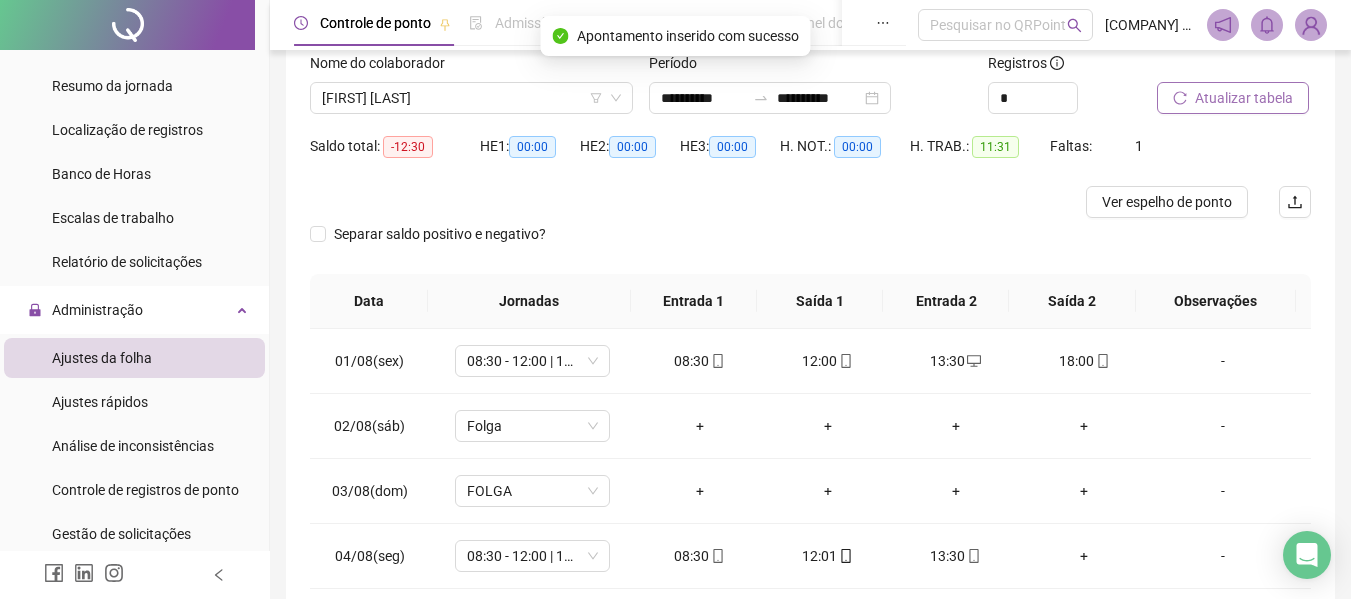 scroll, scrollTop: 32, scrollLeft: 0, axis: vertical 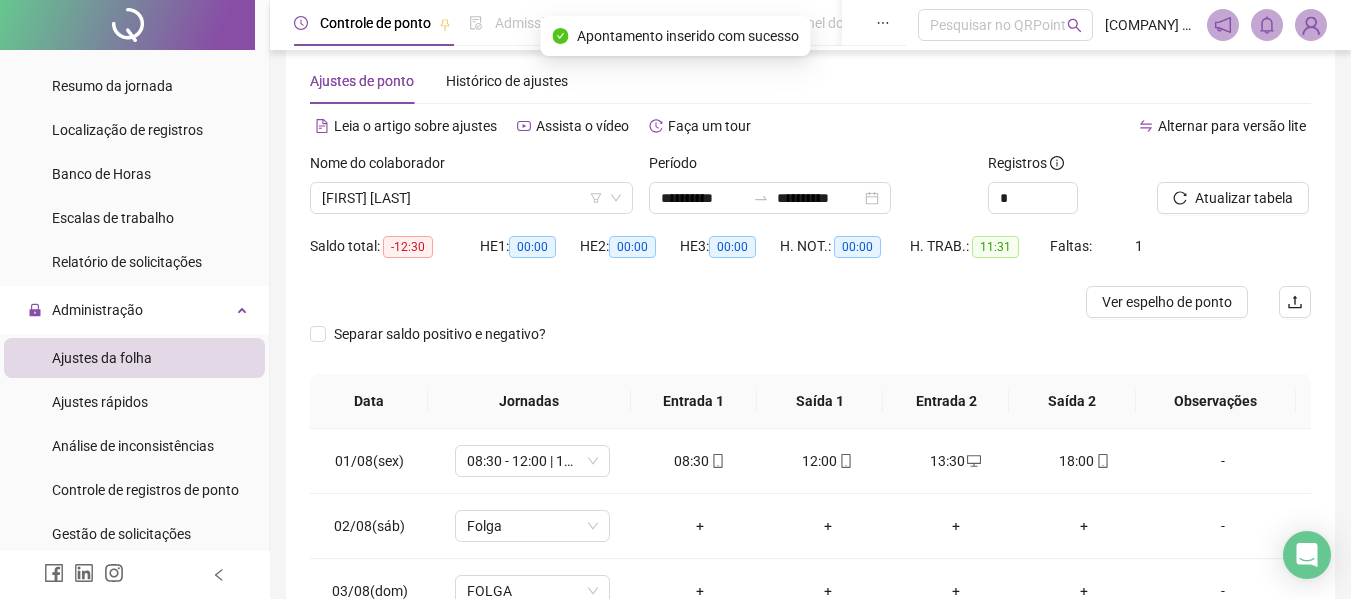 click at bounding box center [1209, 167] 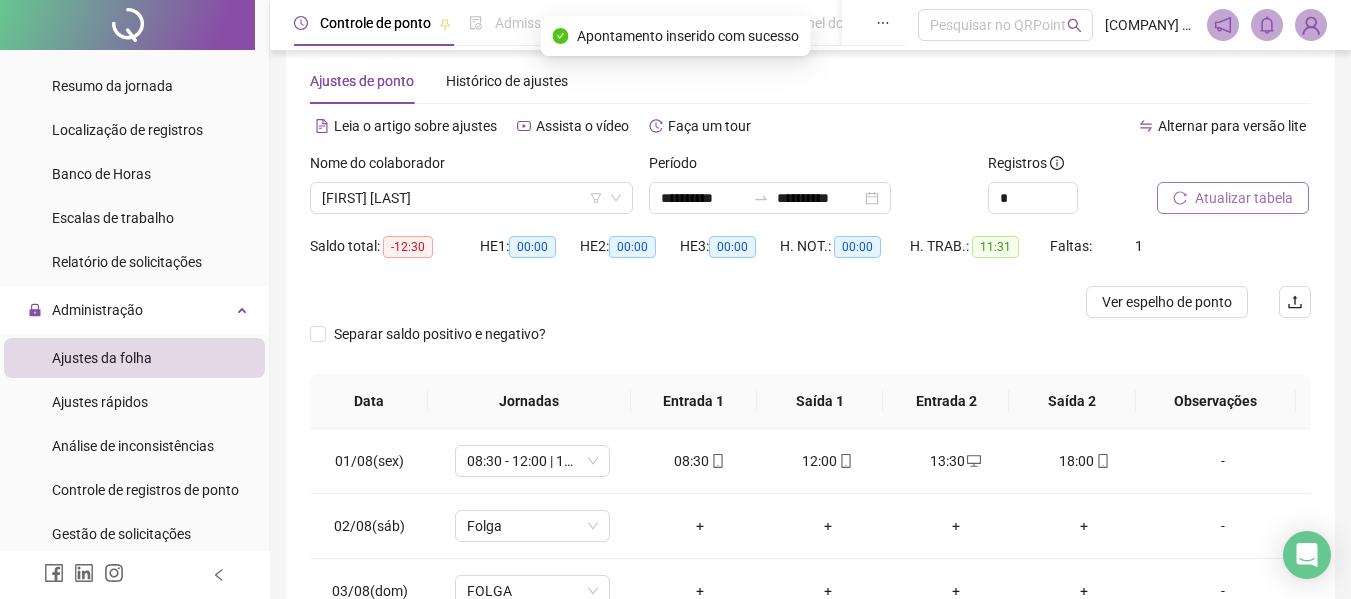 click on "Atualizar tabela" at bounding box center [1244, 198] 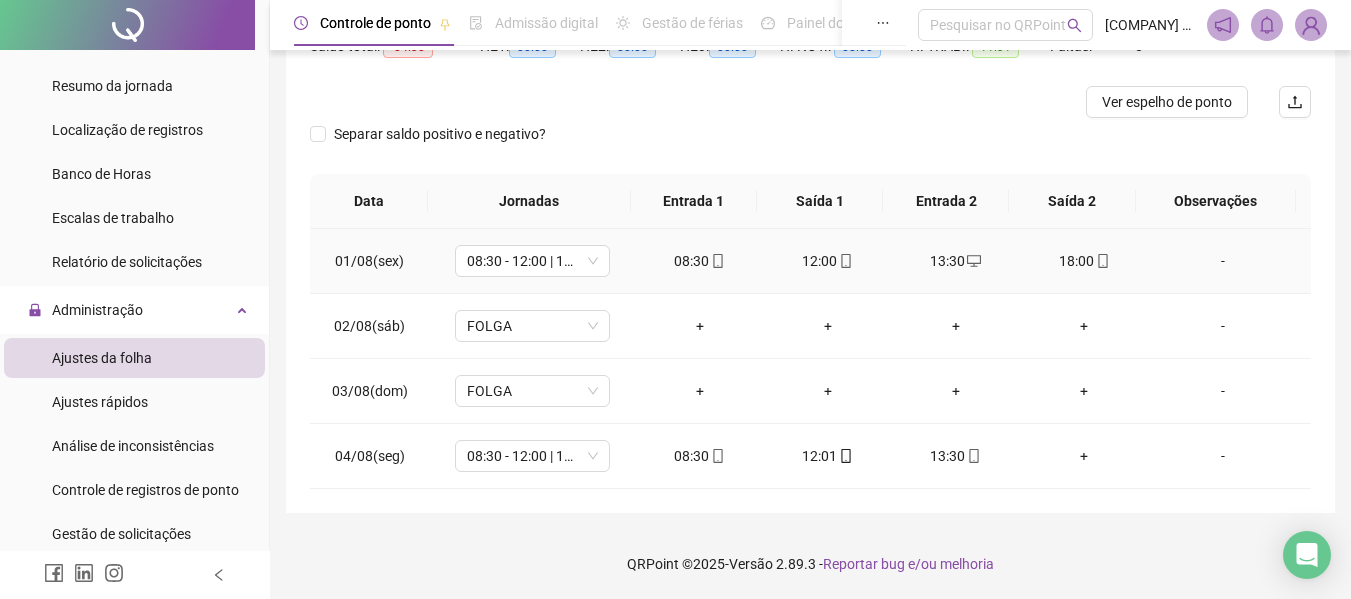 scroll, scrollTop: 32, scrollLeft: 0, axis: vertical 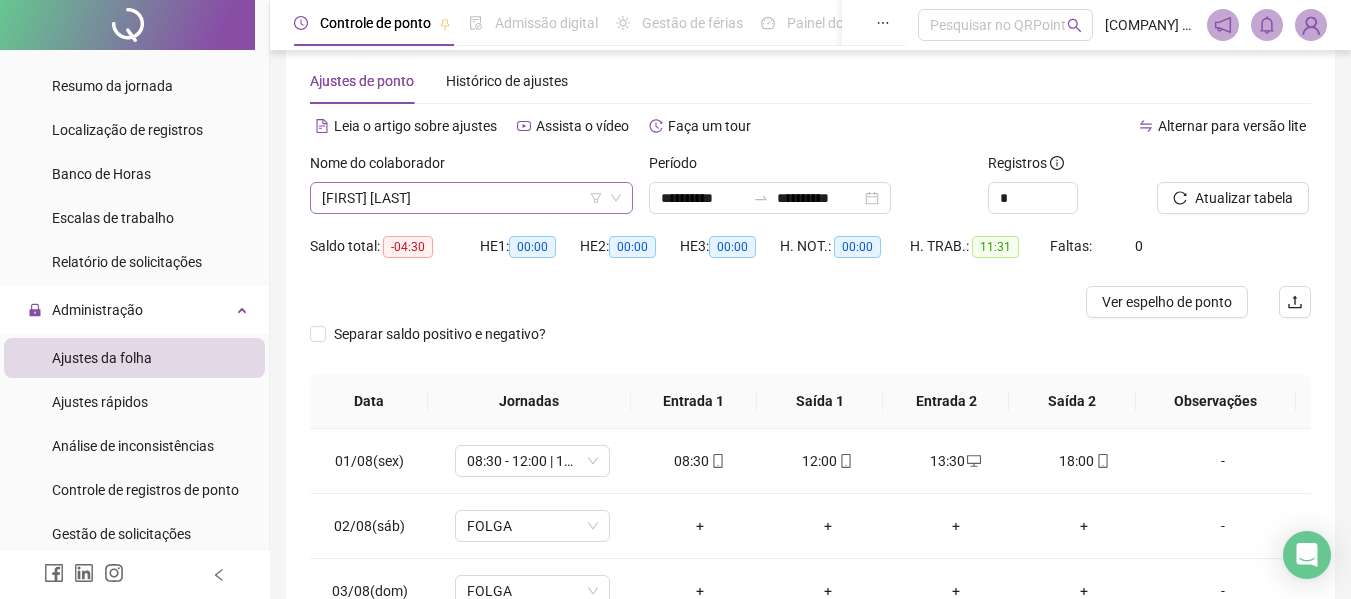 click on "[FIRST] [LAST]" at bounding box center [471, 198] 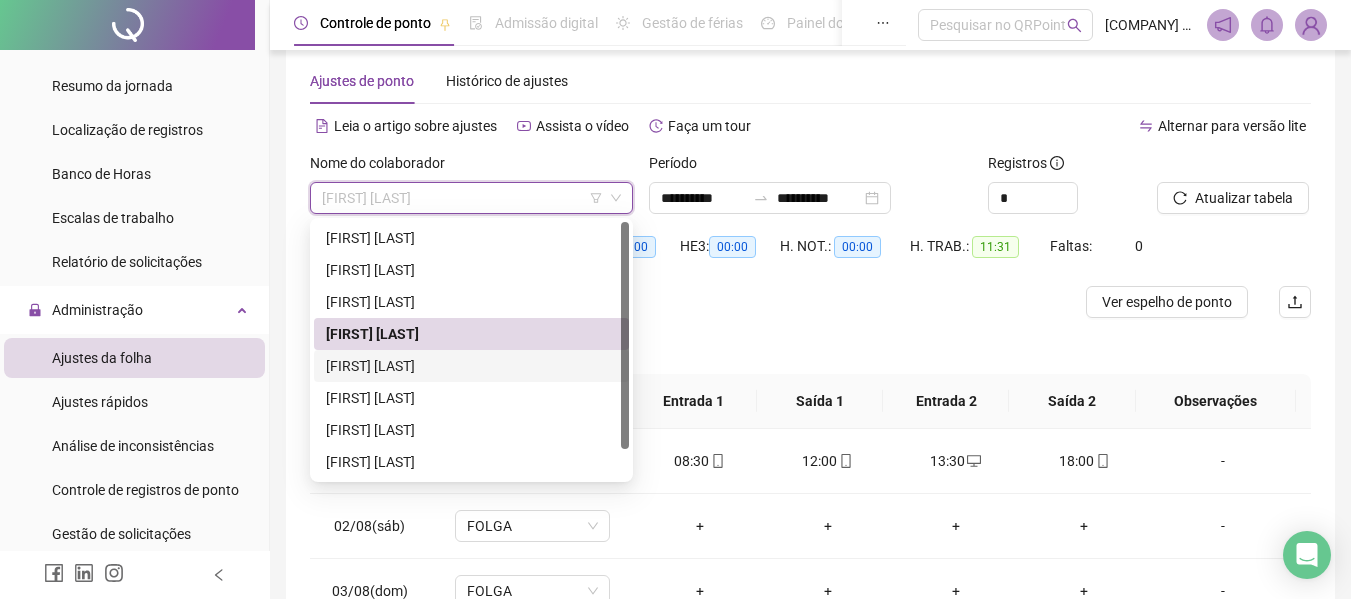 click on "[FIRST] [LAST]" at bounding box center (471, 366) 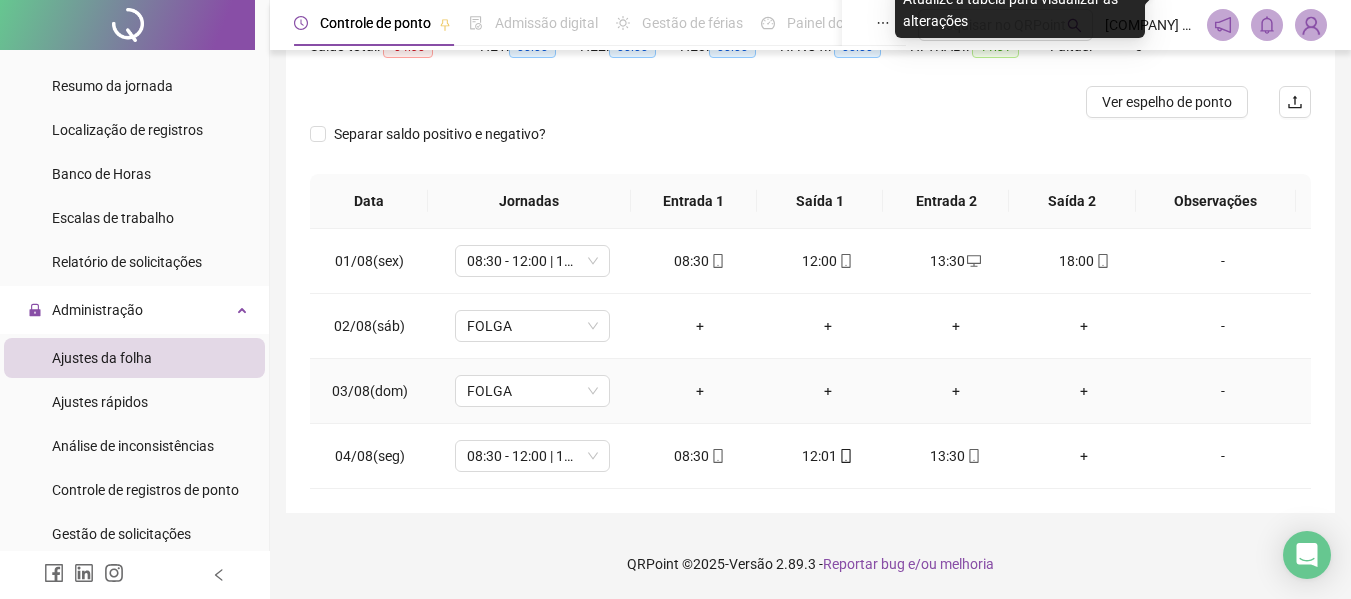 scroll, scrollTop: 0, scrollLeft: 0, axis: both 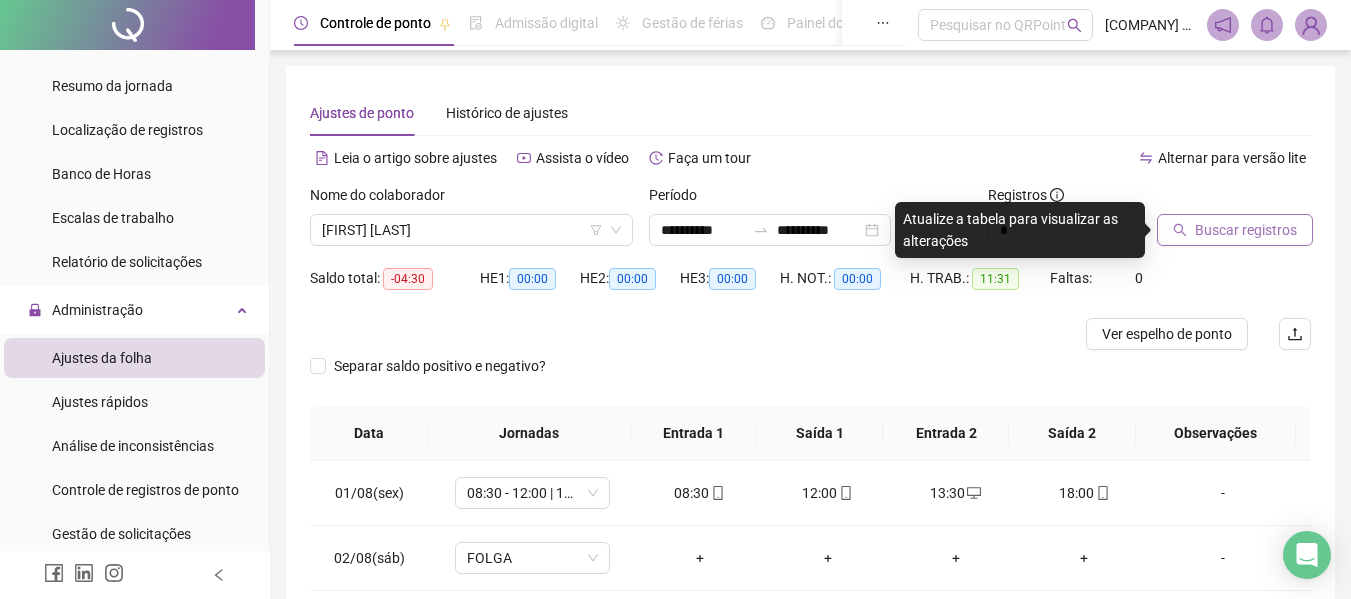 click on "Buscar registros" at bounding box center [1246, 230] 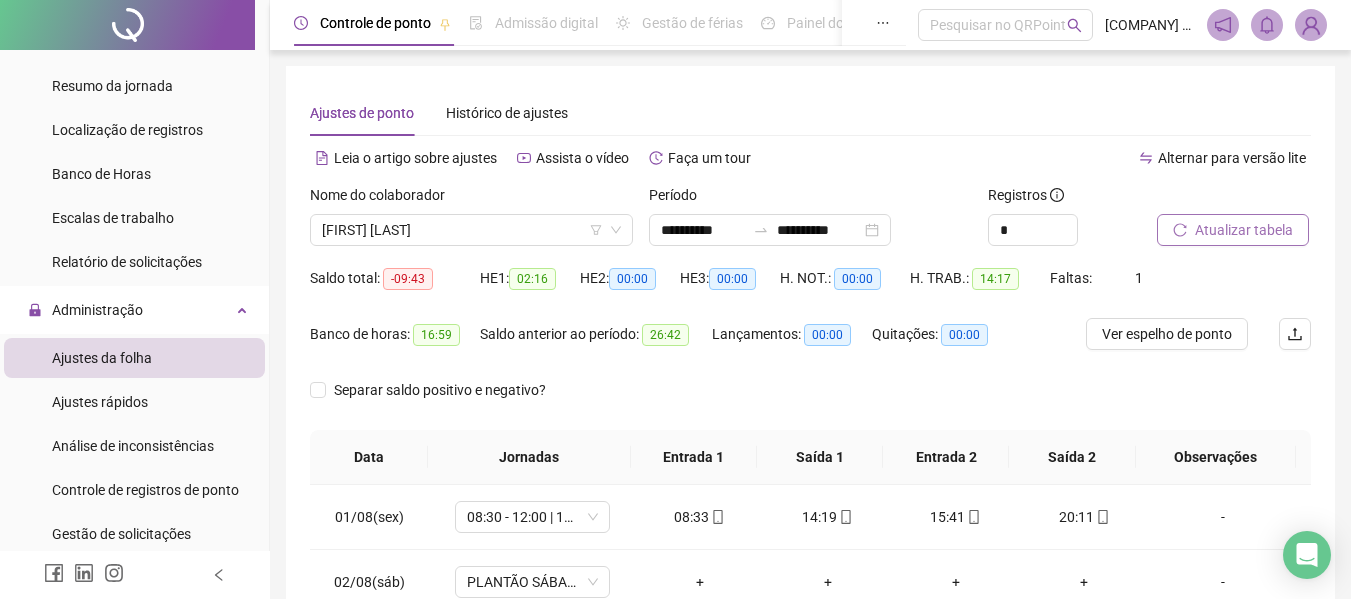 scroll, scrollTop: 200, scrollLeft: 0, axis: vertical 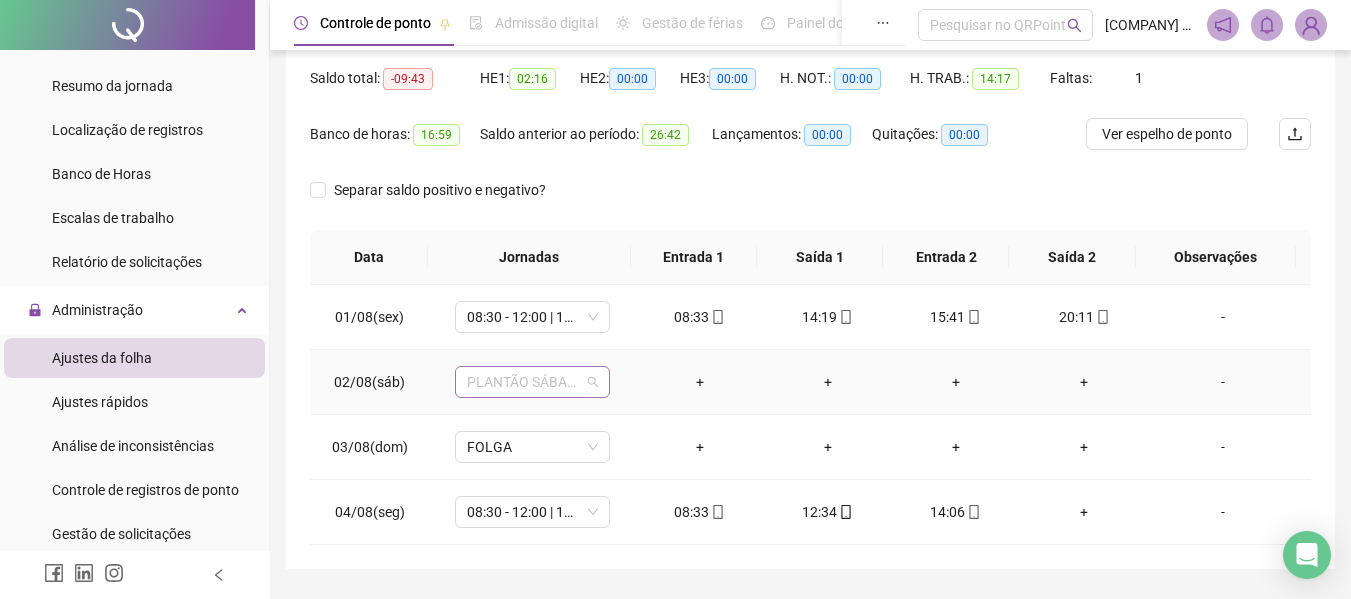 click on "PLANTÃO SÁBADO" at bounding box center [532, 382] 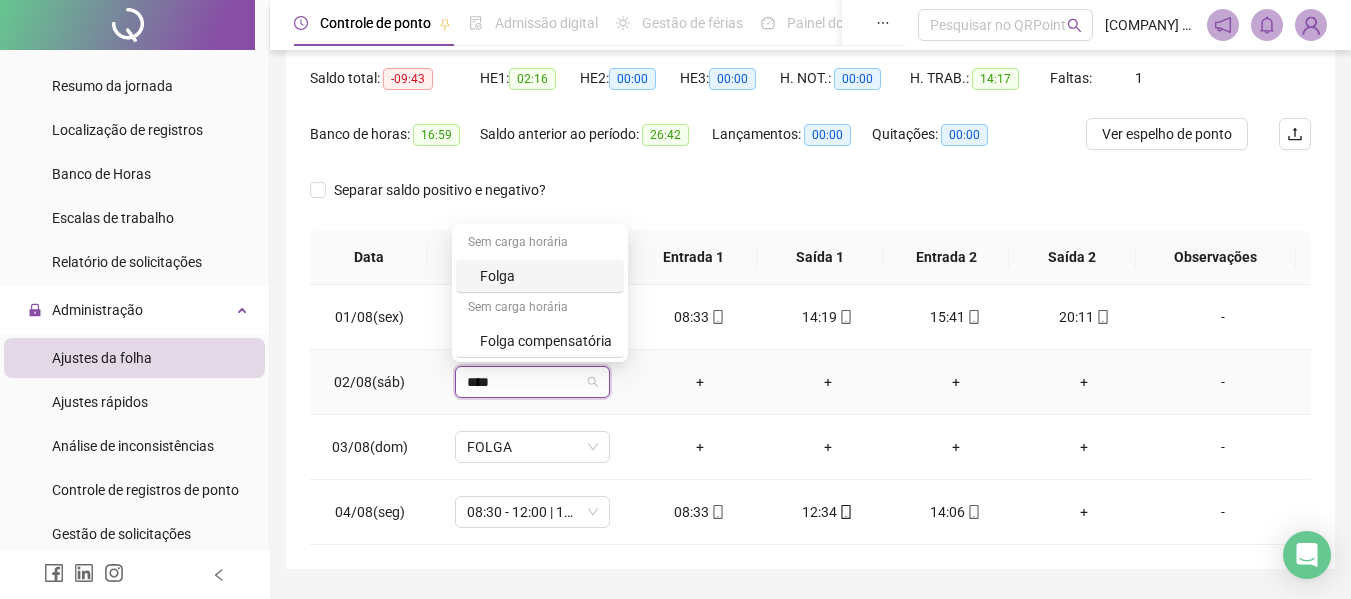 type on "*****" 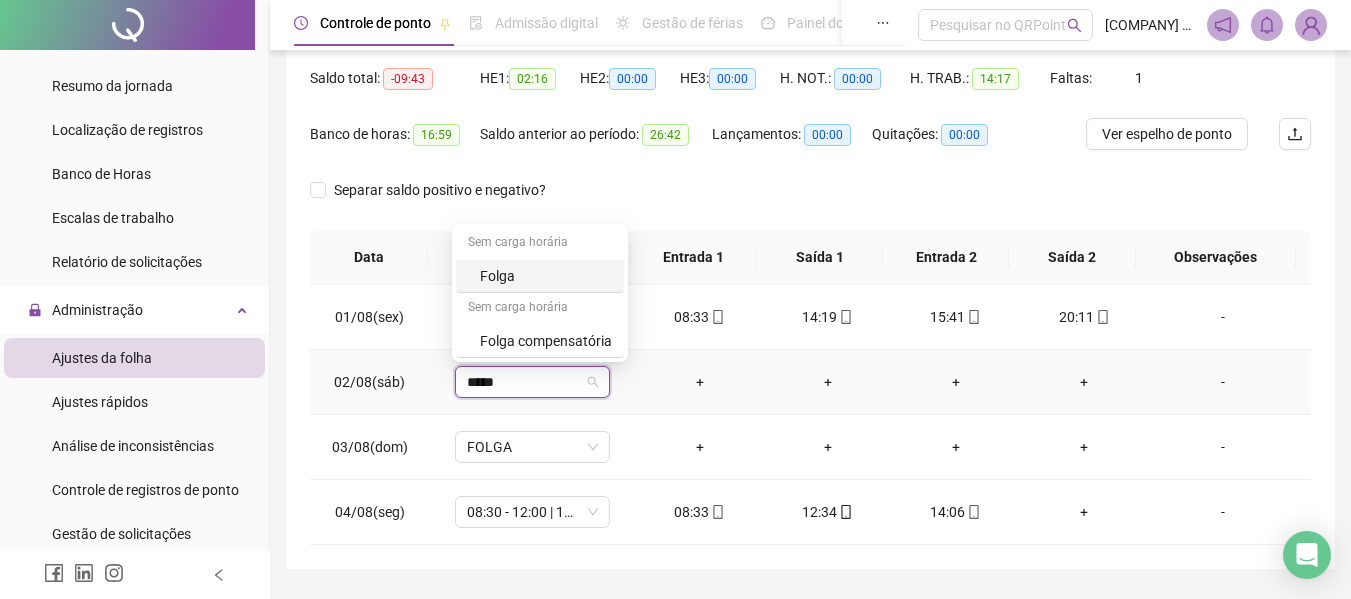 click on "Folga" at bounding box center [546, 276] 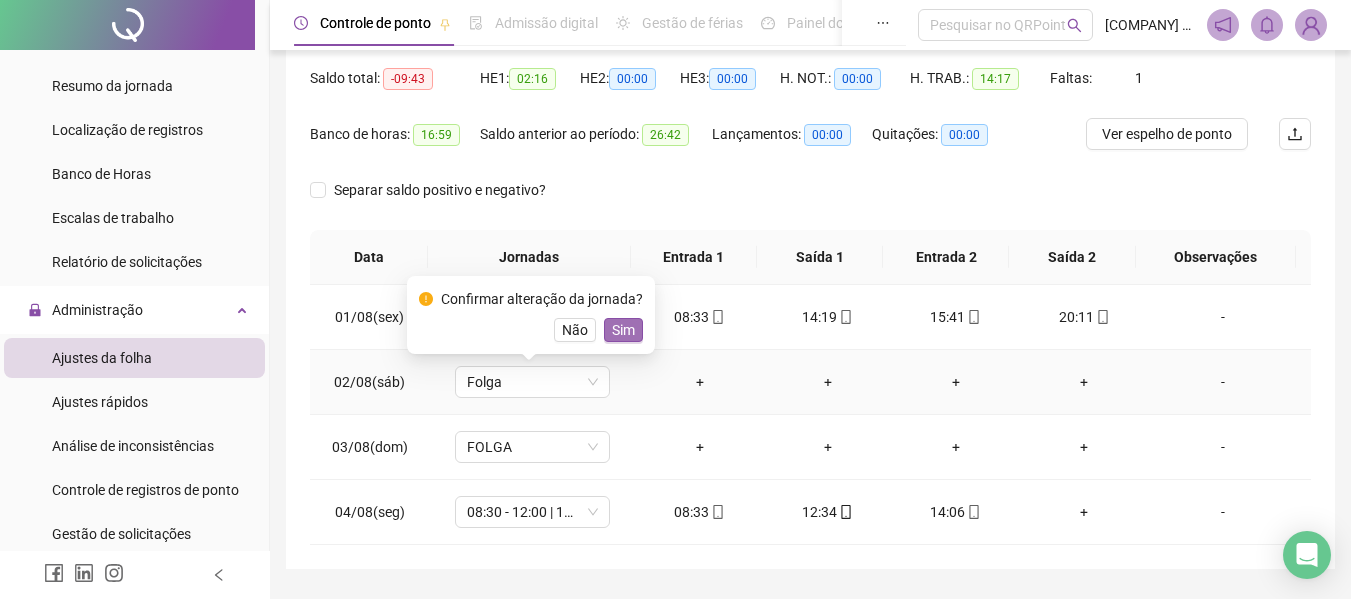 click on "Sim" at bounding box center (623, 330) 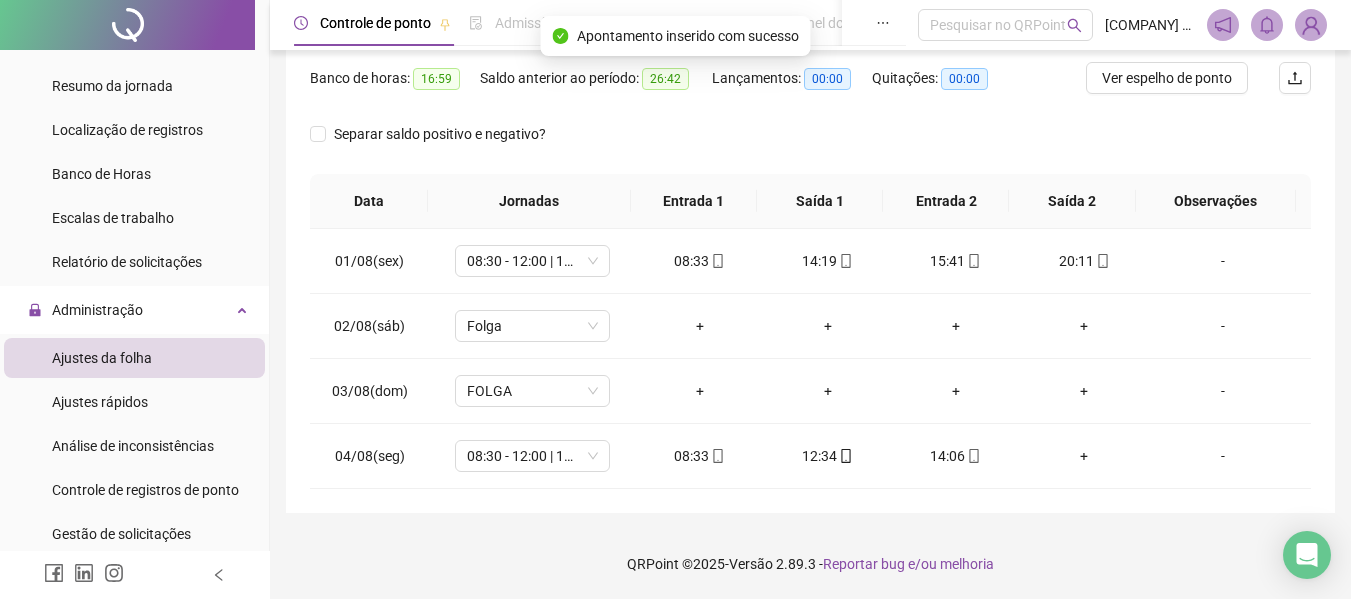 scroll, scrollTop: 0, scrollLeft: 0, axis: both 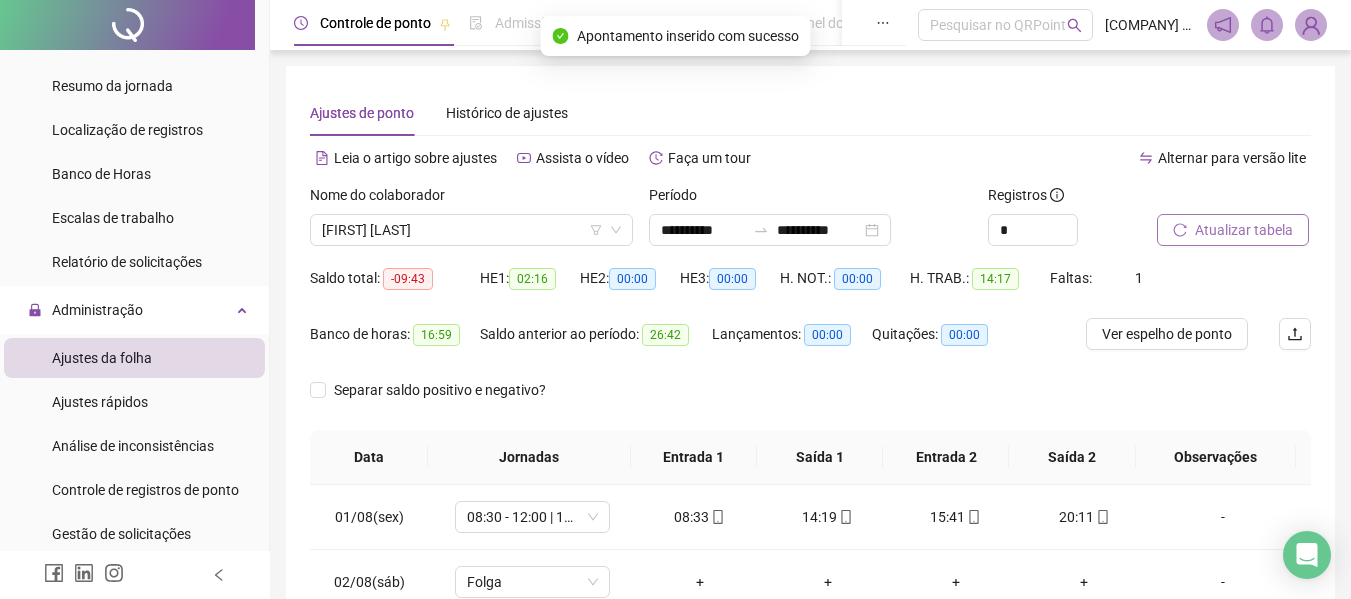 click on "Atualizar tabela" at bounding box center [1244, 230] 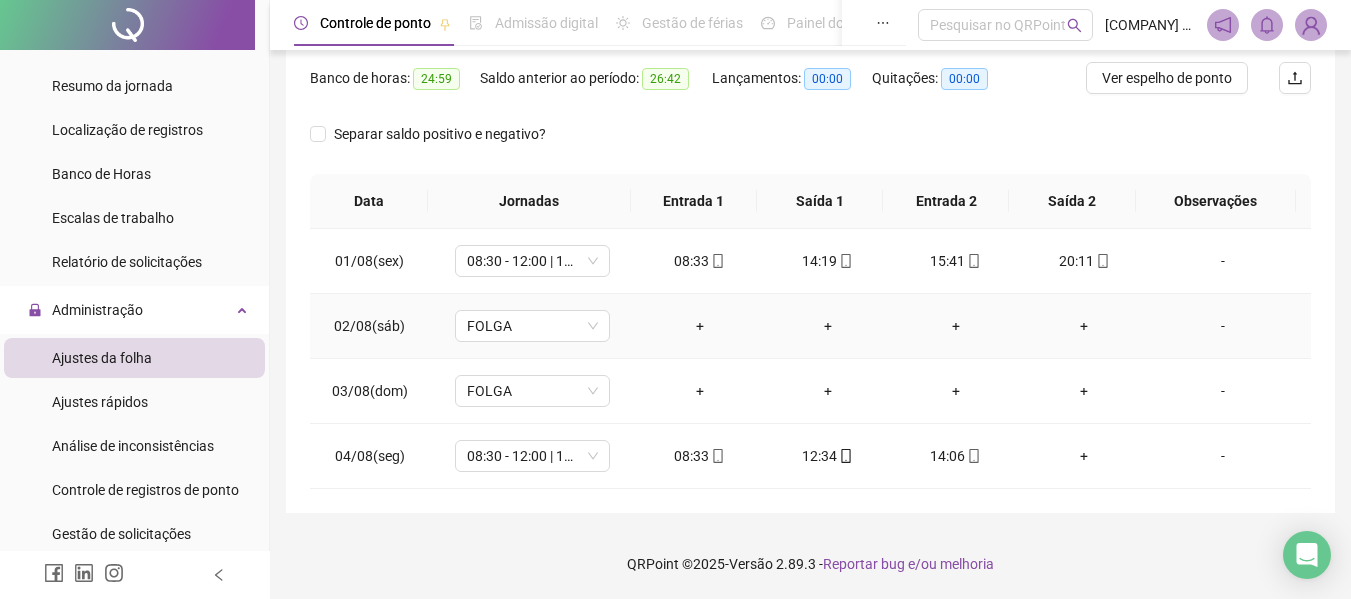 scroll, scrollTop: 0, scrollLeft: 0, axis: both 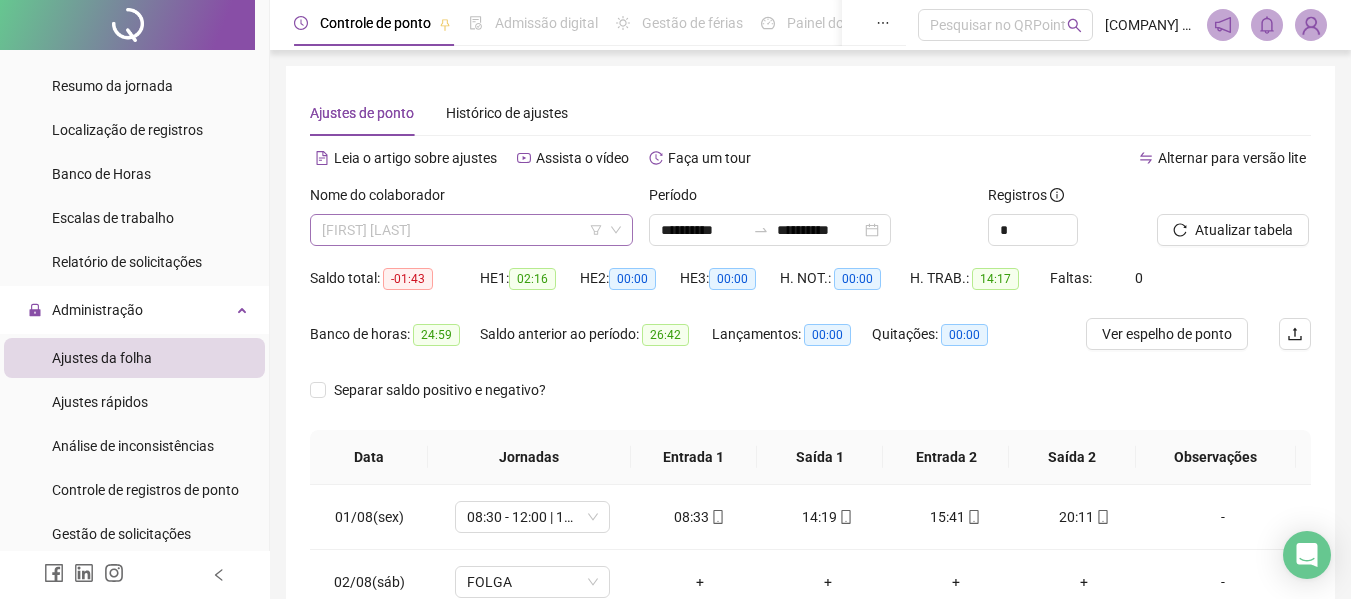 click on "[FIRST] [LAST]" at bounding box center [471, 230] 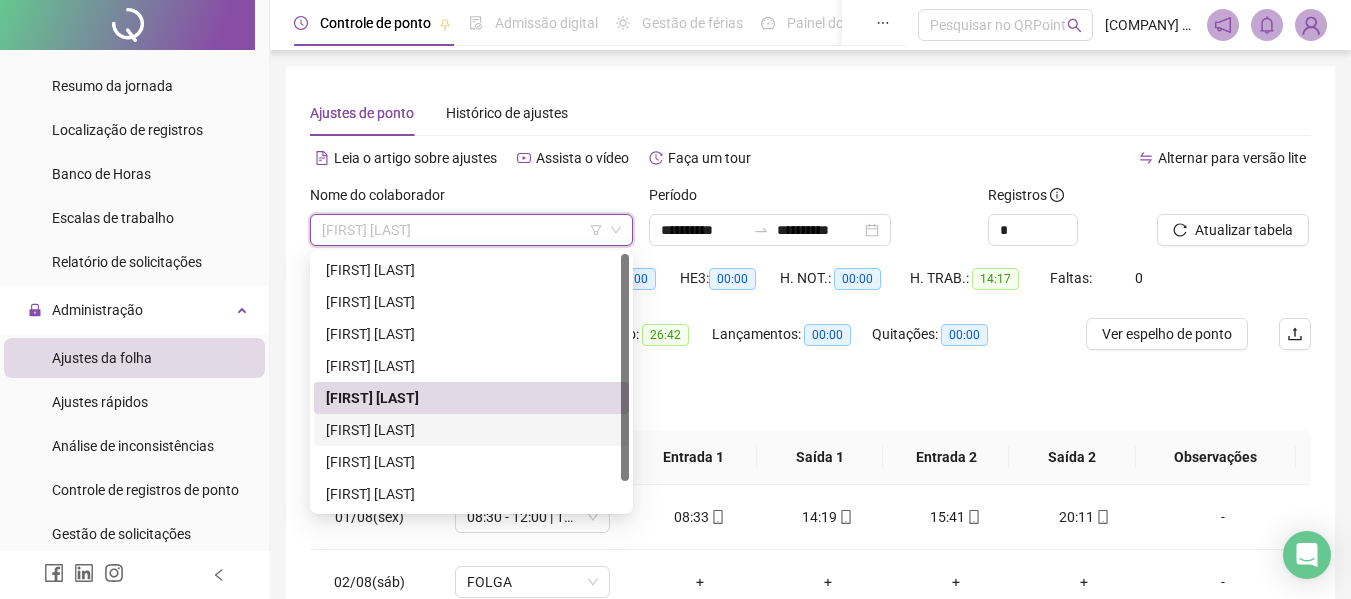 click on "[FIRST] [LAST]" at bounding box center (471, 430) 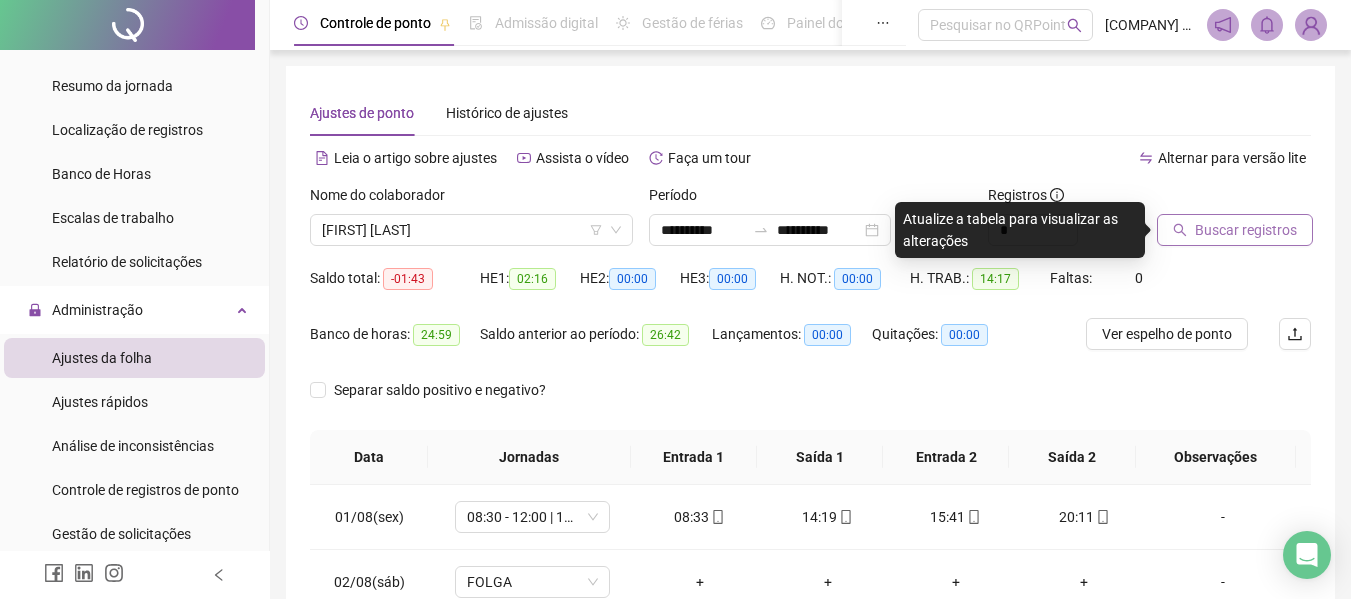 click on "Buscar registros" at bounding box center [1235, 230] 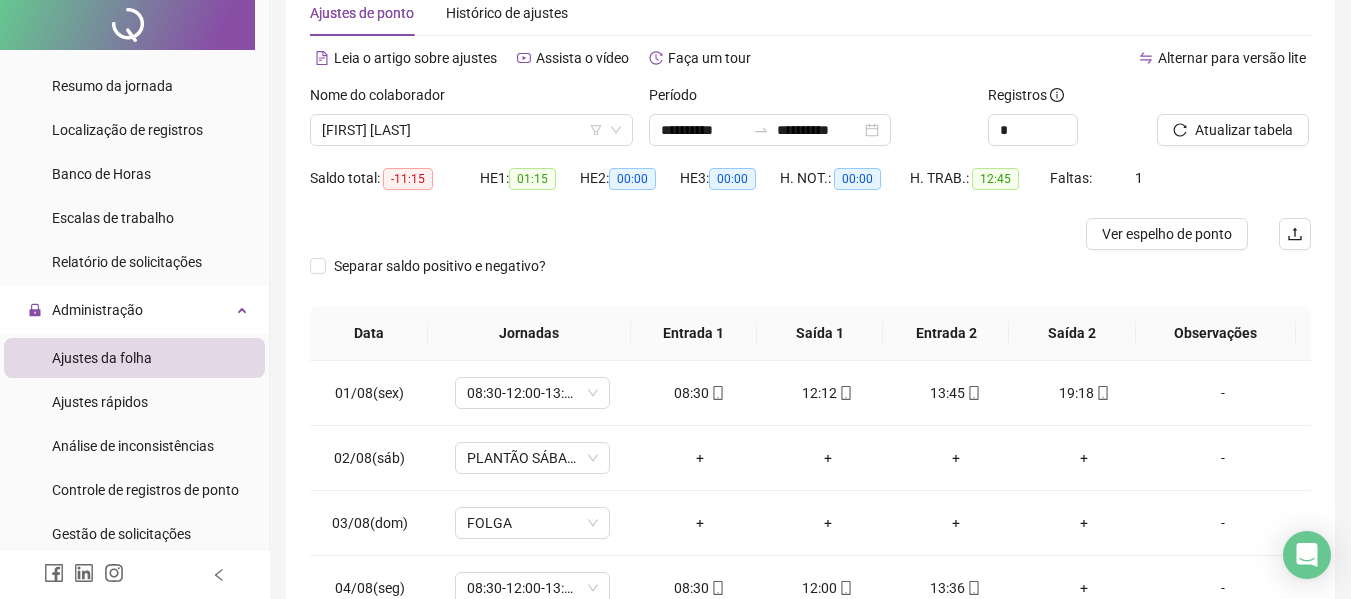 scroll, scrollTop: 232, scrollLeft: 0, axis: vertical 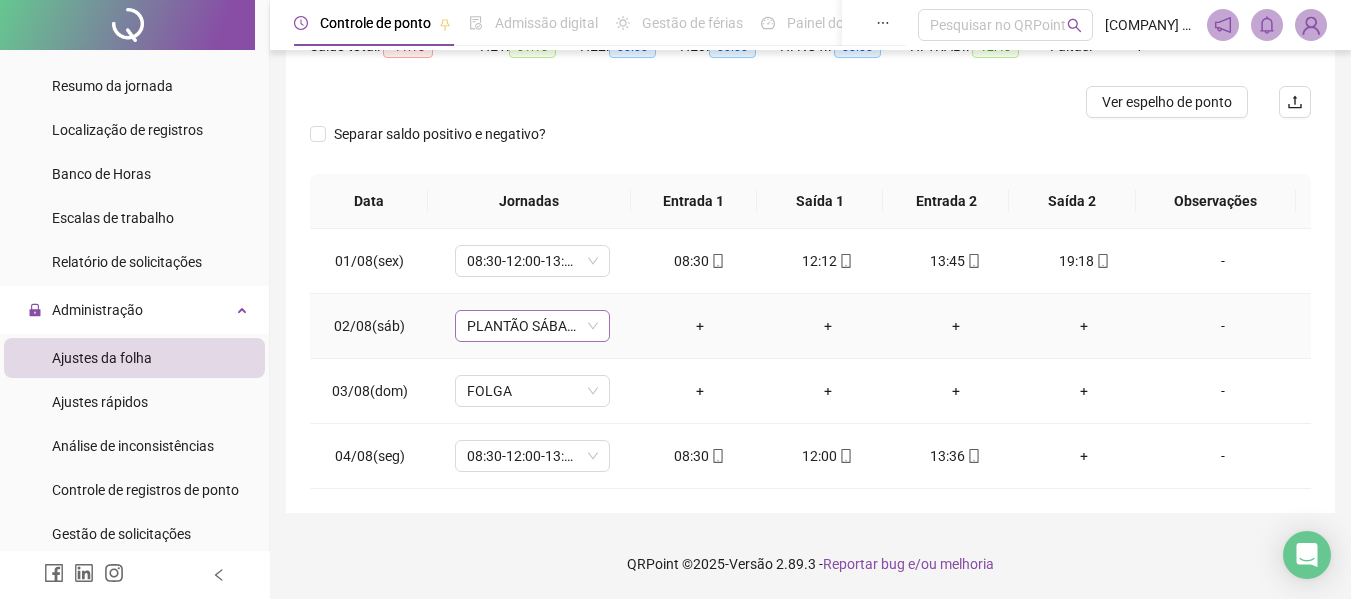 click on "PLANTÃO SÁBADO" at bounding box center (532, 326) 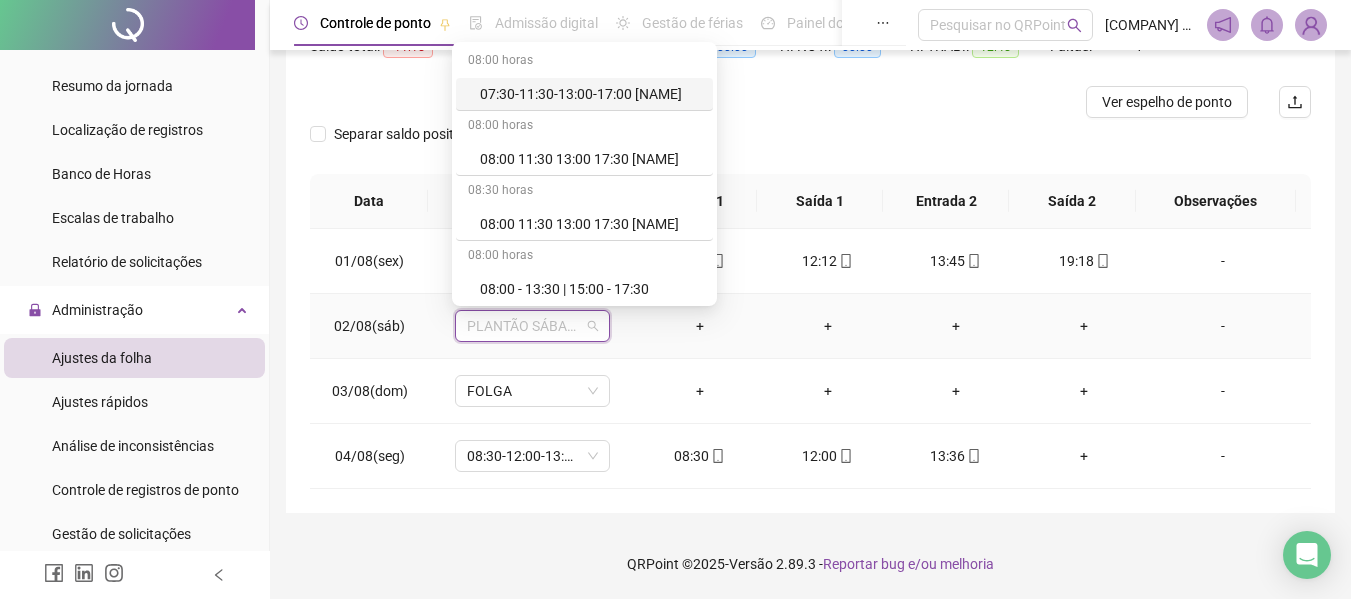 scroll, scrollTop: 0, scrollLeft: 0, axis: both 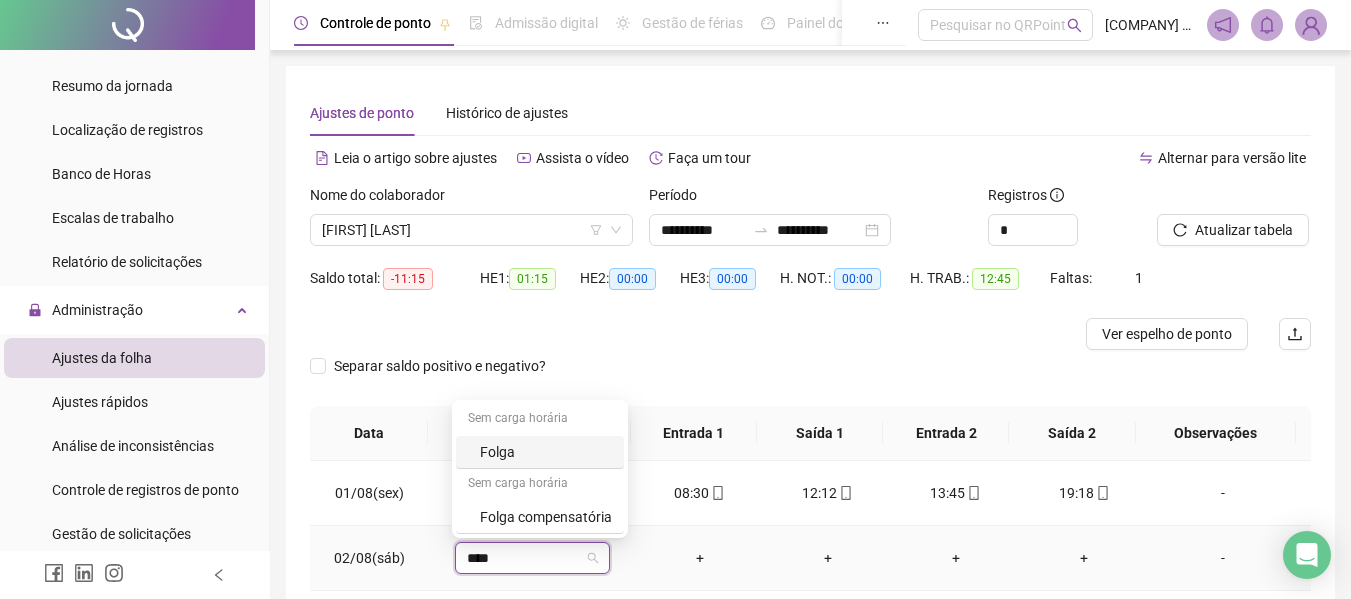 type on "*****" 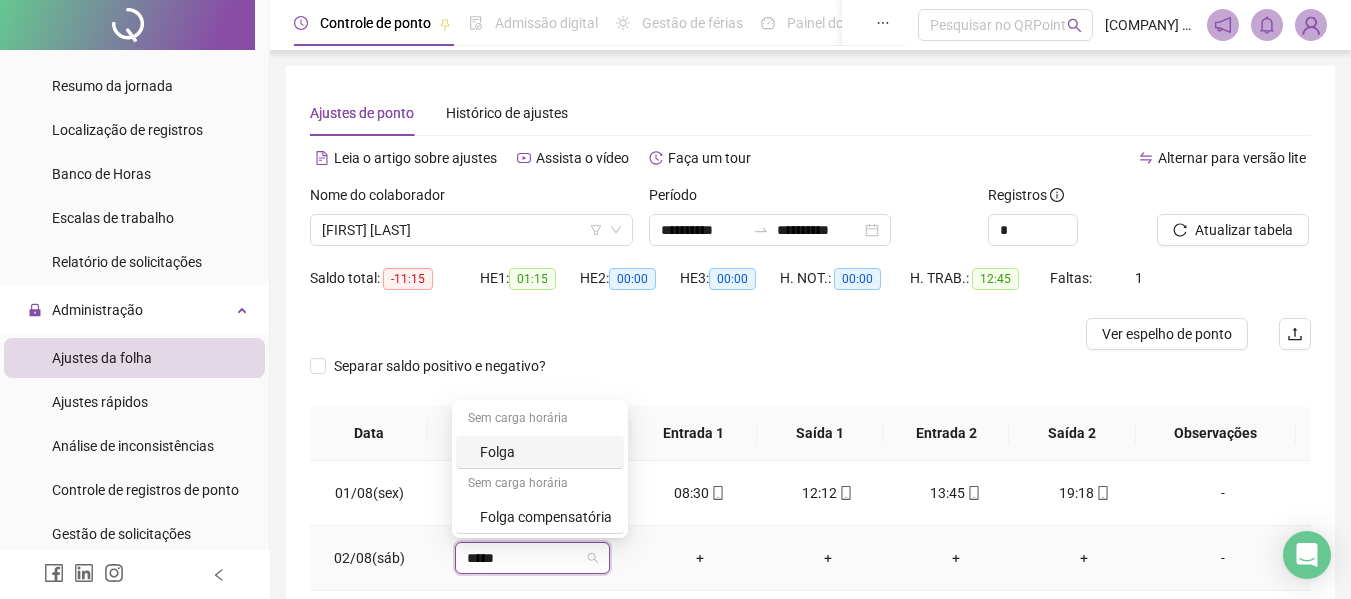 click on "Folga" at bounding box center [546, 452] 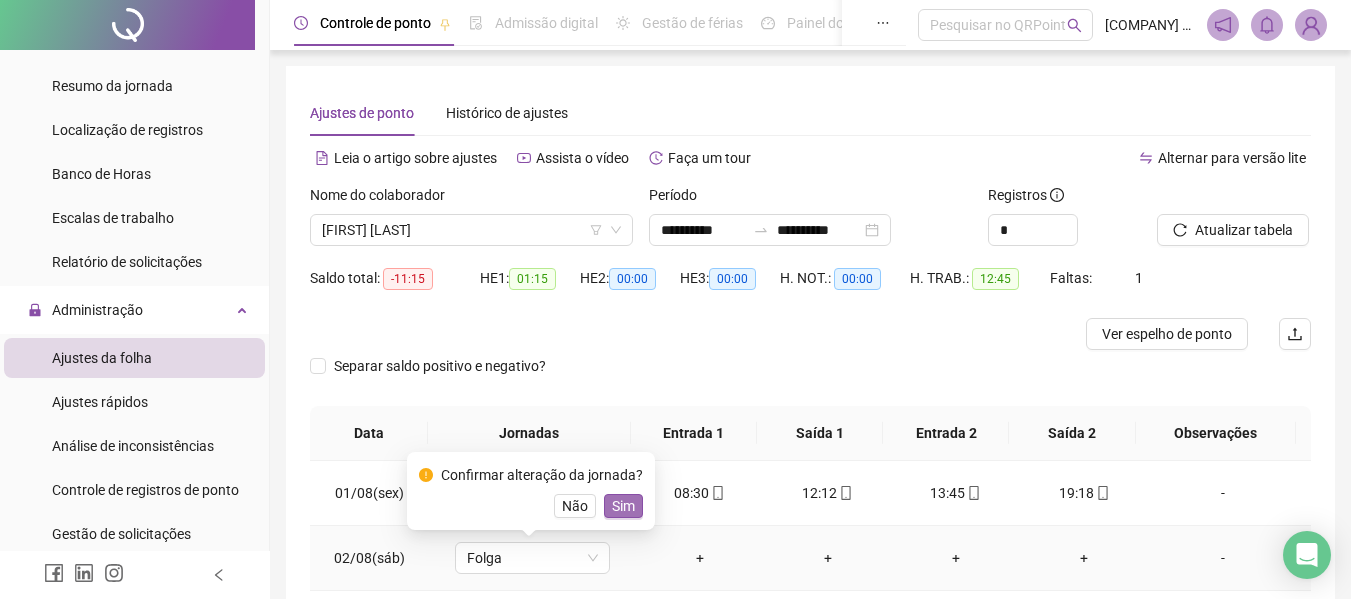click on "Sim" at bounding box center (623, 506) 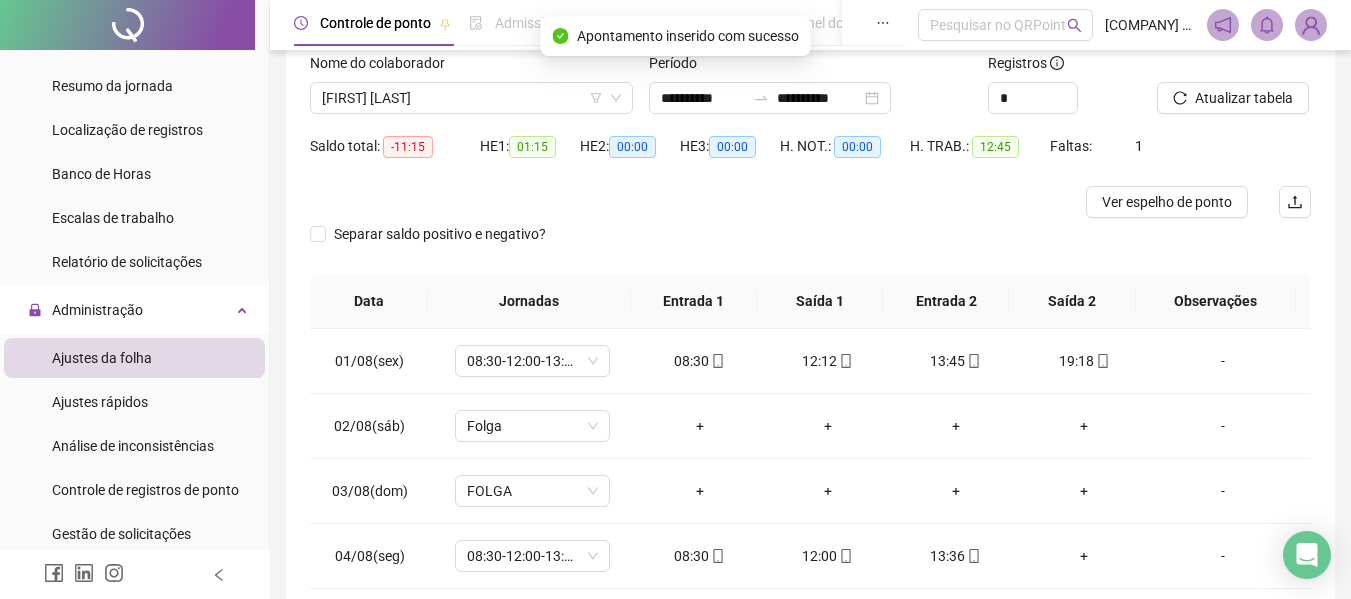 scroll, scrollTop: 32, scrollLeft: 0, axis: vertical 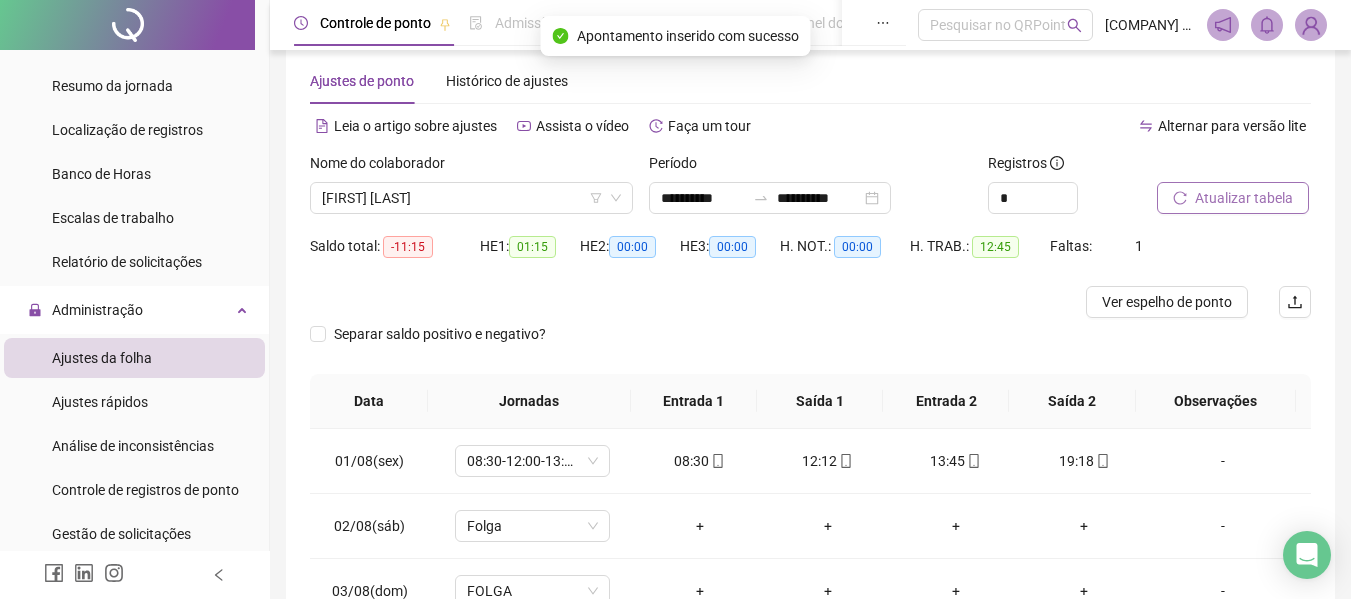 click on "Atualizar tabela" at bounding box center [1233, 198] 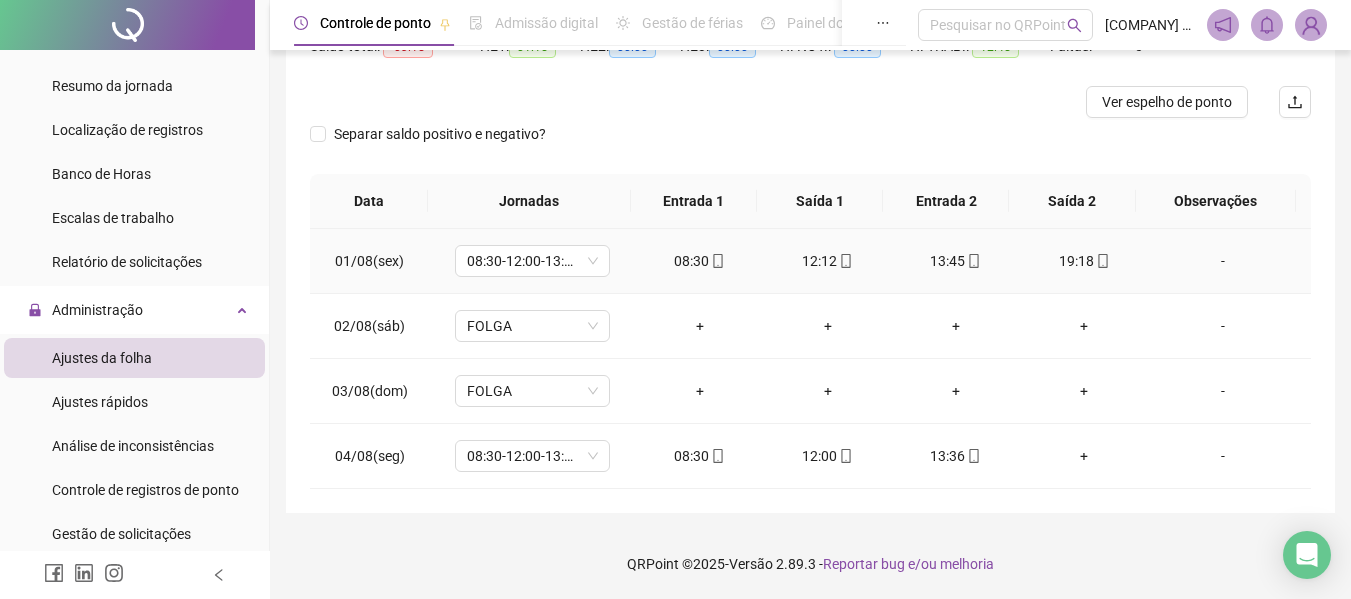 scroll, scrollTop: 0, scrollLeft: 0, axis: both 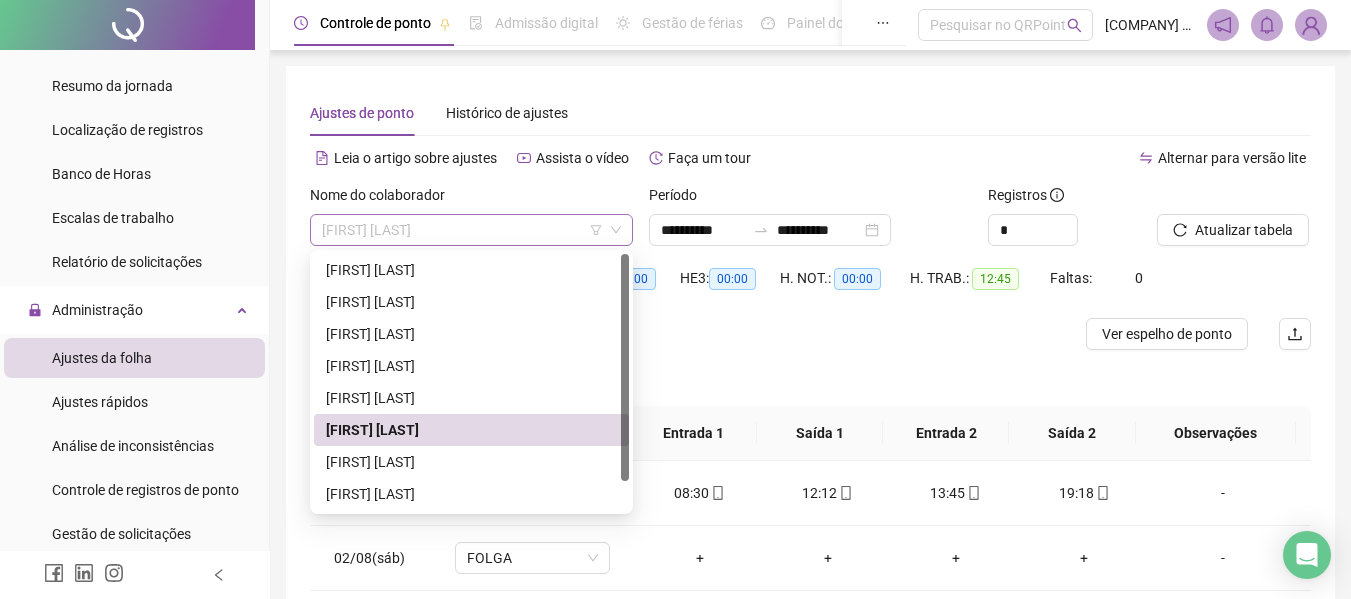 click on "[FIRST] [LAST]" at bounding box center [471, 230] 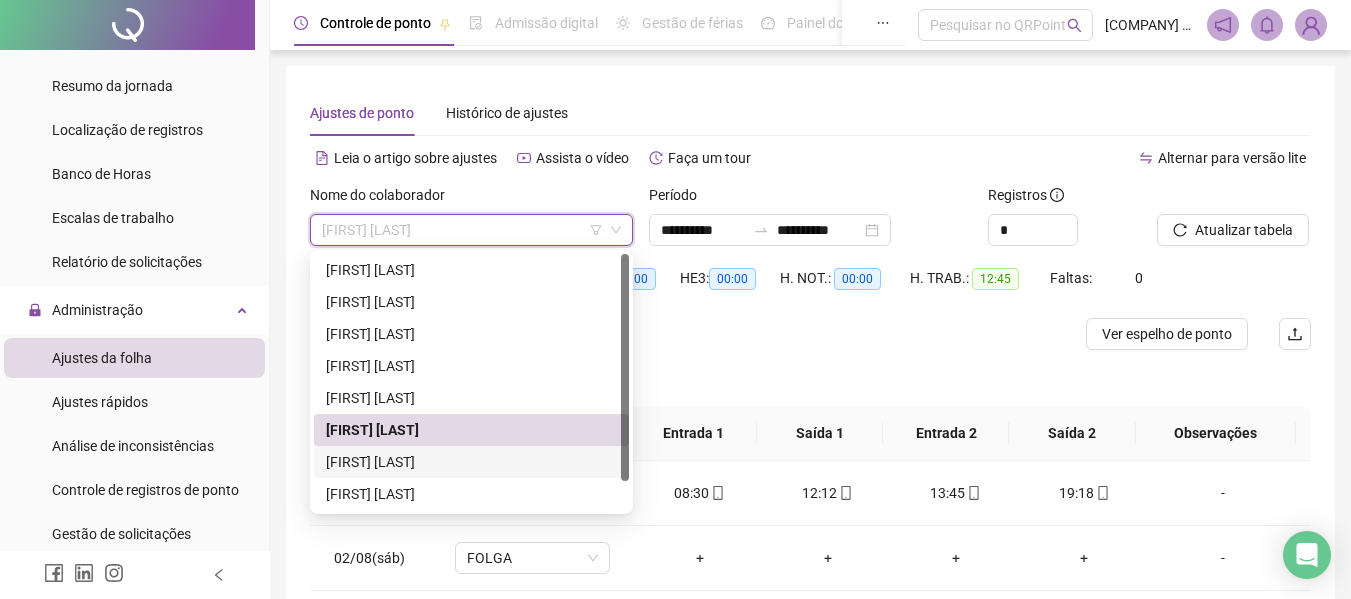 drag, startPoint x: 505, startPoint y: 442, endPoint x: 505, endPoint y: 455, distance: 13 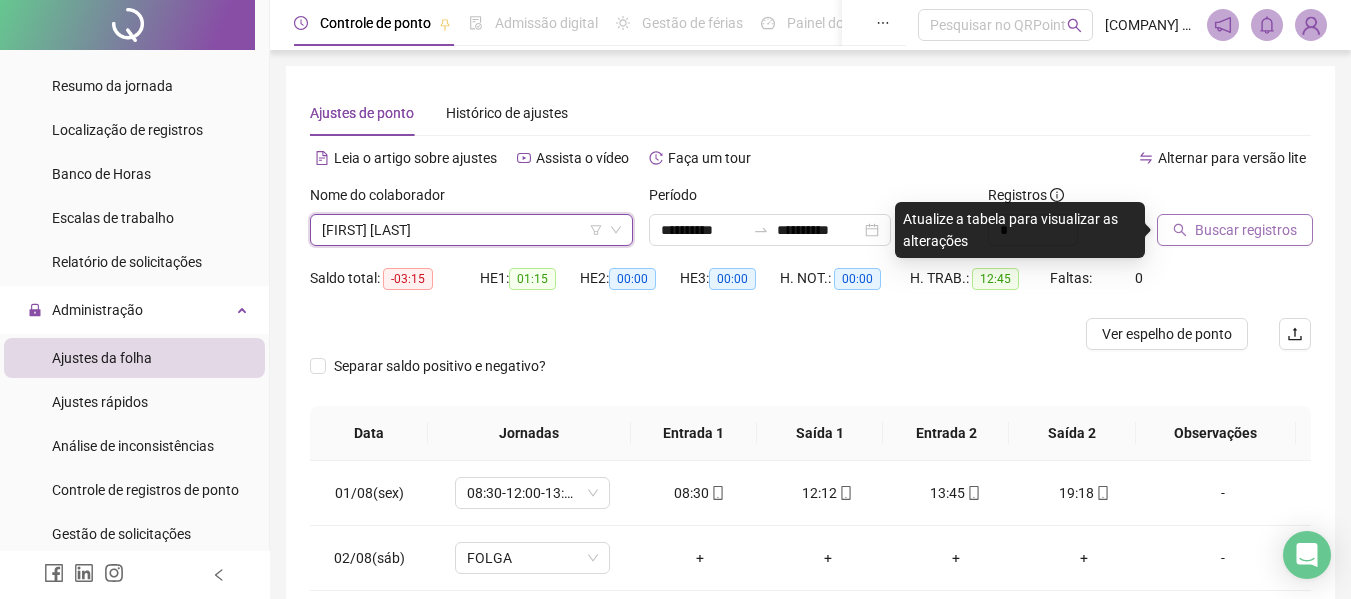 click on "Buscar registros" at bounding box center (1246, 230) 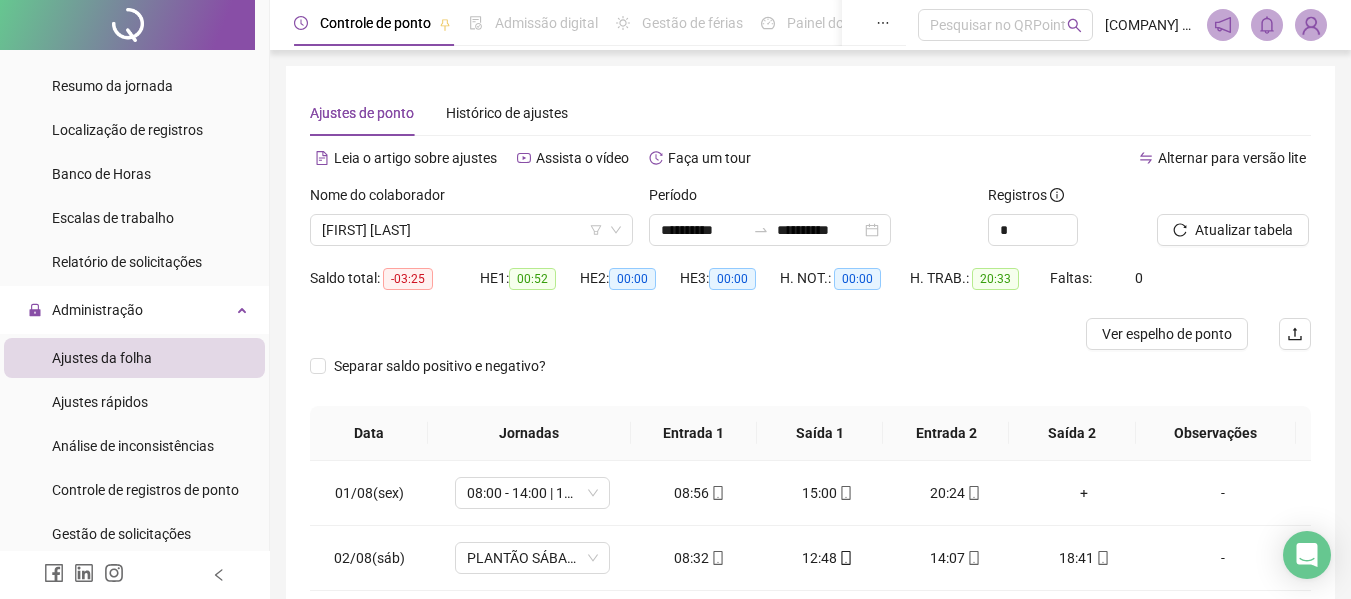 scroll, scrollTop: 200, scrollLeft: 0, axis: vertical 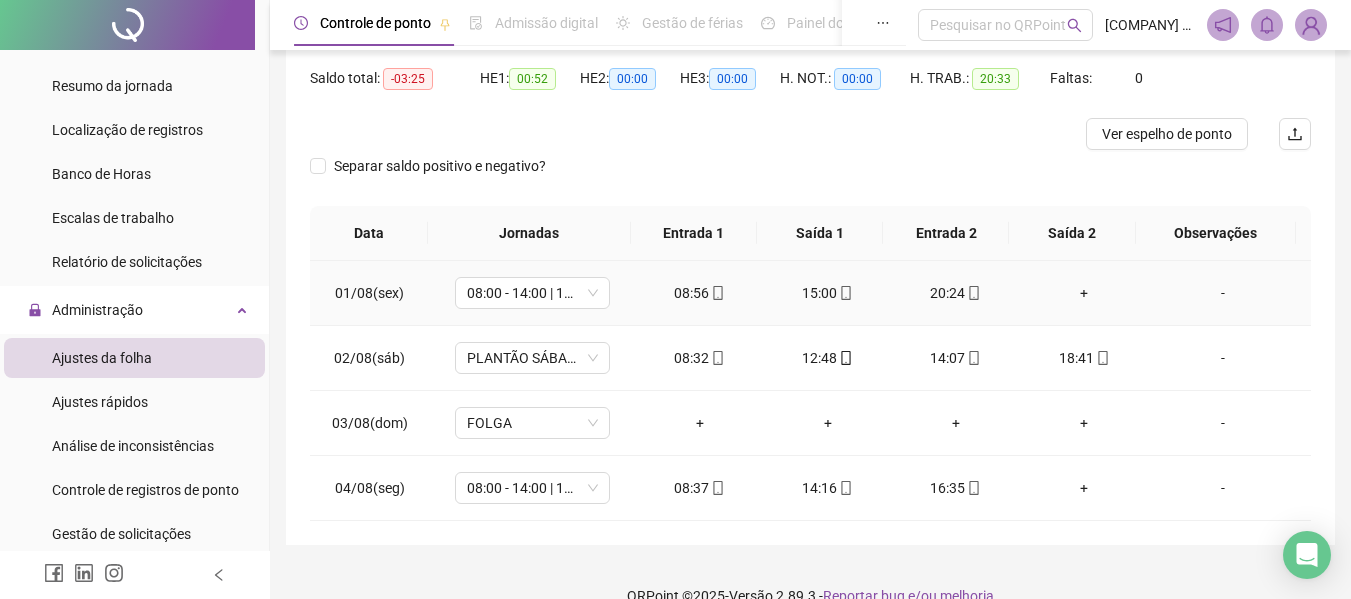 click on "+" at bounding box center (1084, 293) 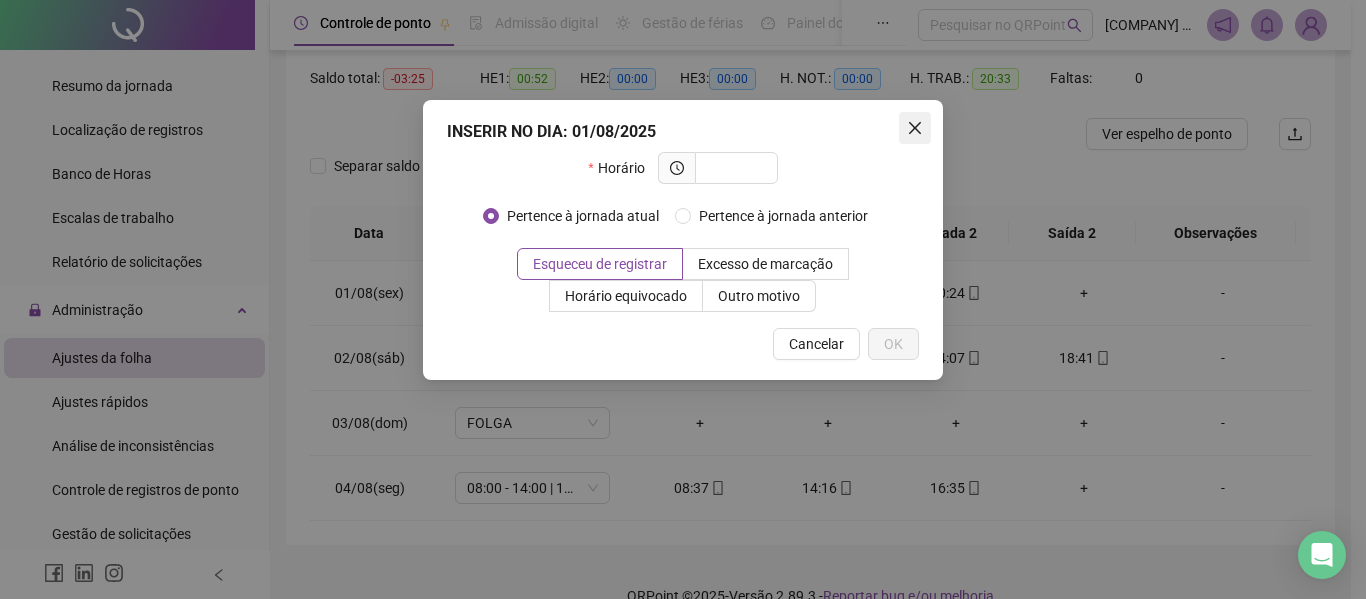 click 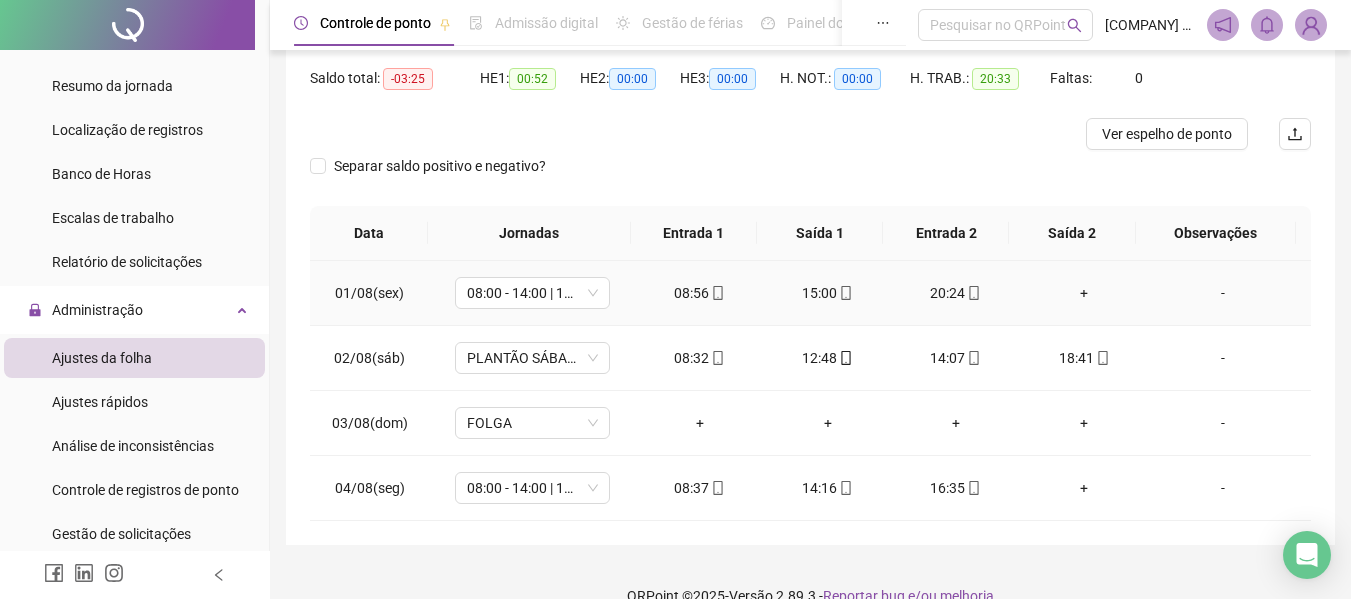 click on "+" at bounding box center [1084, 293] 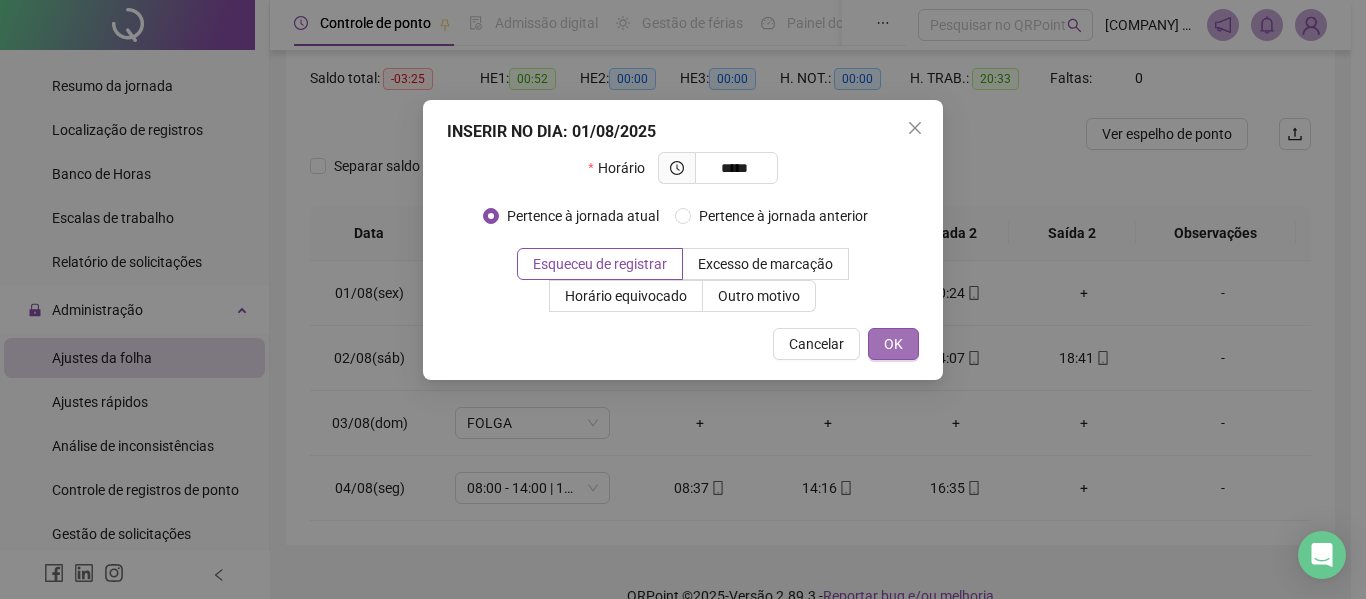 type on "*****" 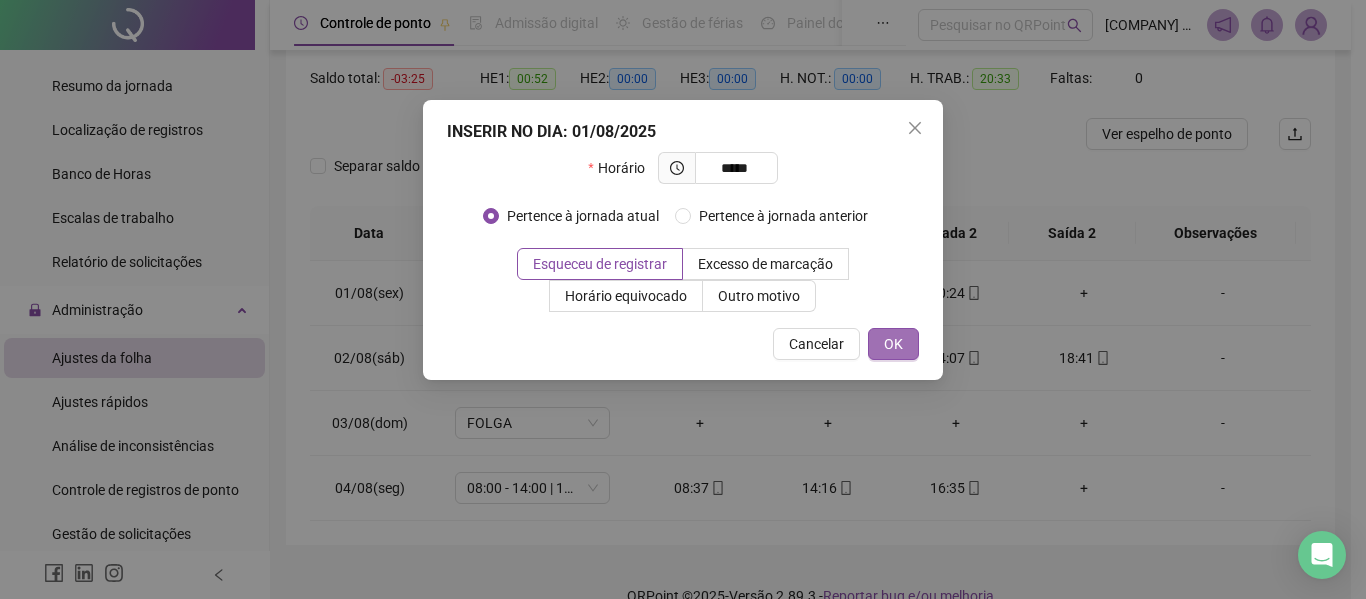 click on "OK" at bounding box center (893, 344) 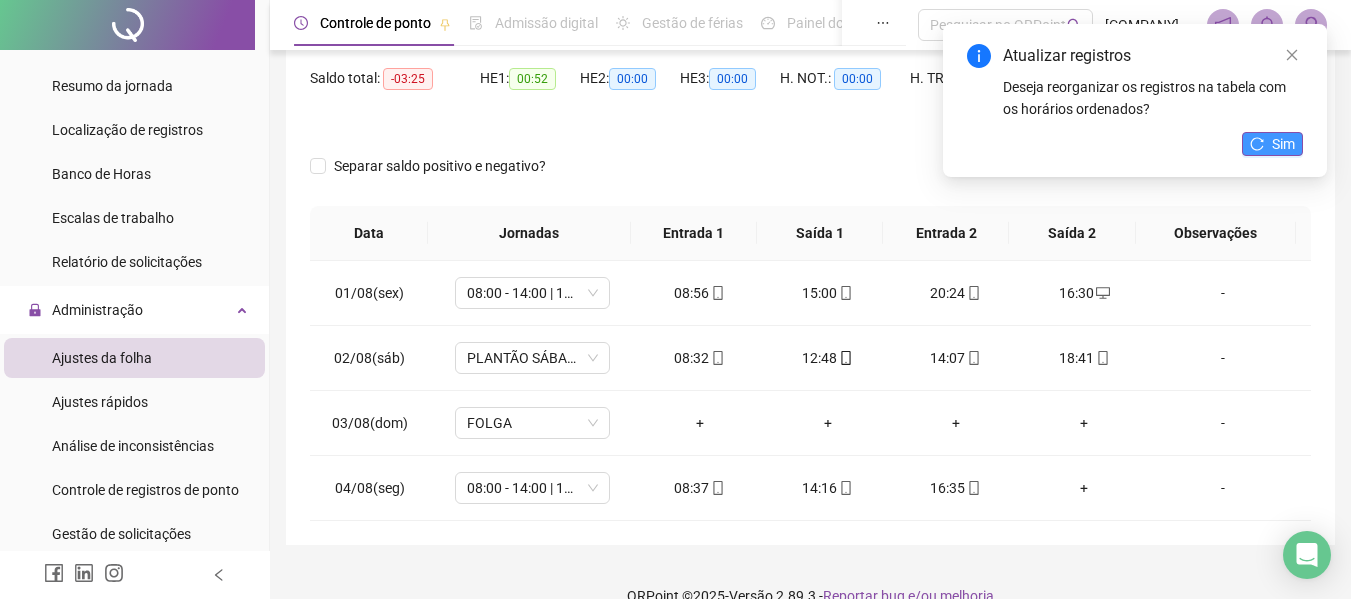 click on "Sim" at bounding box center (1283, 144) 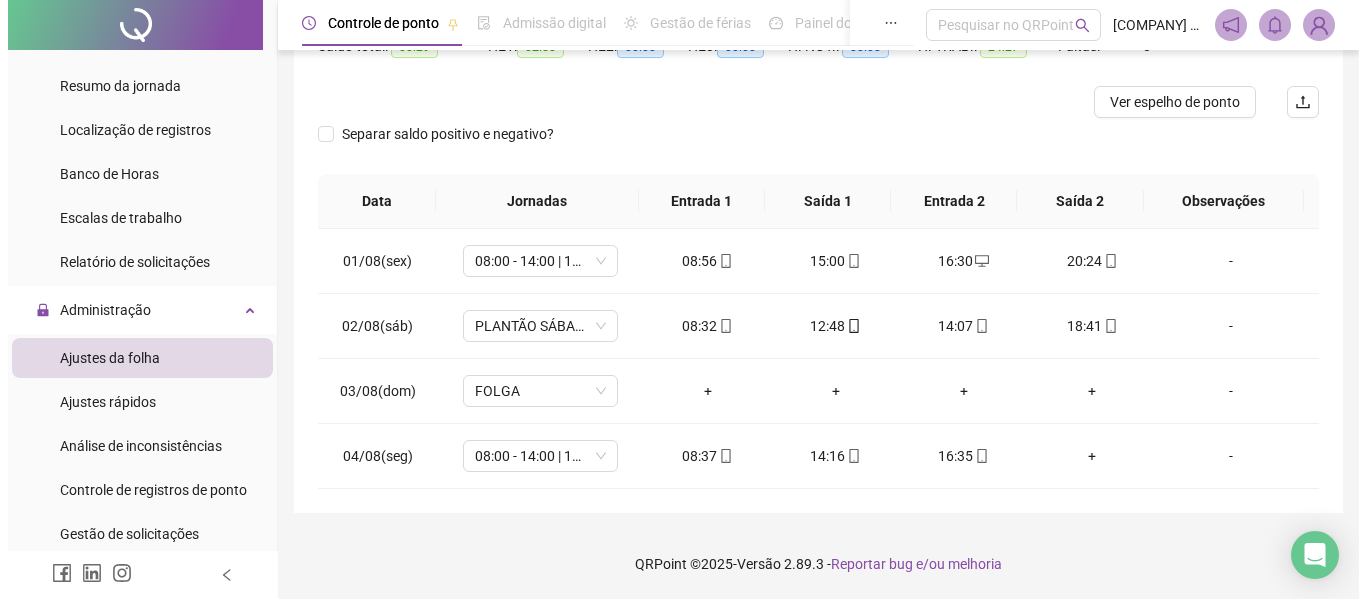 scroll, scrollTop: 32, scrollLeft: 0, axis: vertical 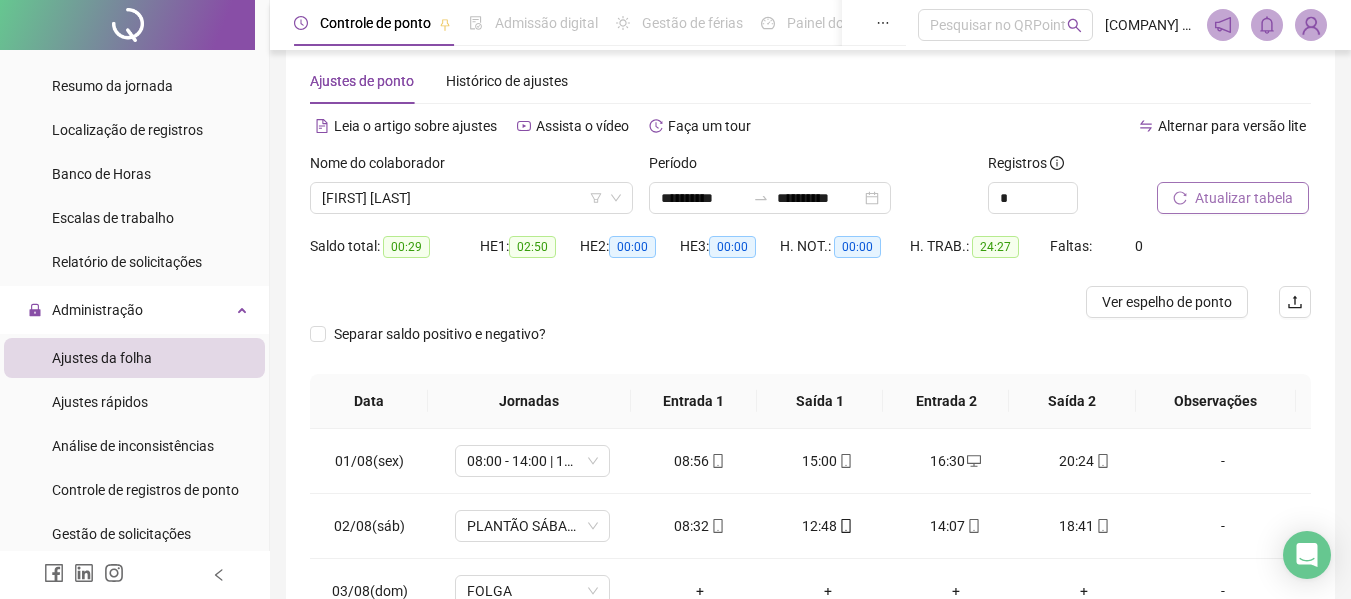 click on "Atualizar tabela" at bounding box center (1244, 198) 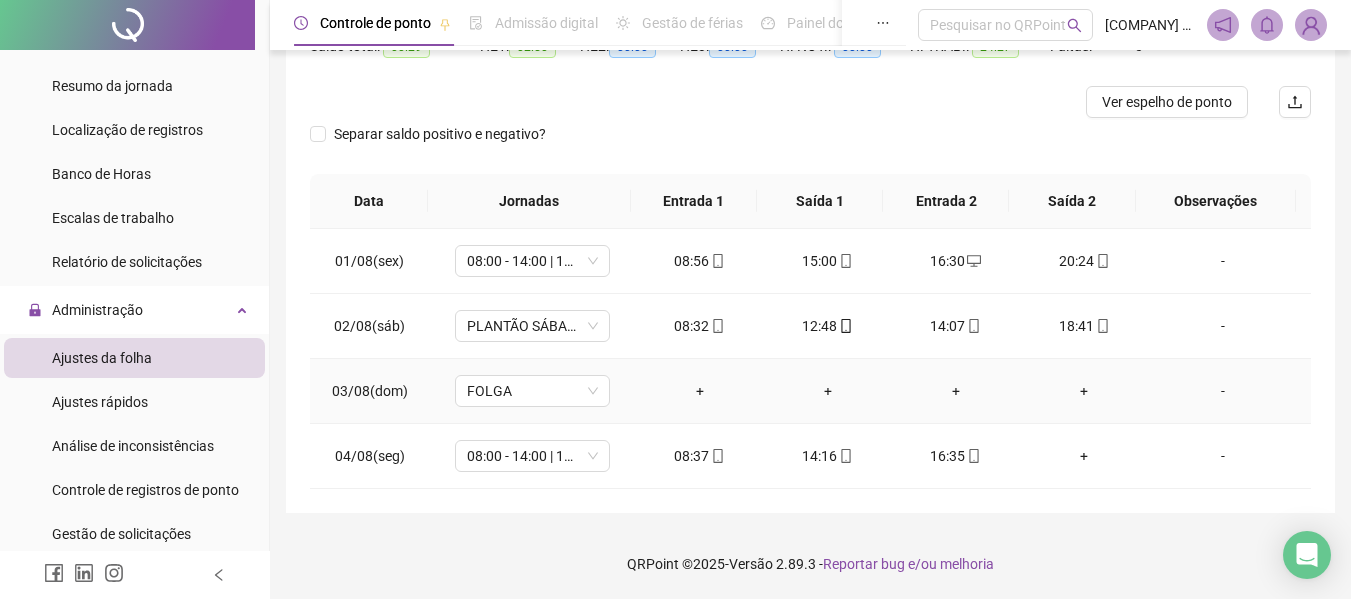 scroll, scrollTop: 32, scrollLeft: 0, axis: vertical 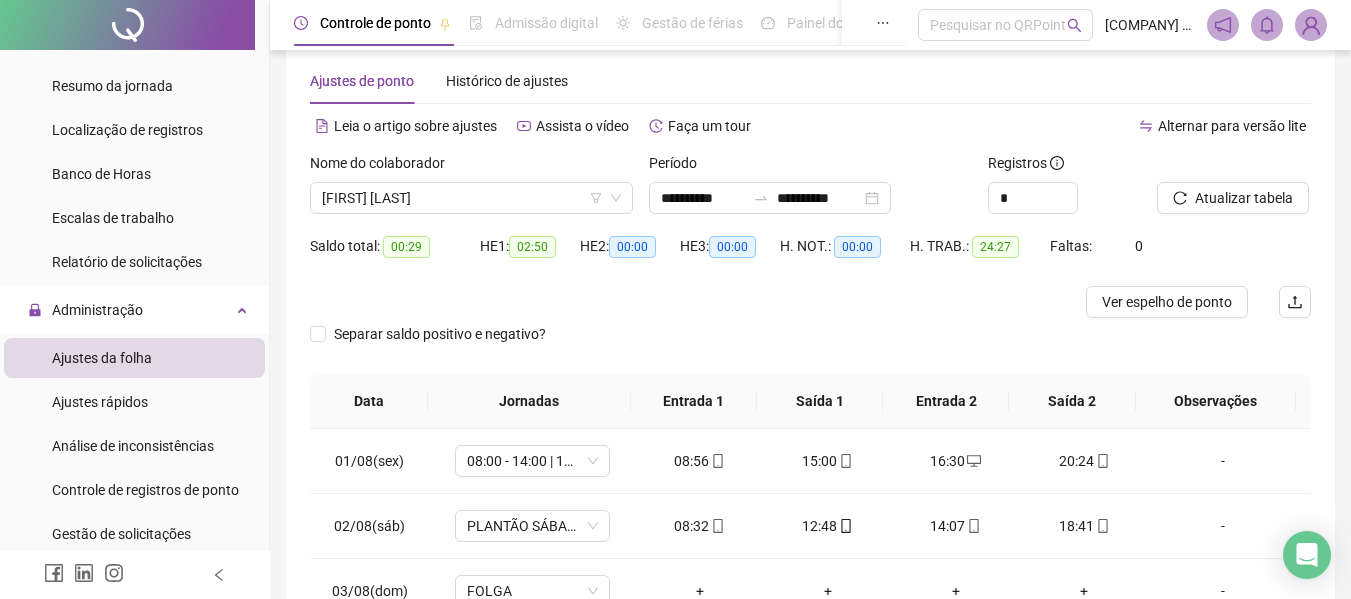 click on "Nome do colaborador [FIRST] [LAST]" at bounding box center (471, 191) 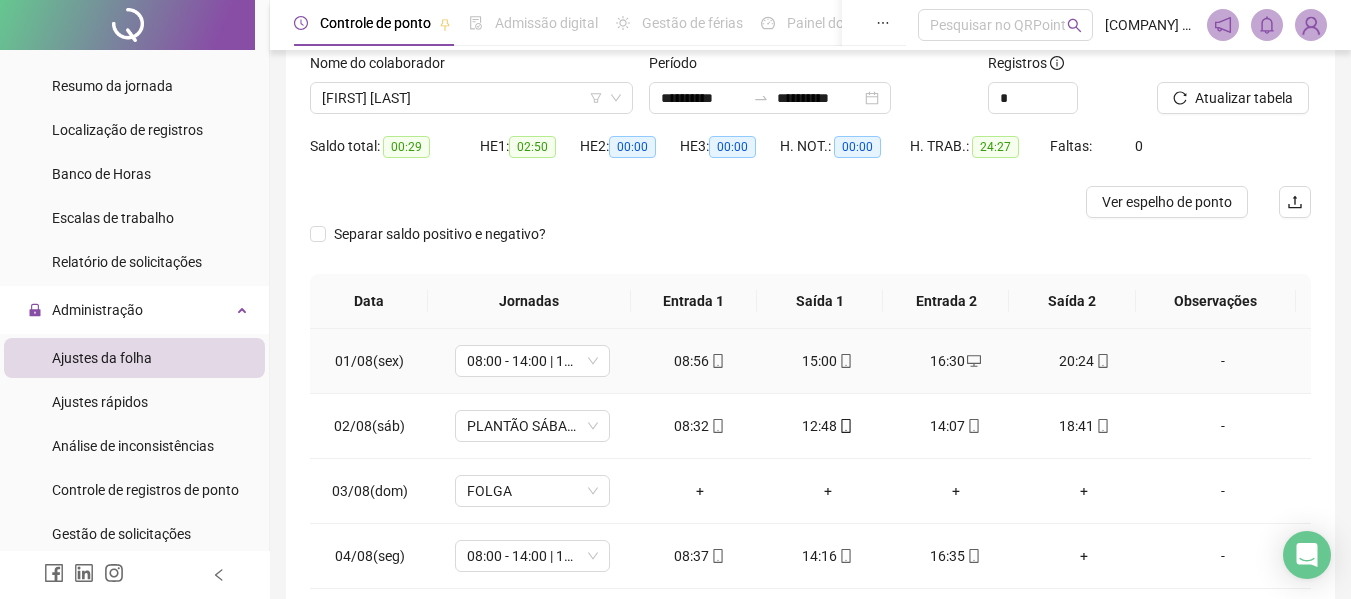 scroll, scrollTop: 32, scrollLeft: 0, axis: vertical 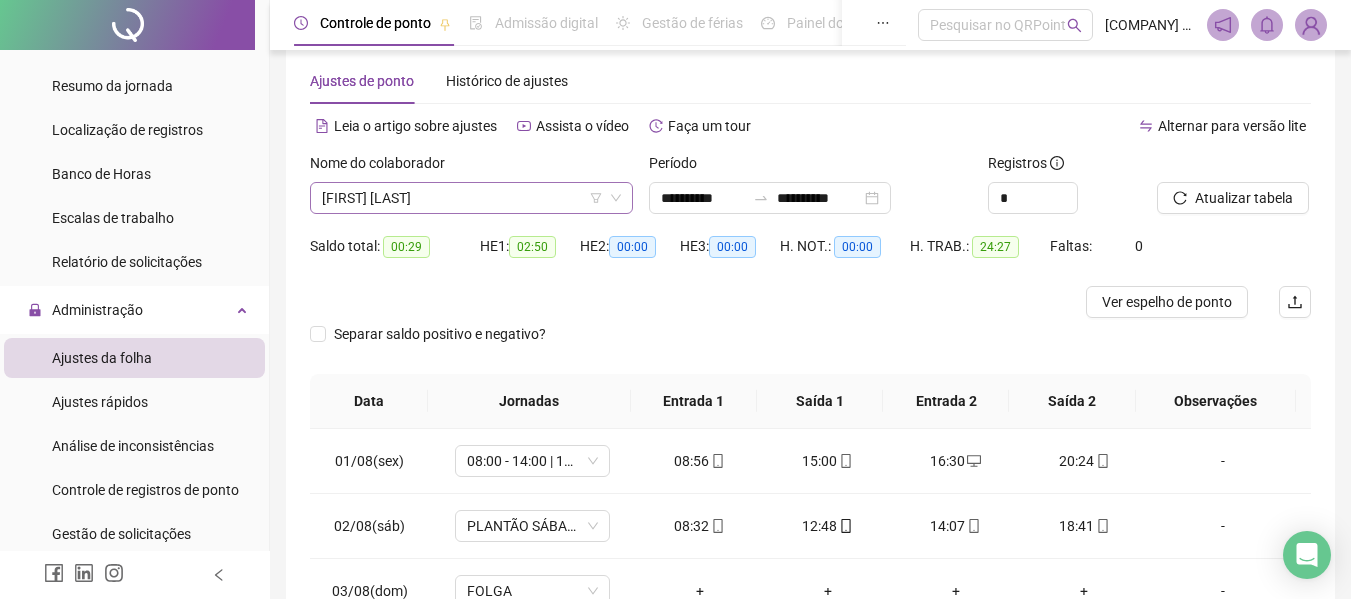 click on "[FIRST] [LAST]" at bounding box center (471, 198) 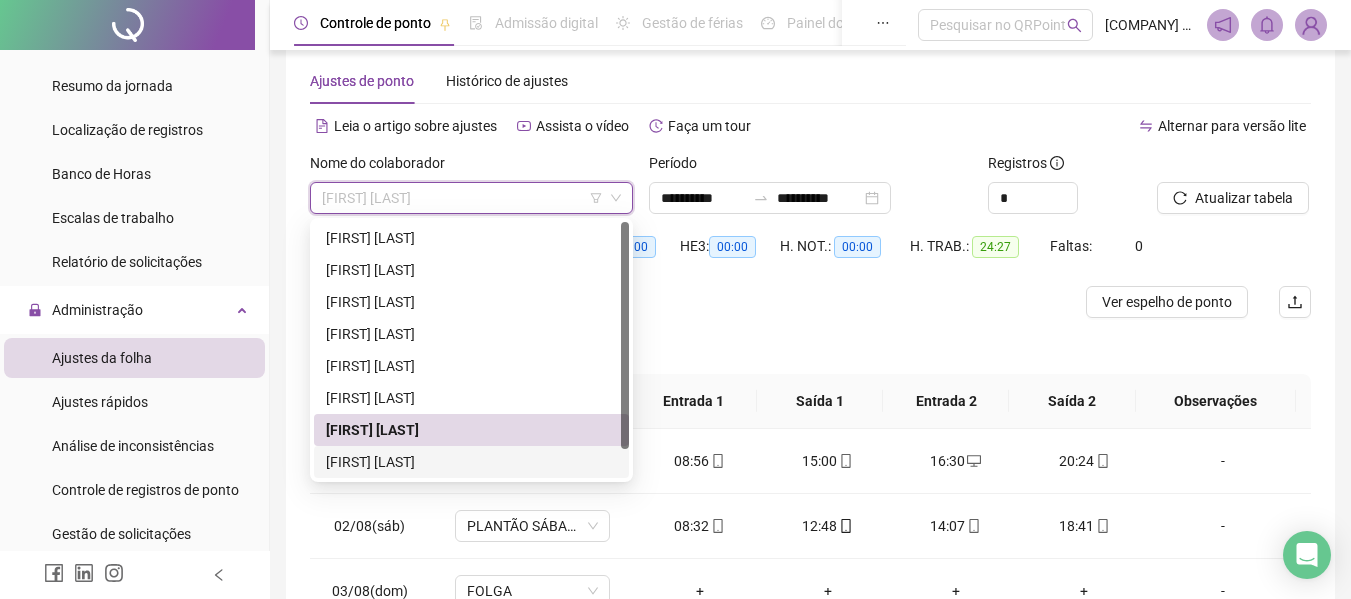 click on "[FIRST] [LAST]" at bounding box center [471, 462] 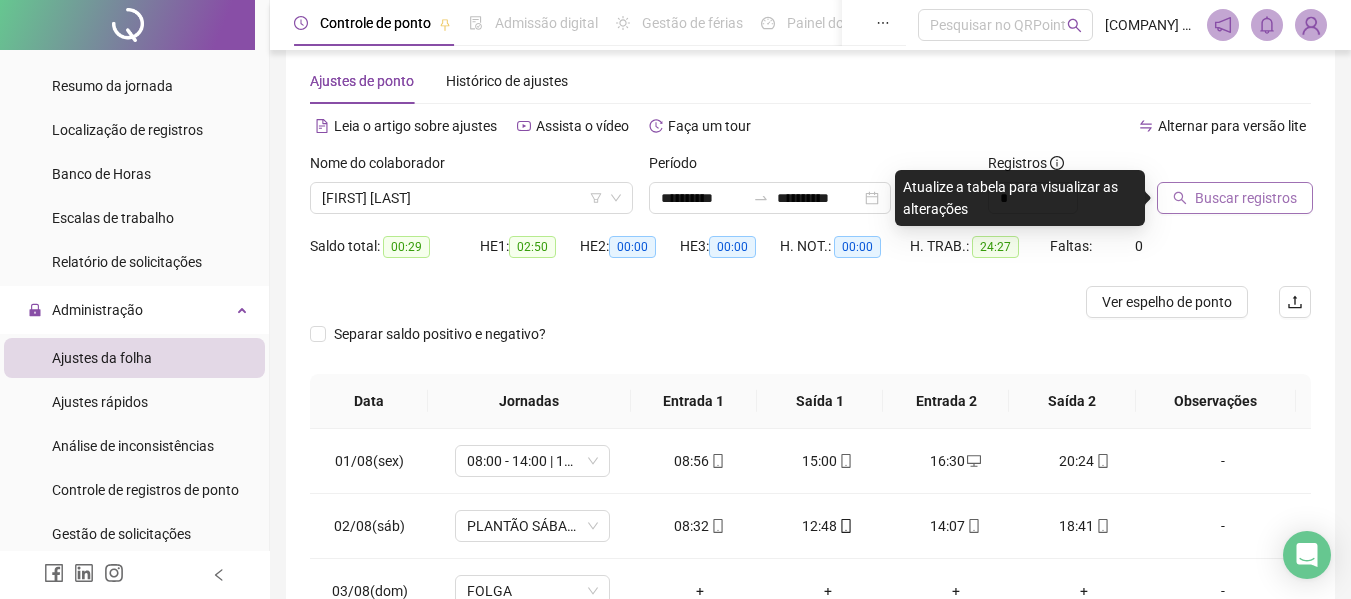 click on "Buscar registros" at bounding box center (1246, 198) 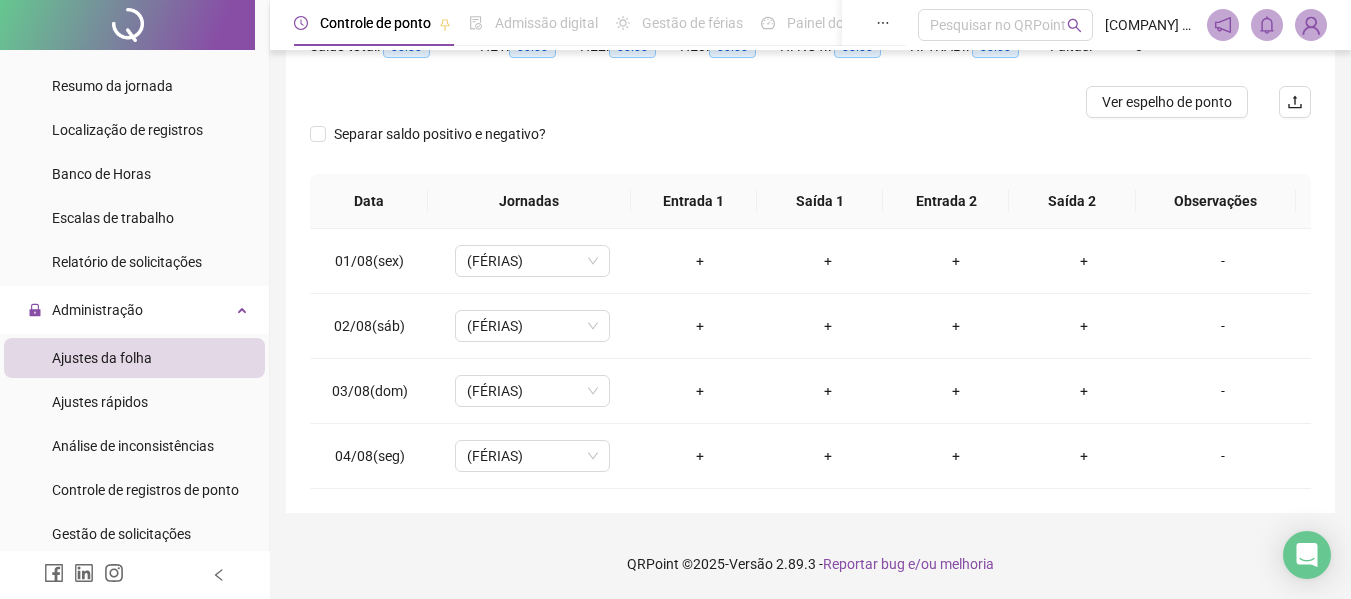 scroll, scrollTop: 0, scrollLeft: 0, axis: both 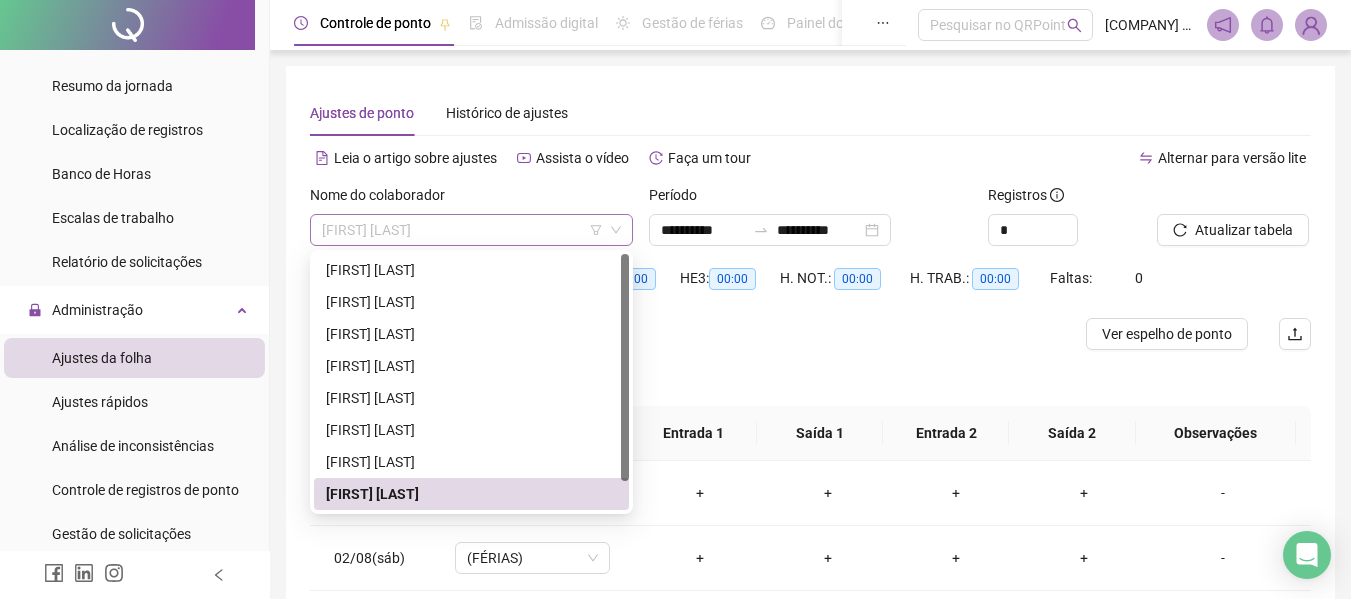 click on "[FIRST] [LAST]" at bounding box center (471, 230) 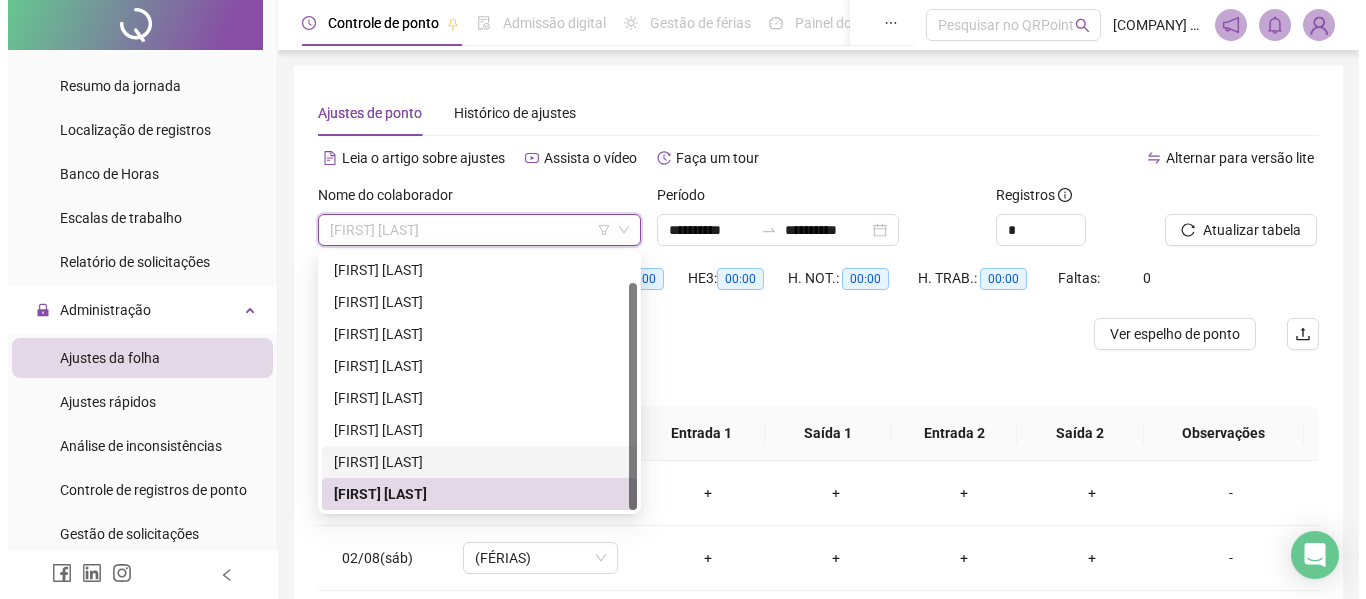 scroll, scrollTop: 32, scrollLeft: 0, axis: vertical 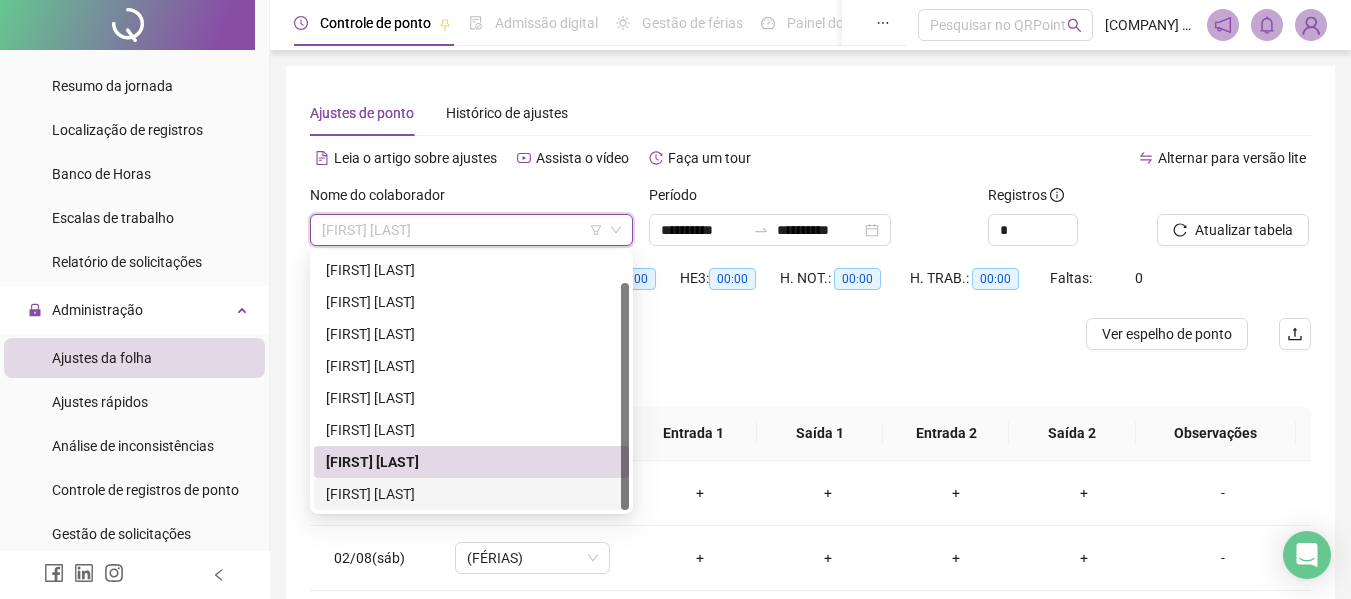 drag, startPoint x: 433, startPoint y: 496, endPoint x: 472, endPoint y: 450, distance: 60.307545 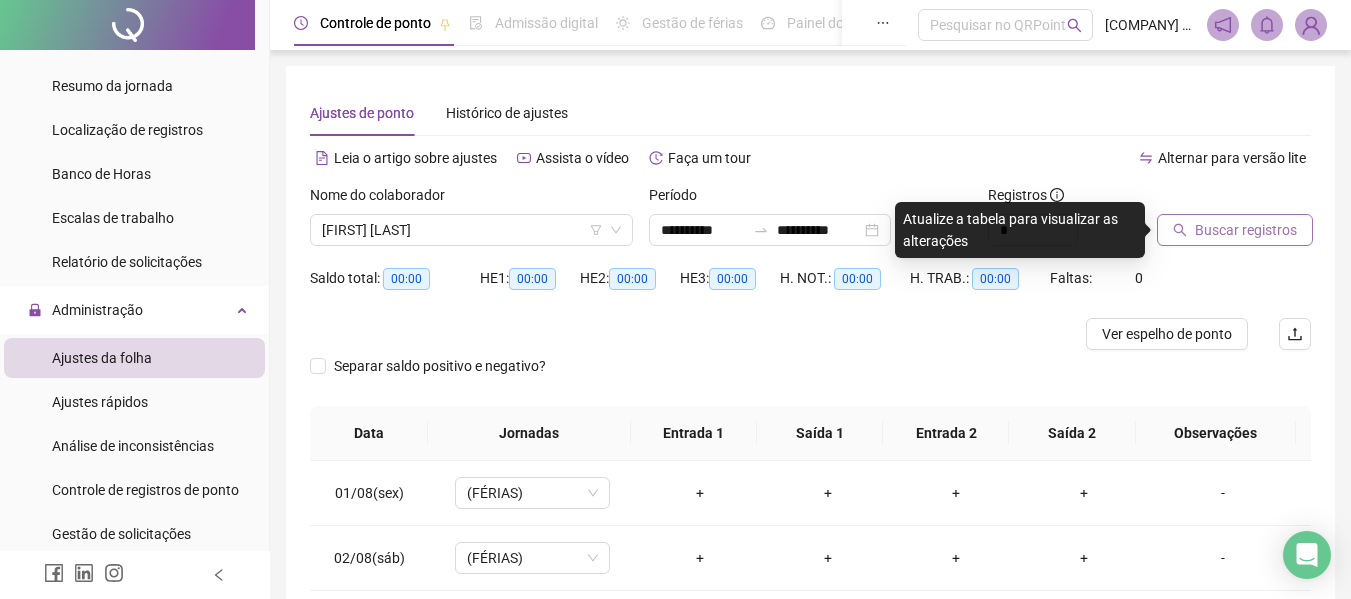 click on "Buscar registros" at bounding box center (1246, 230) 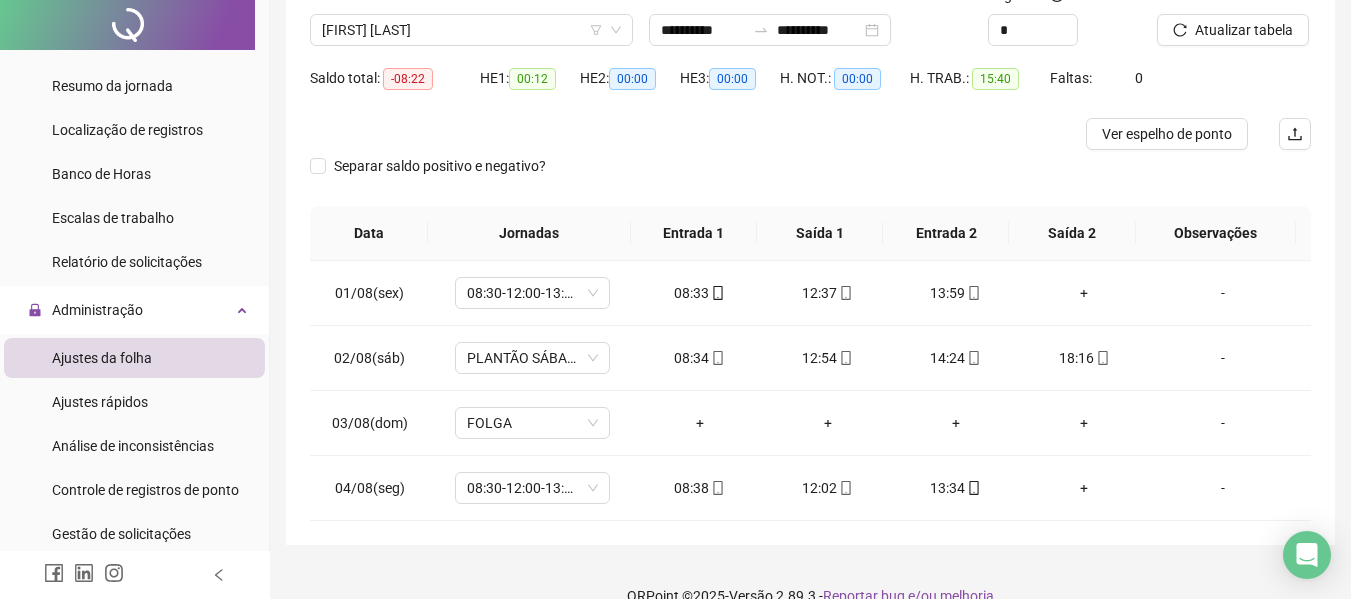 scroll, scrollTop: 232, scrollLeft: 0, axis: vertical 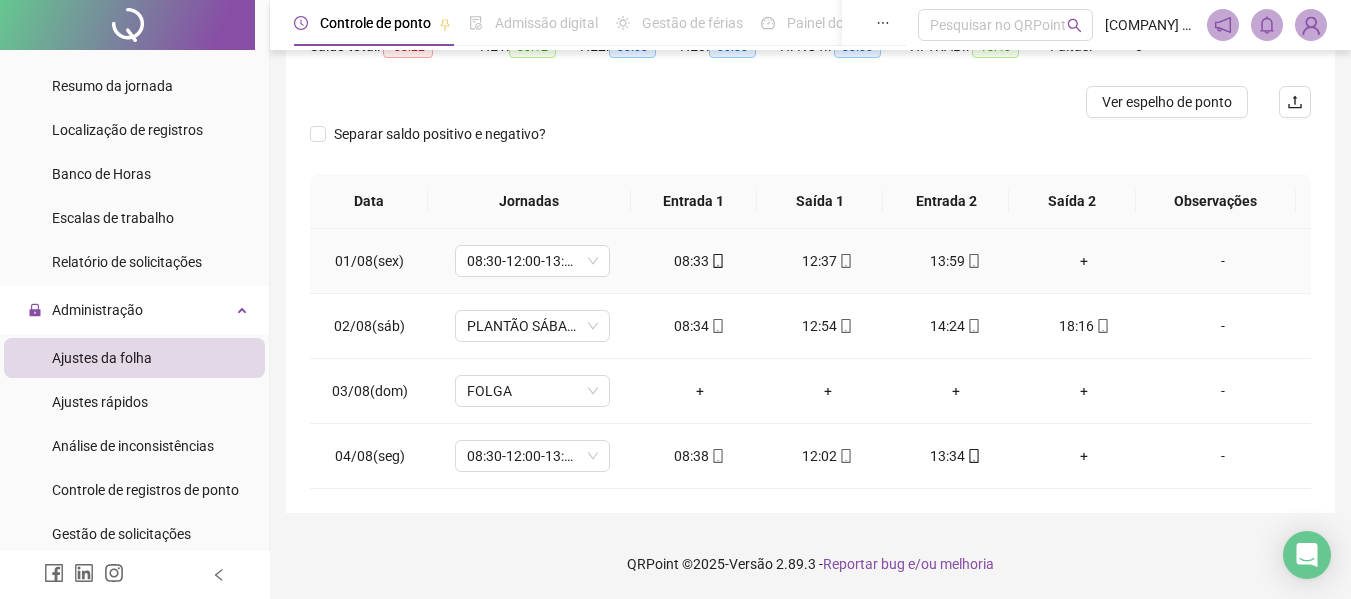 click on "+" at bounding box center (1084, 261) 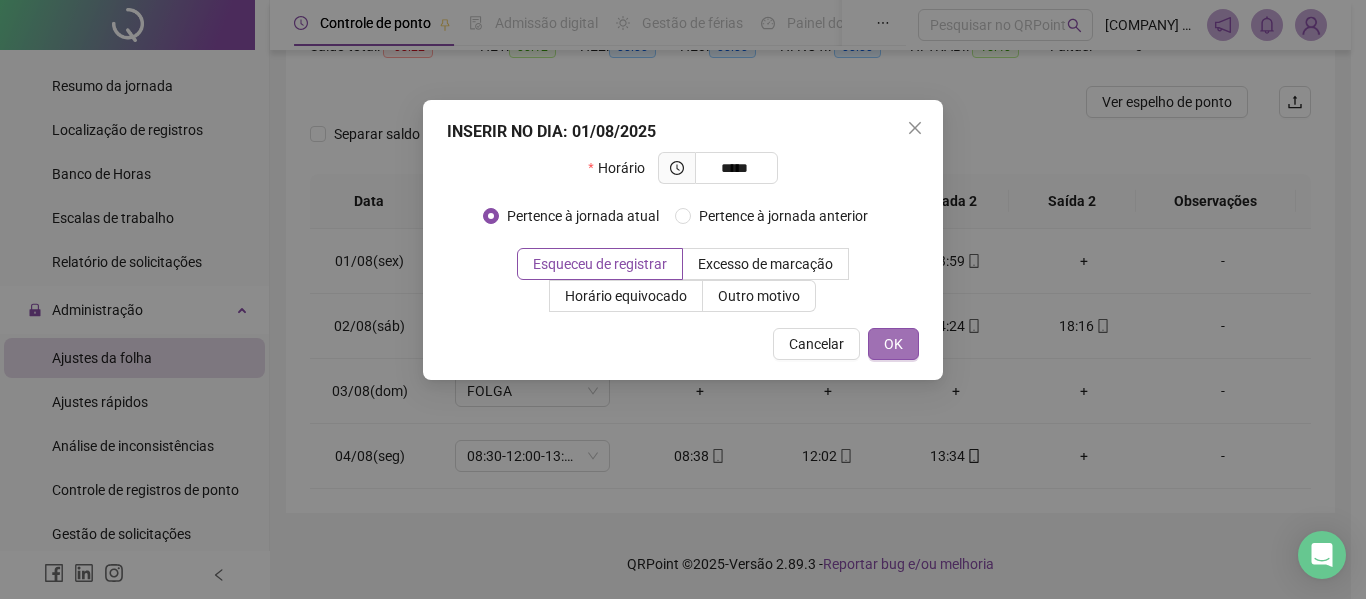type on "*****" 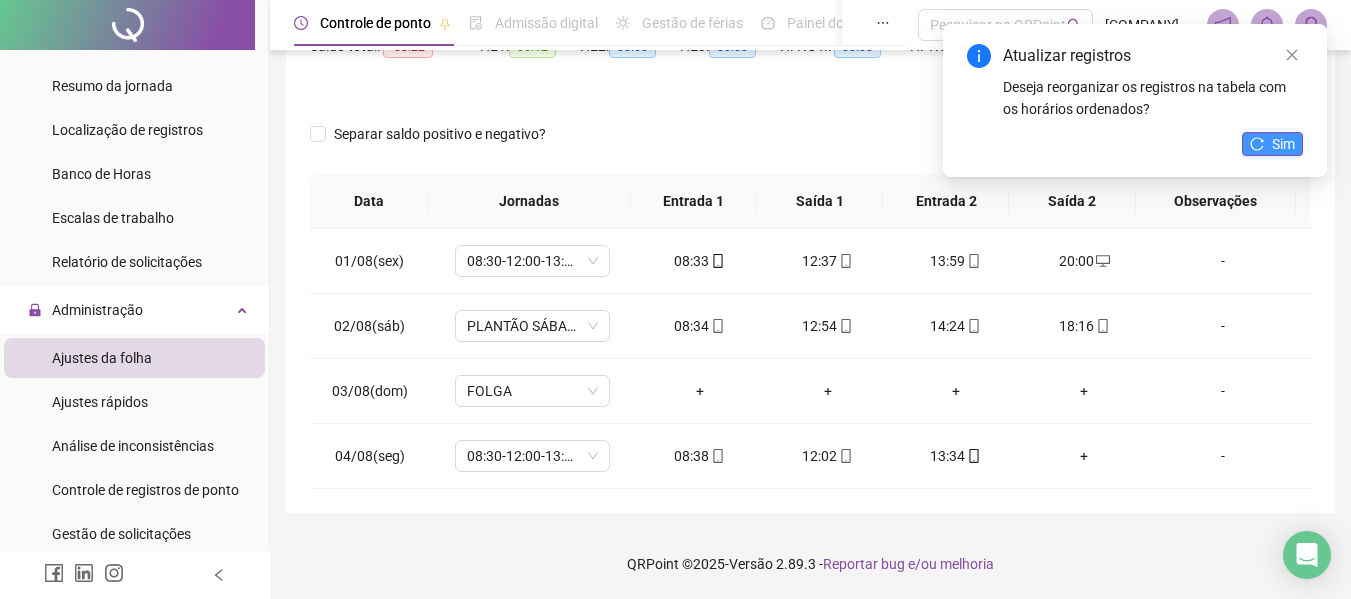 click on "Sim" at bounding box center (1283, 144) 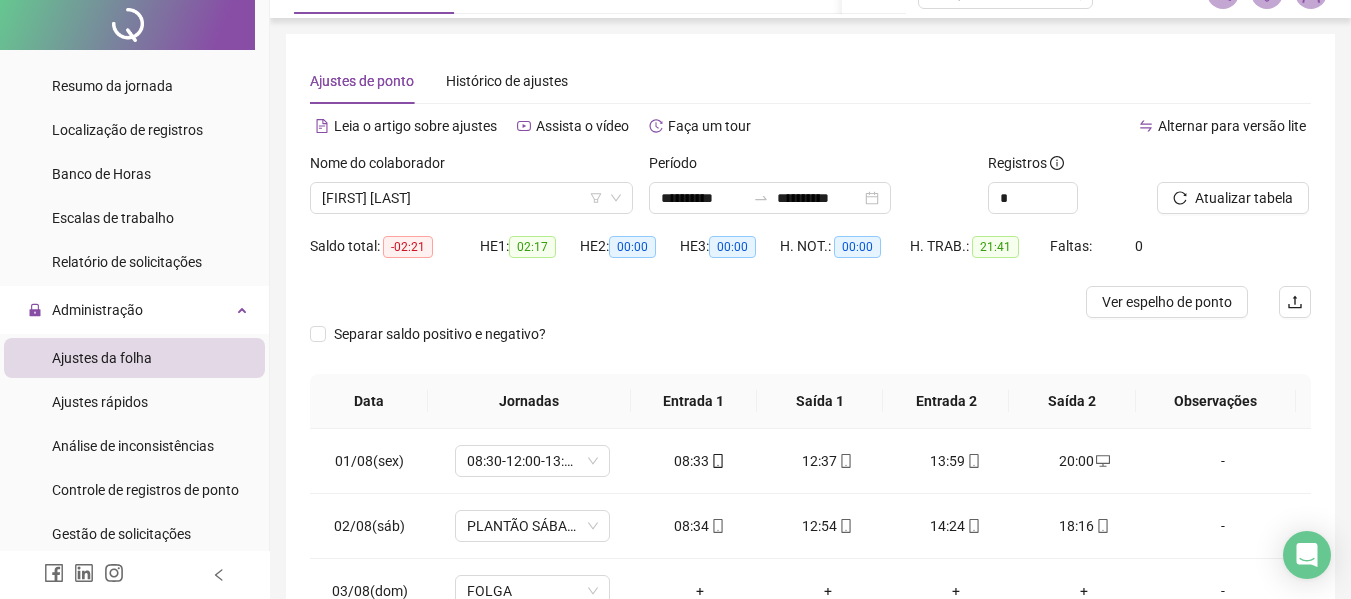 scroll, scrollTop: 0, scrollLeft: 0, axis: both 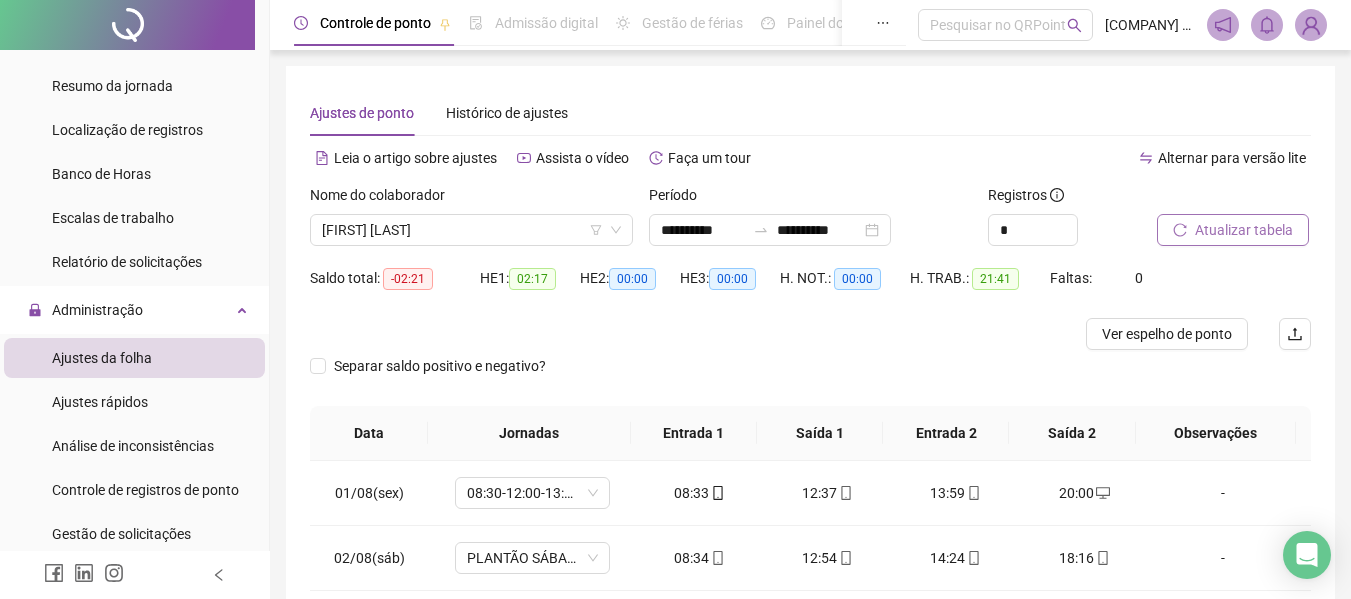 click on "Atualizar tabela" at bounding box center (1244, 230) 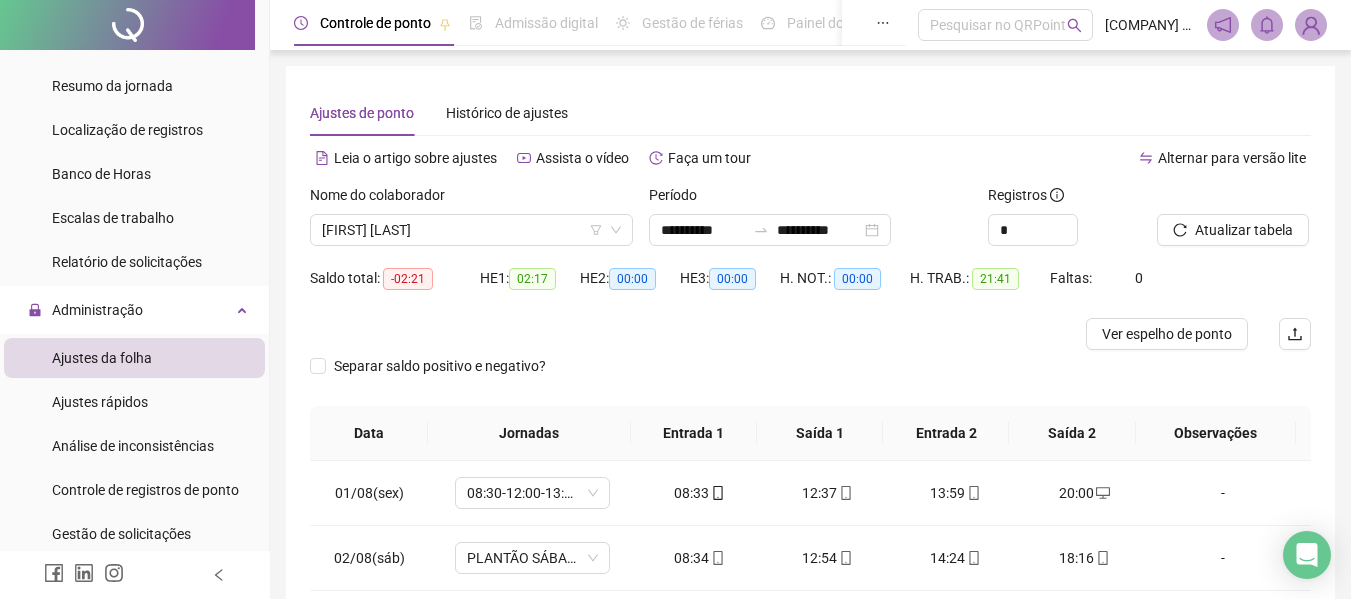 scroll, scrollTop: 232, scrollLeft: 0, axis: vertical 